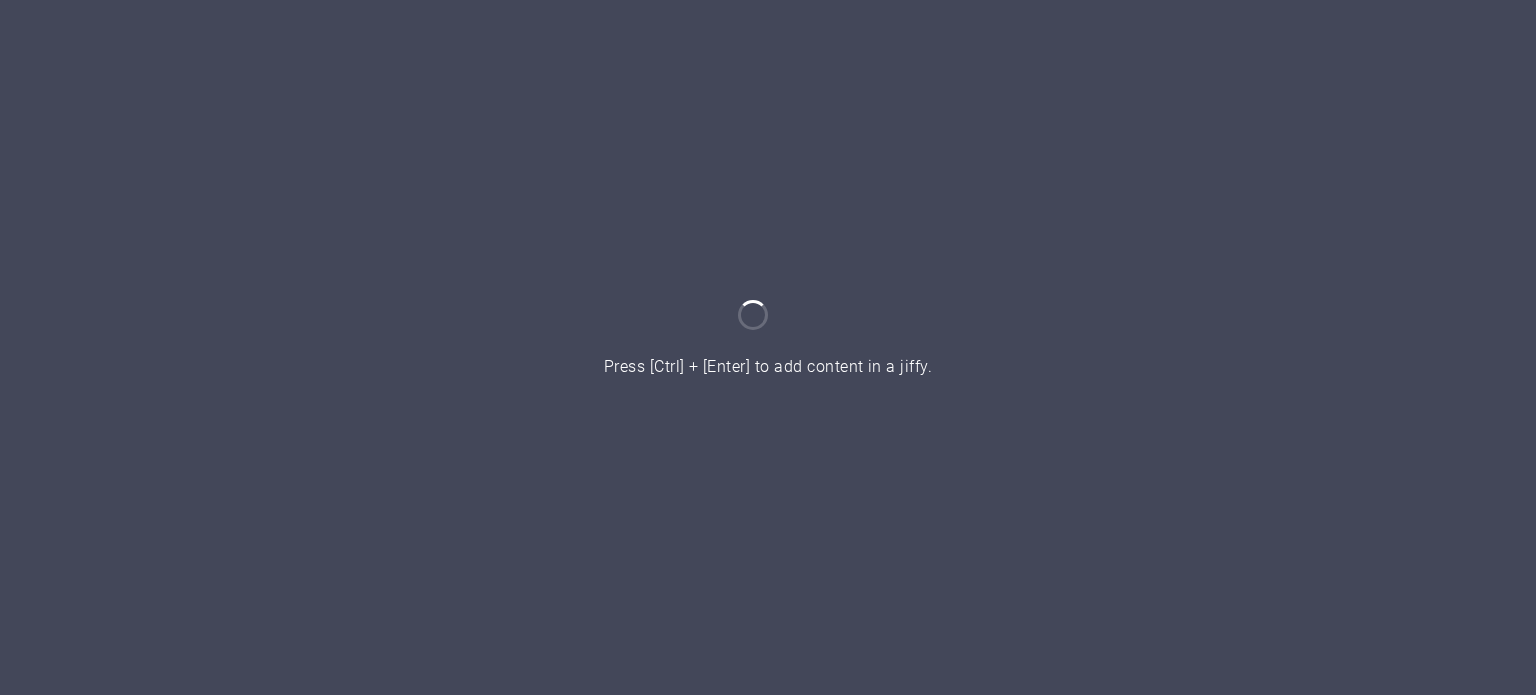 scroll, scrollTop: 0, scrollLeft: 0, axis: both 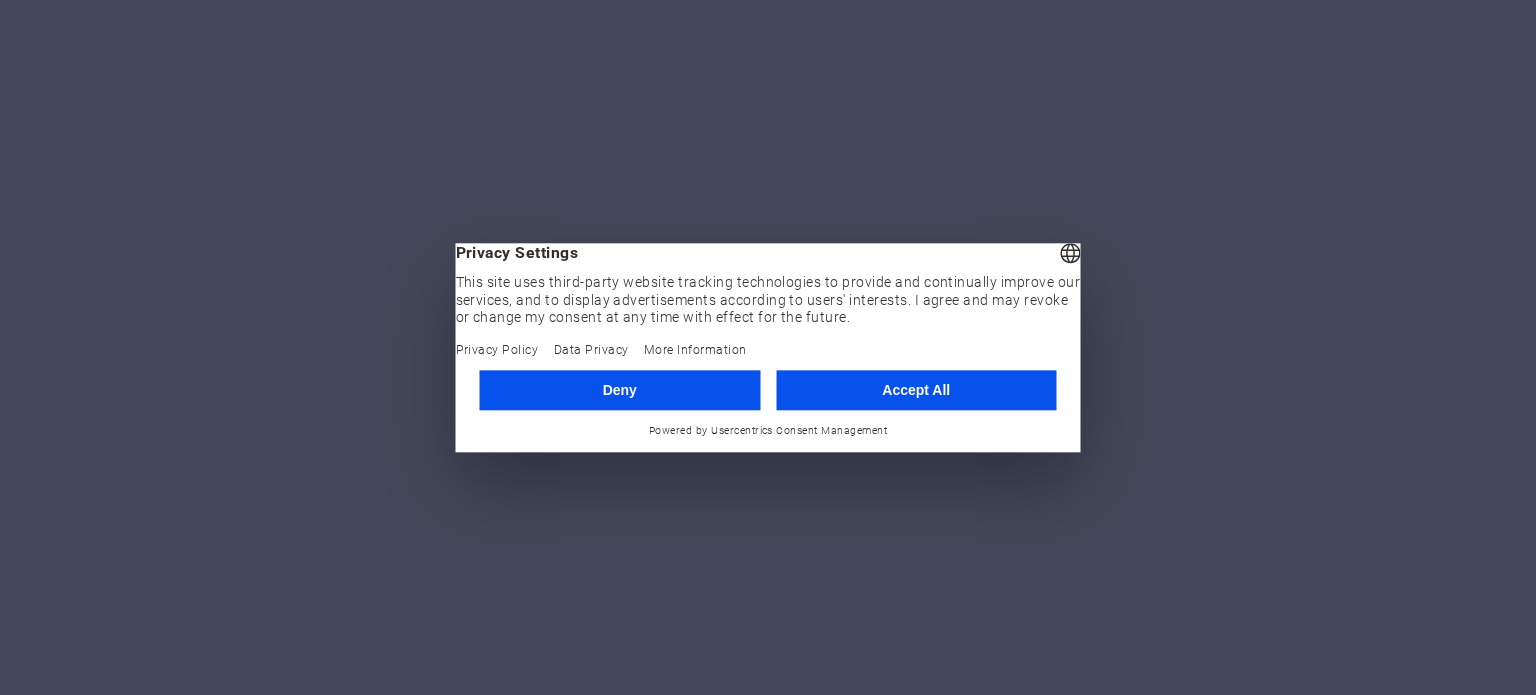 click on "Accept All" at bounding box center [916, 390] 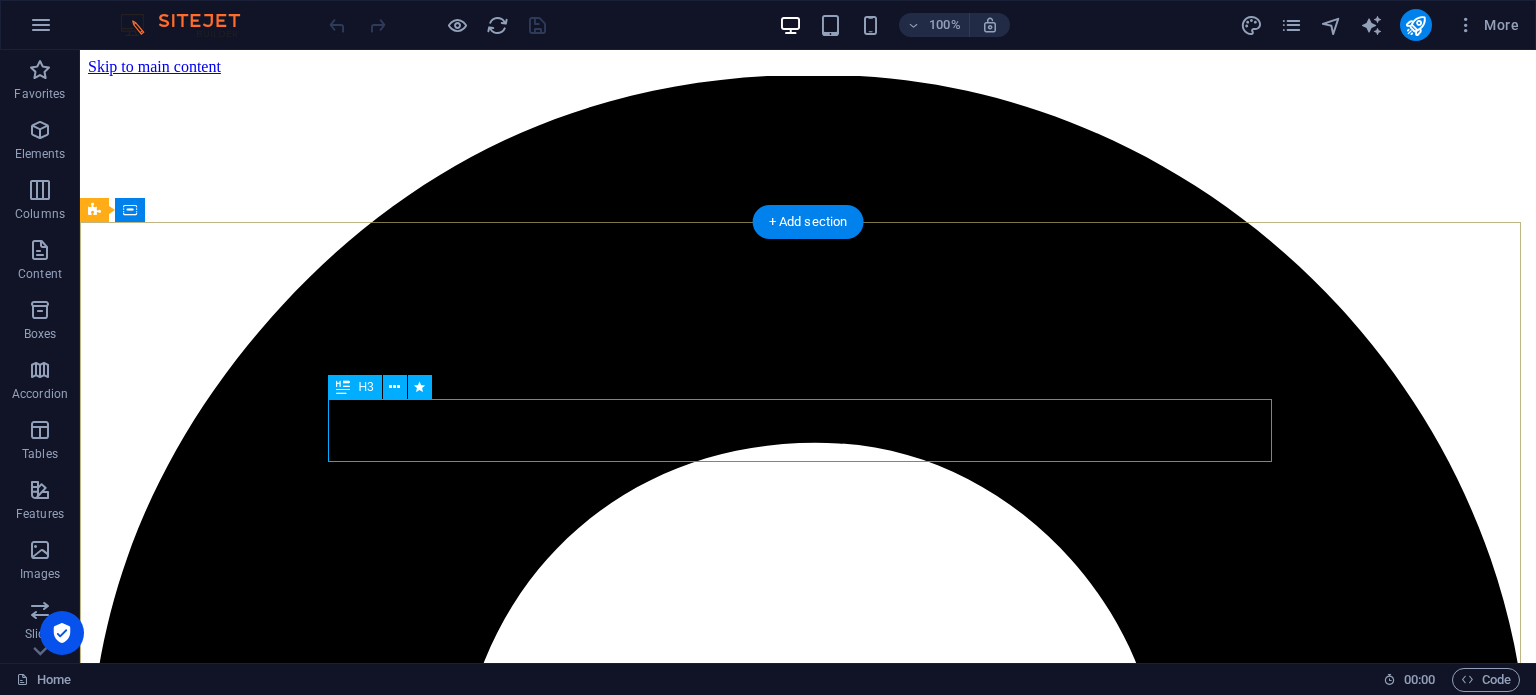 scroll, scrollTop: 0, scrollLeft: 0, axis: both 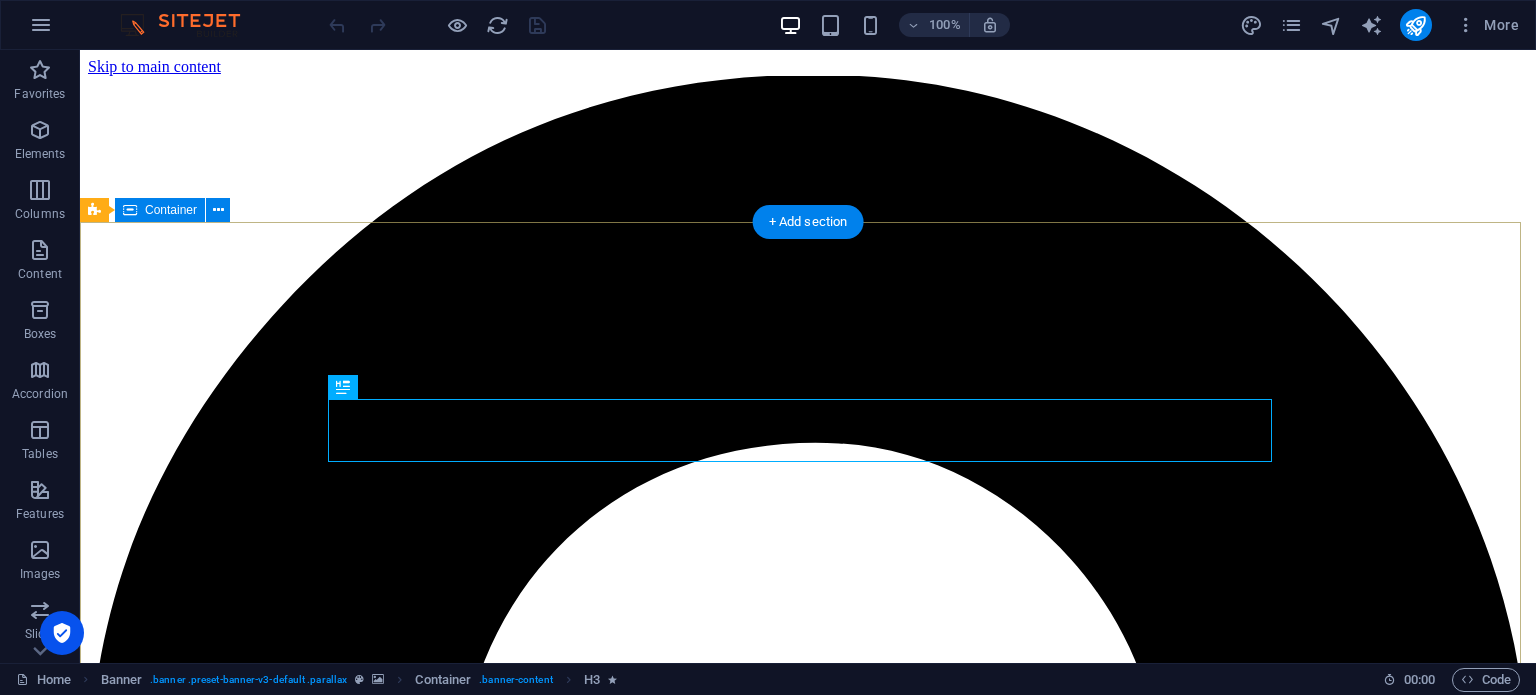 click on "Rediscover the World. Reimagine Your Finances. With Royal Caribbean and Strategic Financial Planning. Beyond the Horizon: Maximizing Your Royal Caribbean Experience Through Smart Financial Choices CONTINUE" at bounding box center [808, 6133] 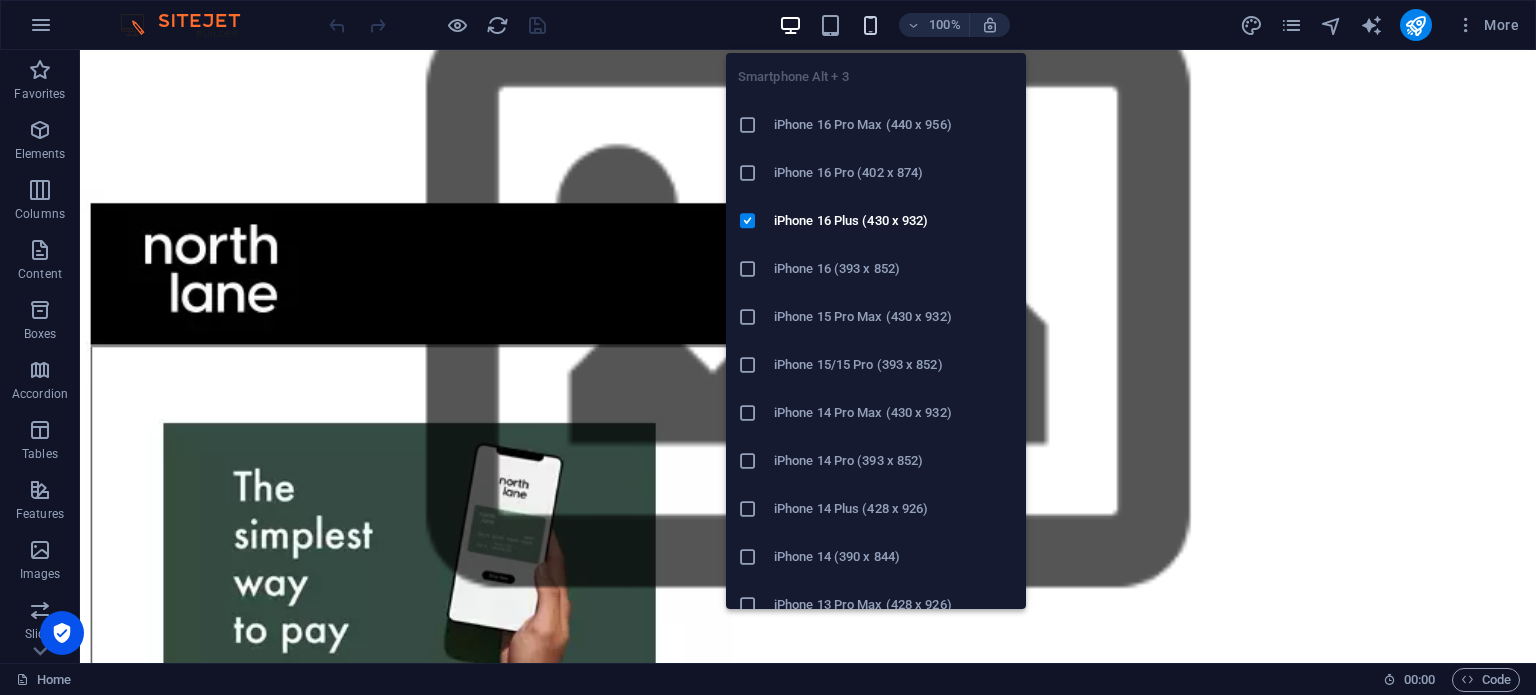 click at bounding box center [870, 25] 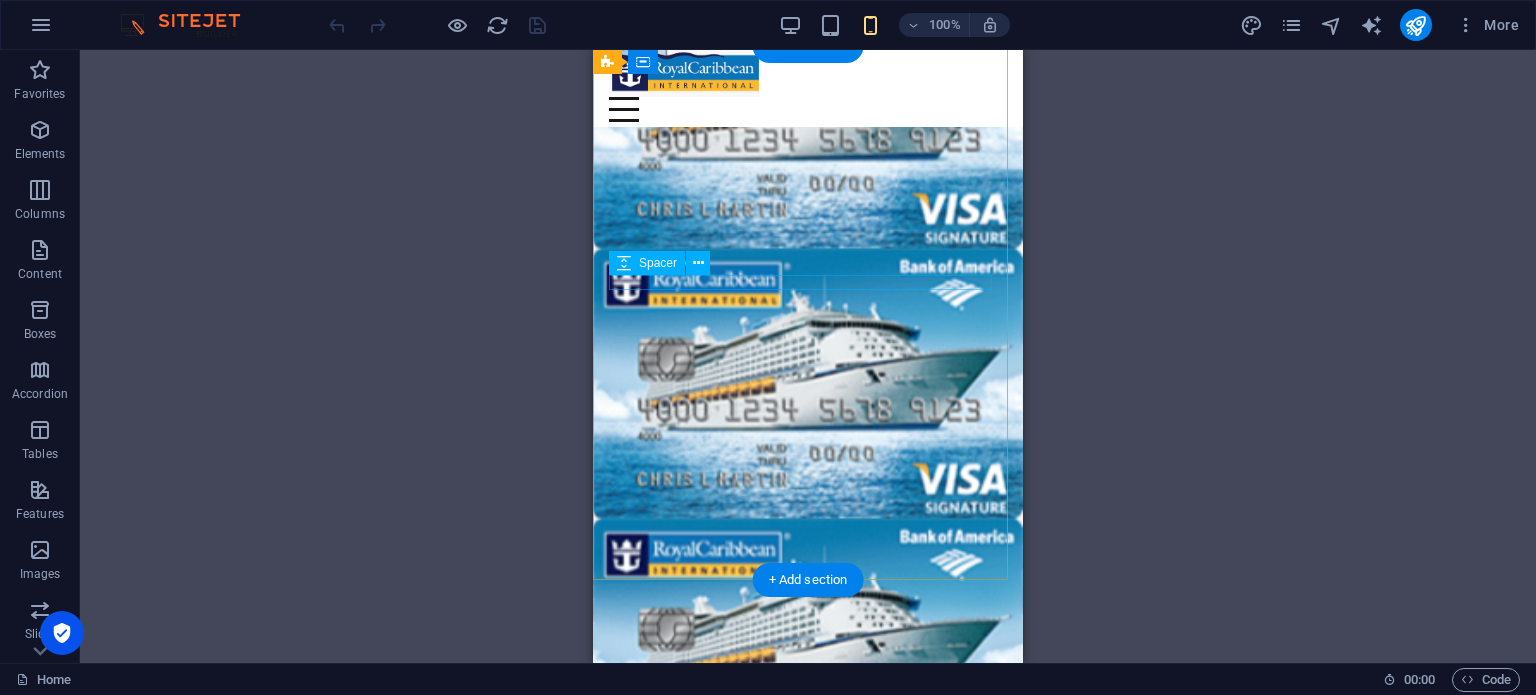 scroll, scrollTop: 0, scrollLeft: 0, axis: both 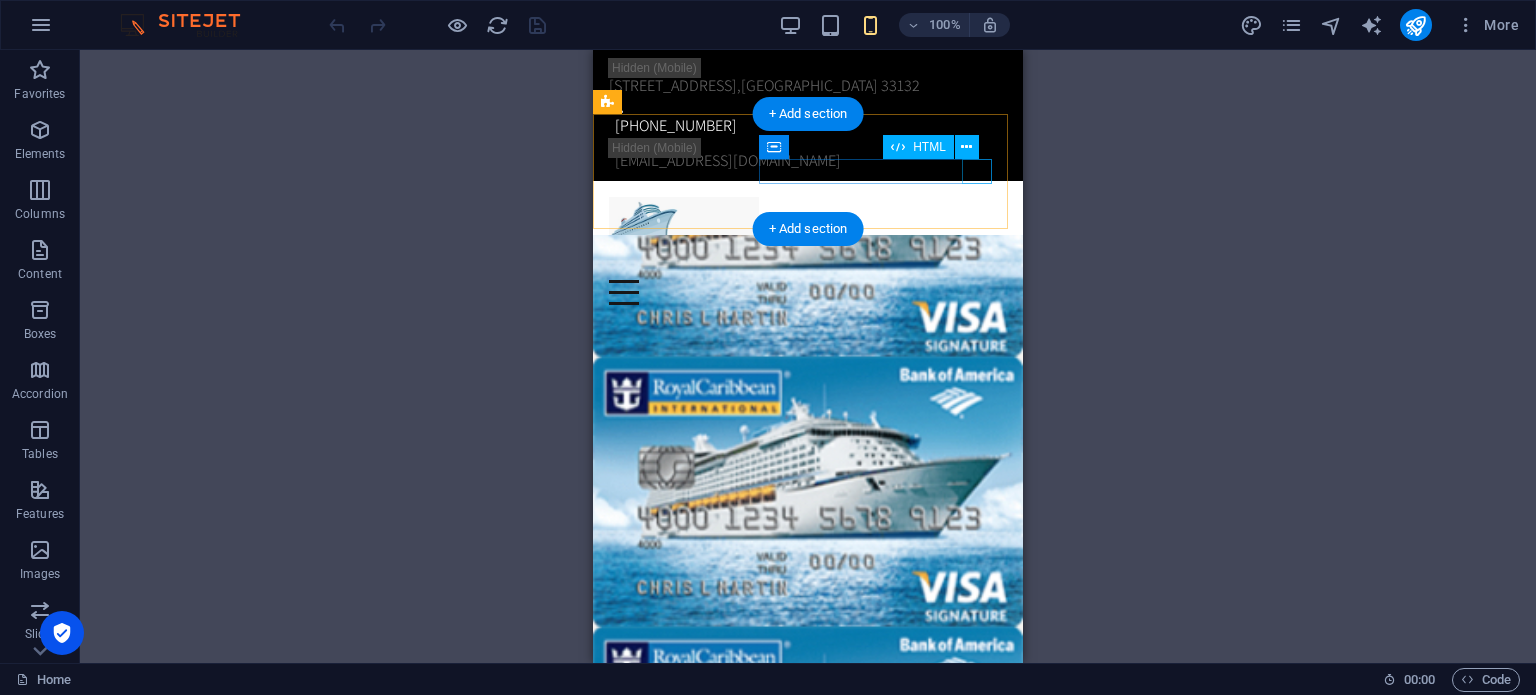 click at bounding box center [808, 292] 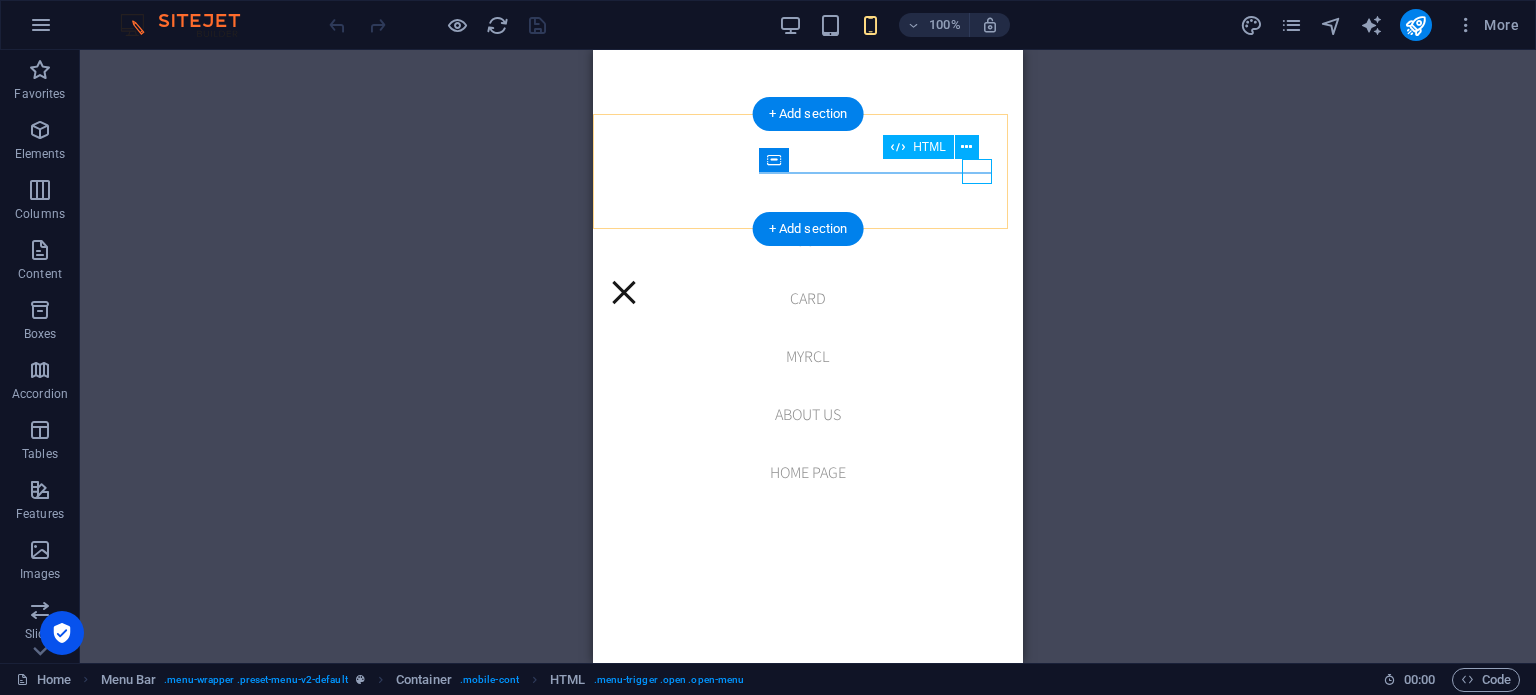 click at bounding box center (624, 292) 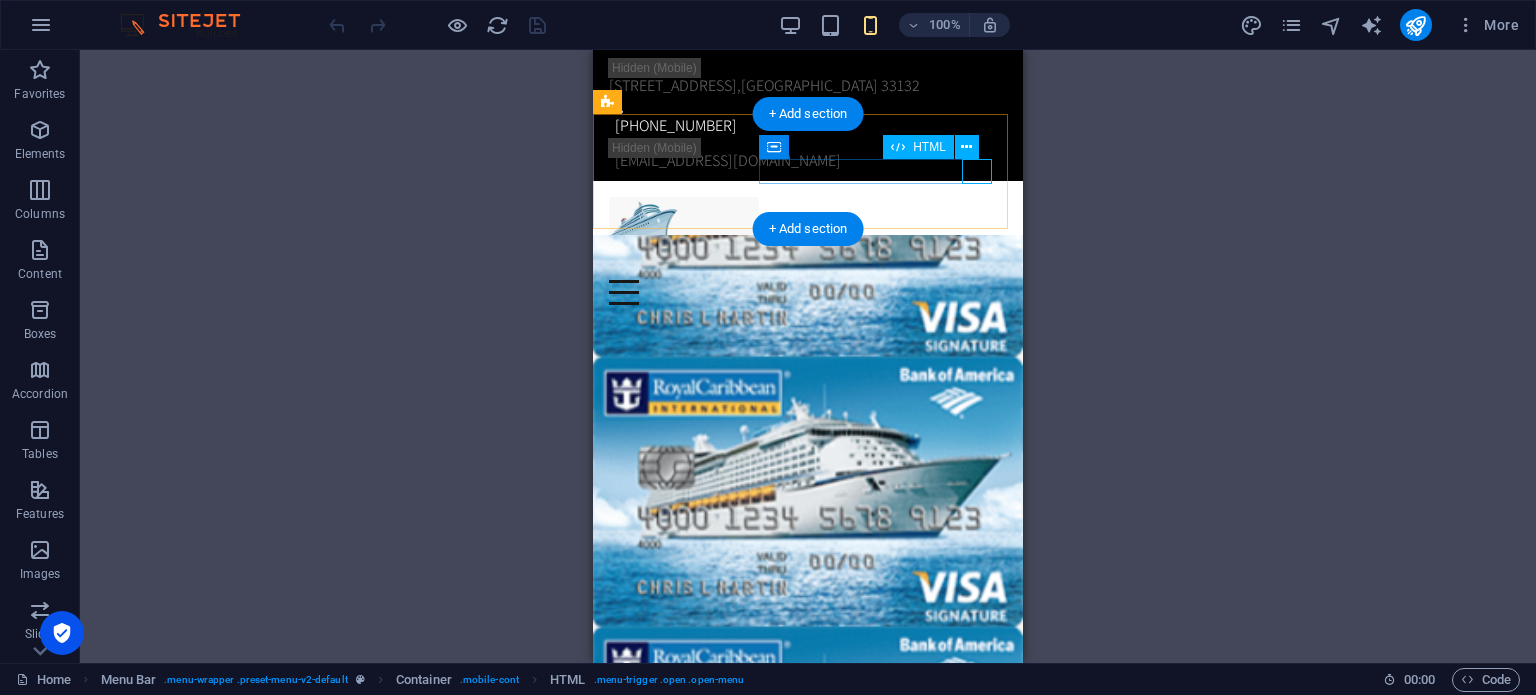 click at bounding box center (808, 292) 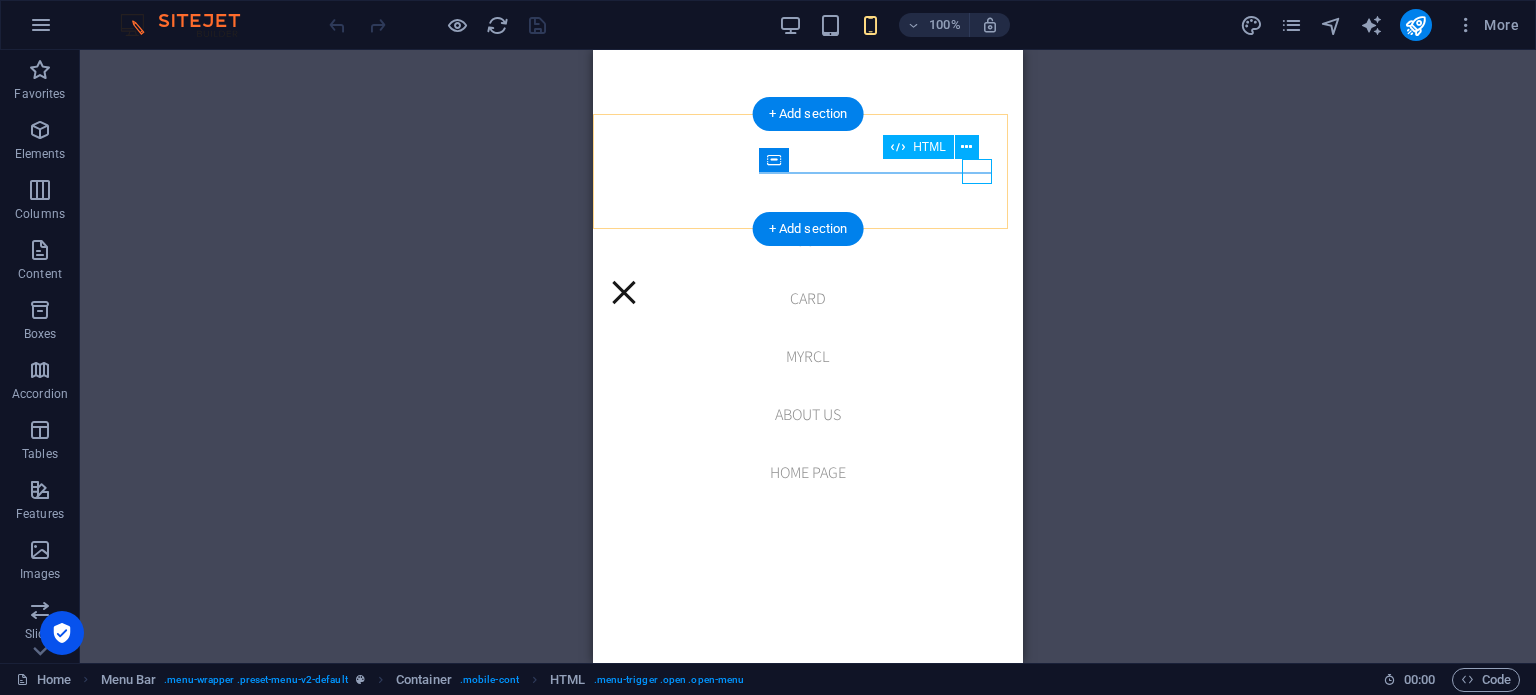 click at bounding box center (624, 292) 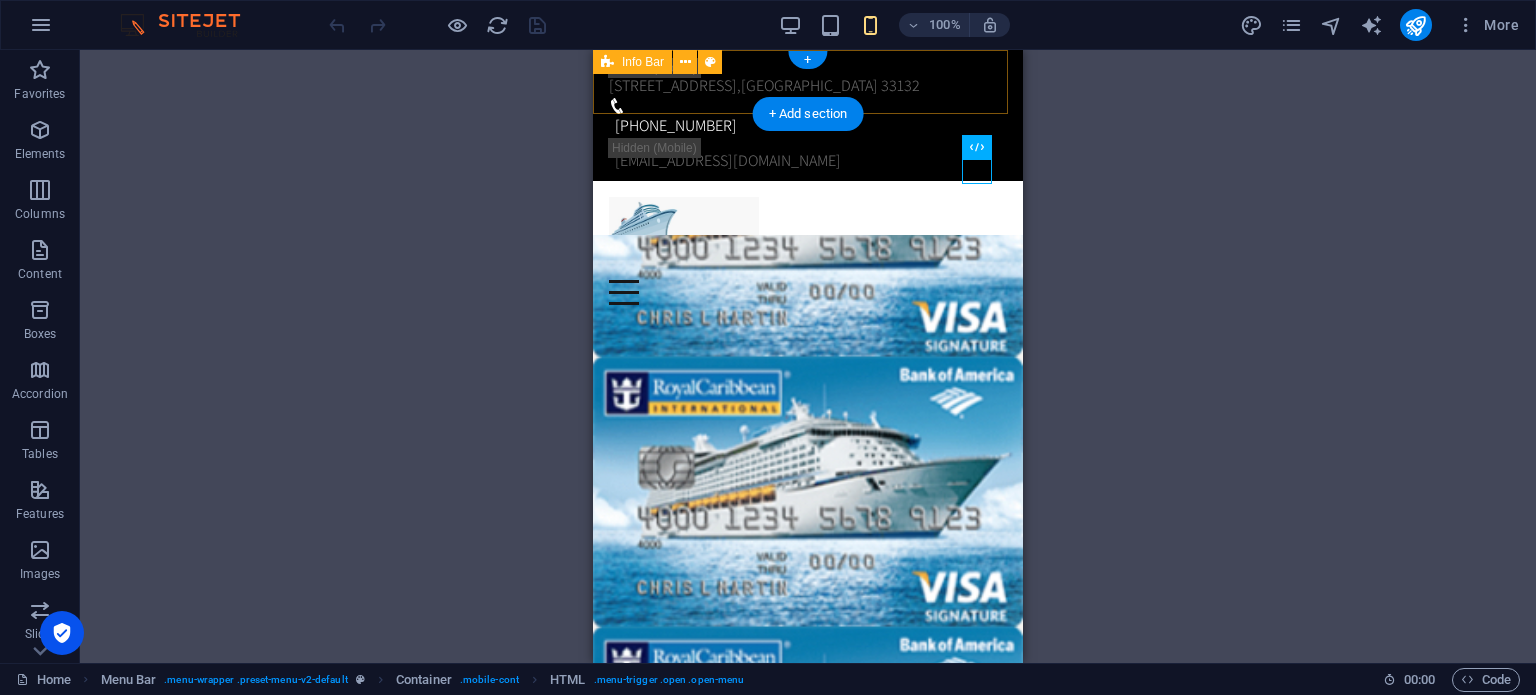 click on "[STREET_ADDRESS] [PHONE_NUMBER] [EMAIL_ADDRESS][DOMAIN_NAME]" at bounding box center (808, 115) 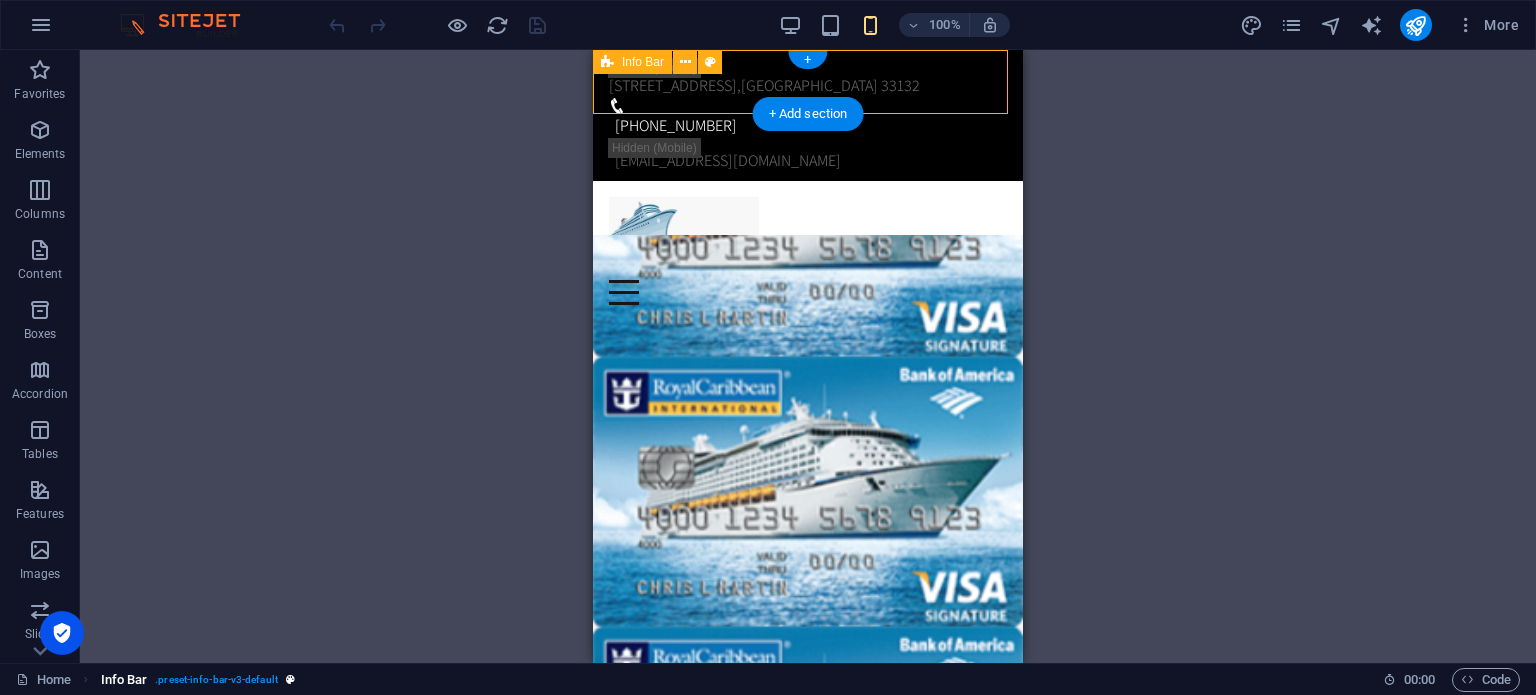 click on ". preset-info-bar-v3-default" at bounding box center (216, 680) 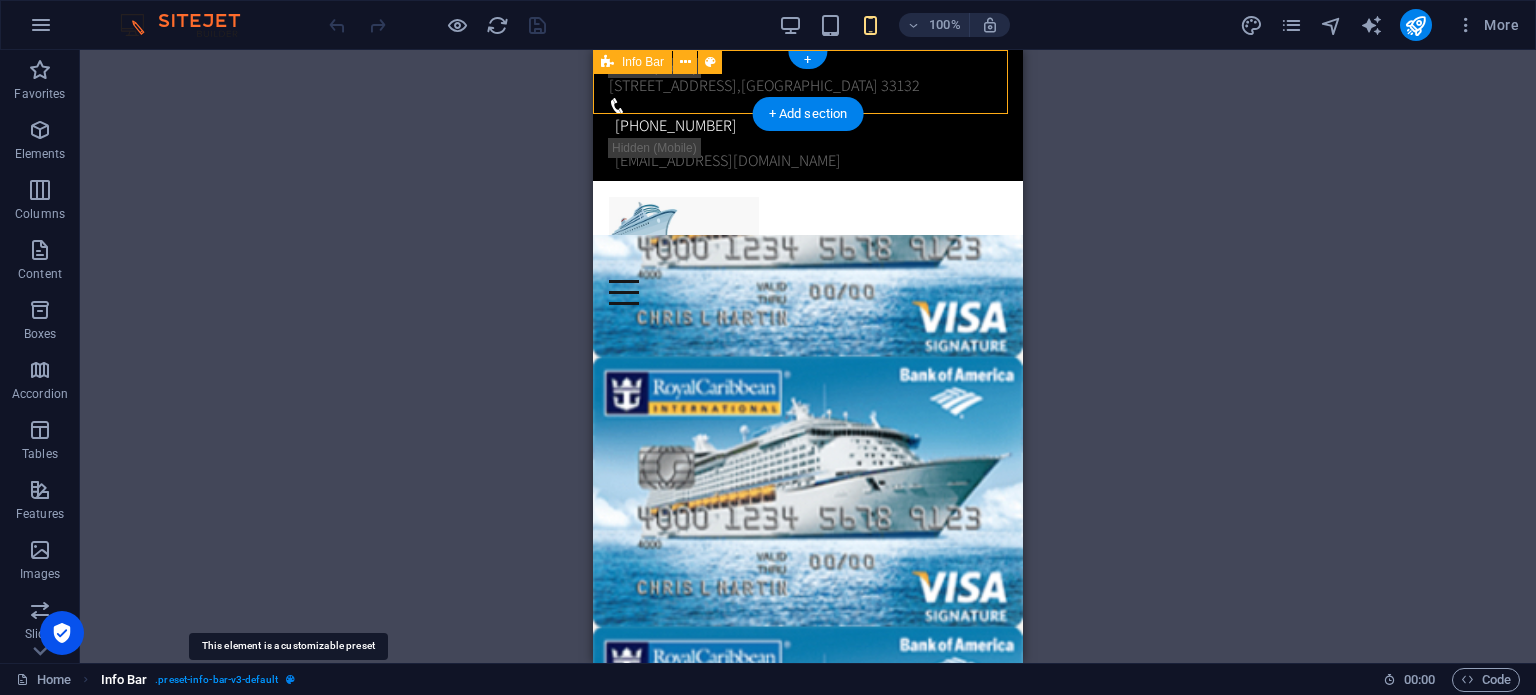 click at bounding box center [290, 679] 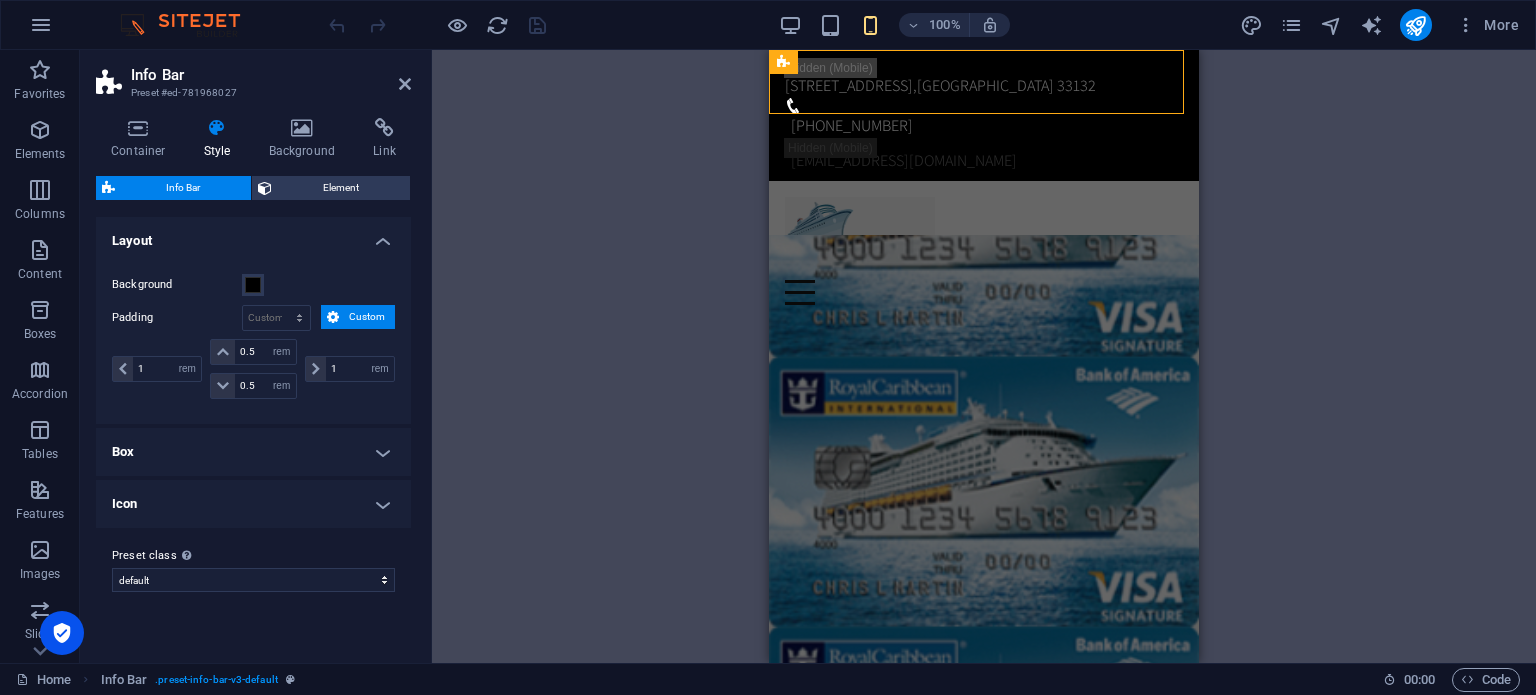 click on "H3   Banner   Banner   Container   Menu Bar   Menu   Image   Info Bar   Container   Text   Container   Spacer   Spacer   Button   Preset   H3   Text   Container   Preset   Image   Preset   Preset   Container   Container   Spacer   Container   Preset   Container   H3   Container   Text   Container   Spacer   Placeholder   Preset   Preset   Container   Preset   Text   Container   H2   Text   Container   HTML   Container   Text   Container   Icon   Container" at bounding box center [984, 356] 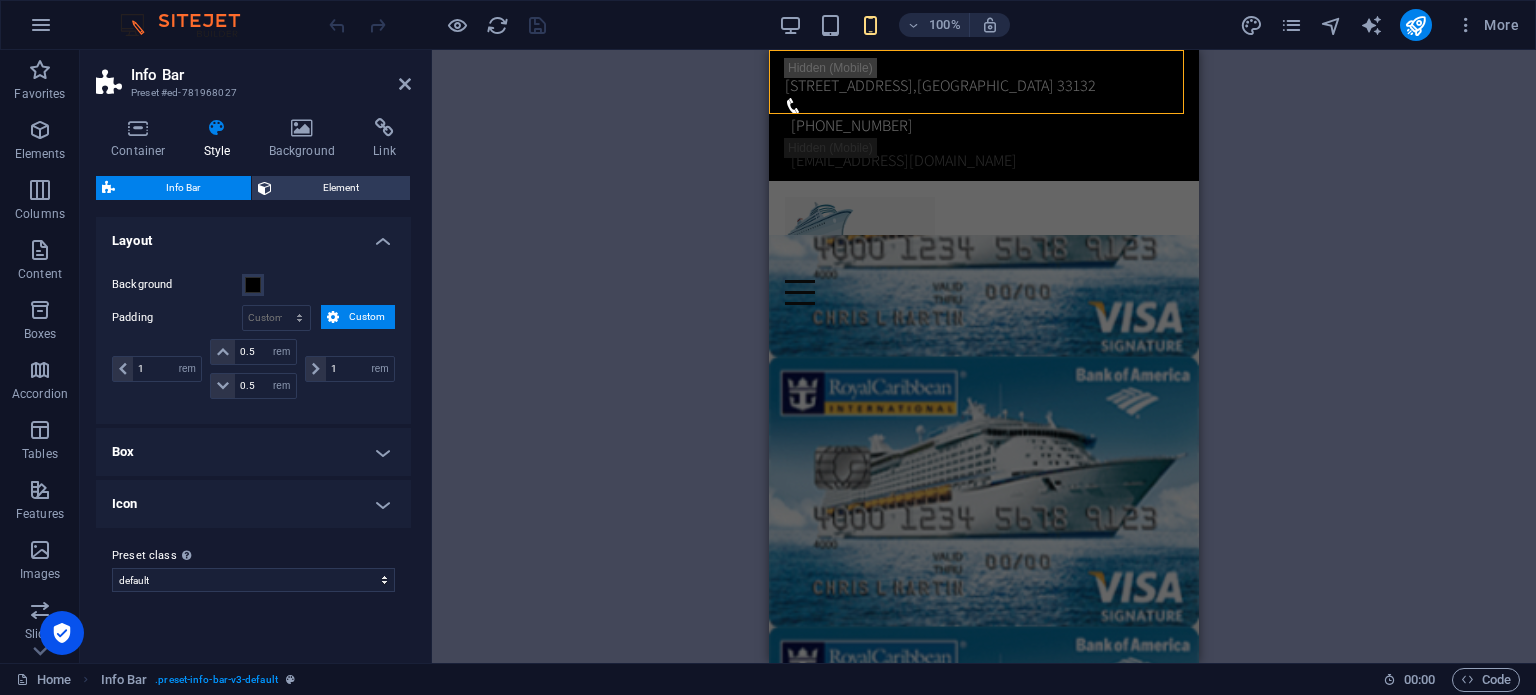 click on "H3   Banner   Banner   Container   Menu Bar   Menu   Image   Info Bar   Info Bar   Container   Text   Container   Spacer   Spacer   Button   Preset   H3   Text   Container   Preset   Image   Preset   Preset   Container   Container   Spacer   Container   Preset   Container   H3   Container   Text   Container   Spacer   Placeholder   Preset   Preset   Container   Preset   Text   Container   H2   Text   Container   HTML   Container   Text   Container   Icon   Container   Container   Text   Icon" at bounding box center [984, 356] 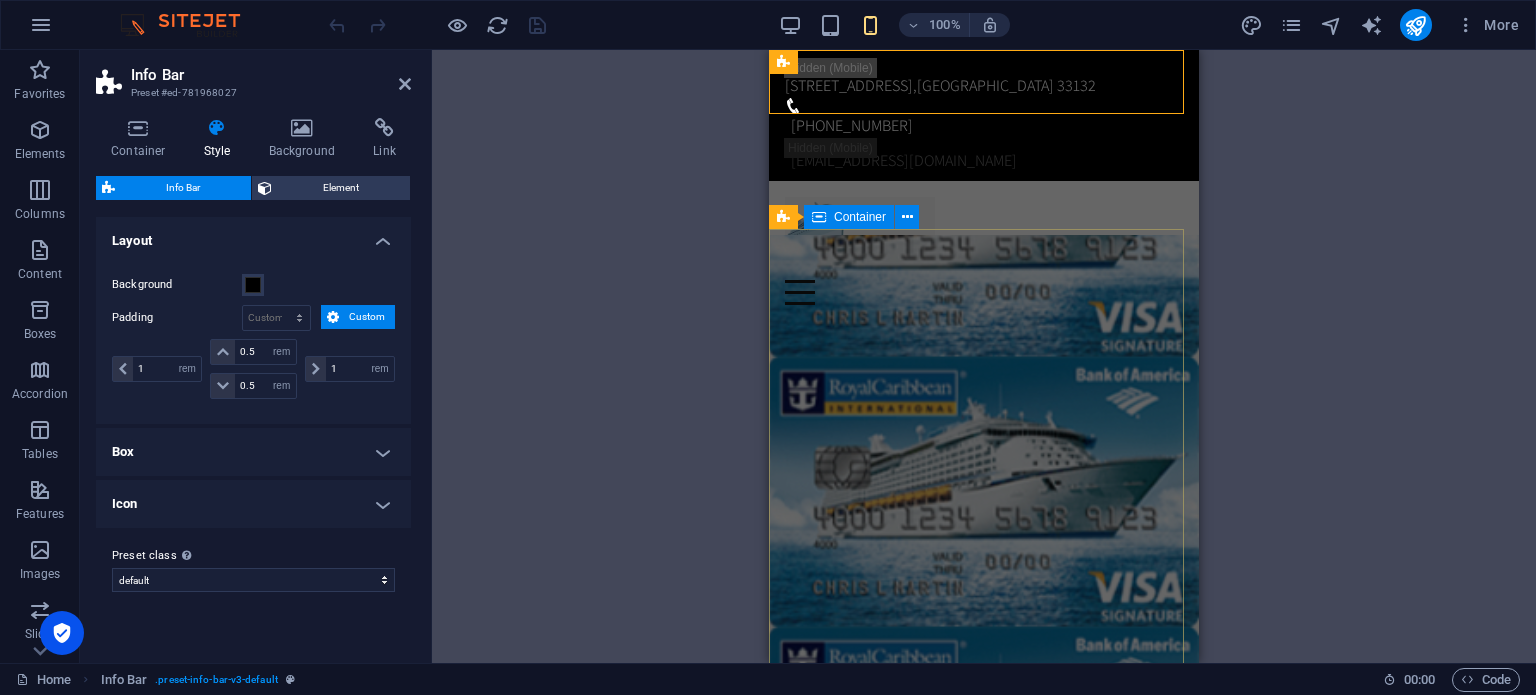 click on "Rediscover the World. Reimagine Your Finances. With Royal Caribbean and Strategic Financial Planning. Beyond the Horizon: Maximizing Your Royal Caribbean Experience Through Smart Financial Choices CONTINUE" at bounding box center (984, 1063) 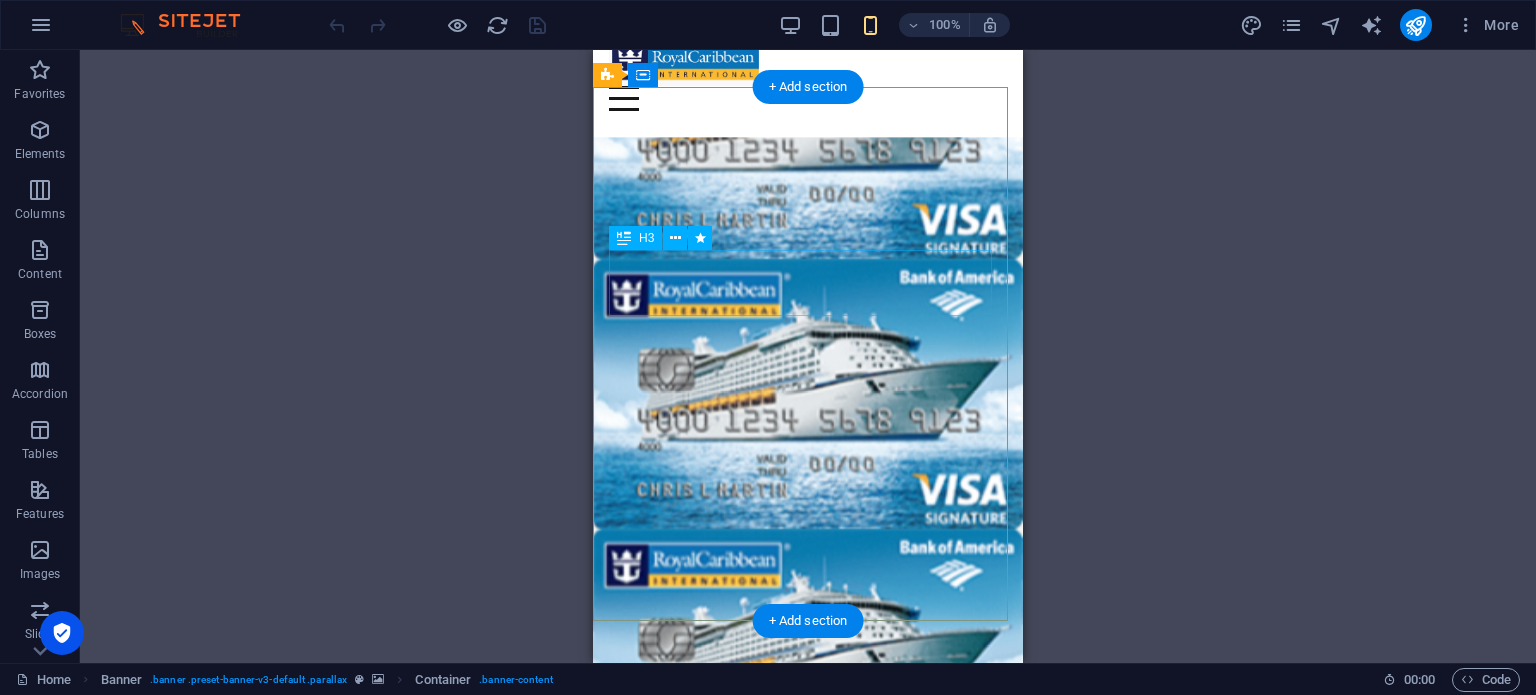 scroll, scrollTop: 200, scrollLeft: 0, axis: vertical 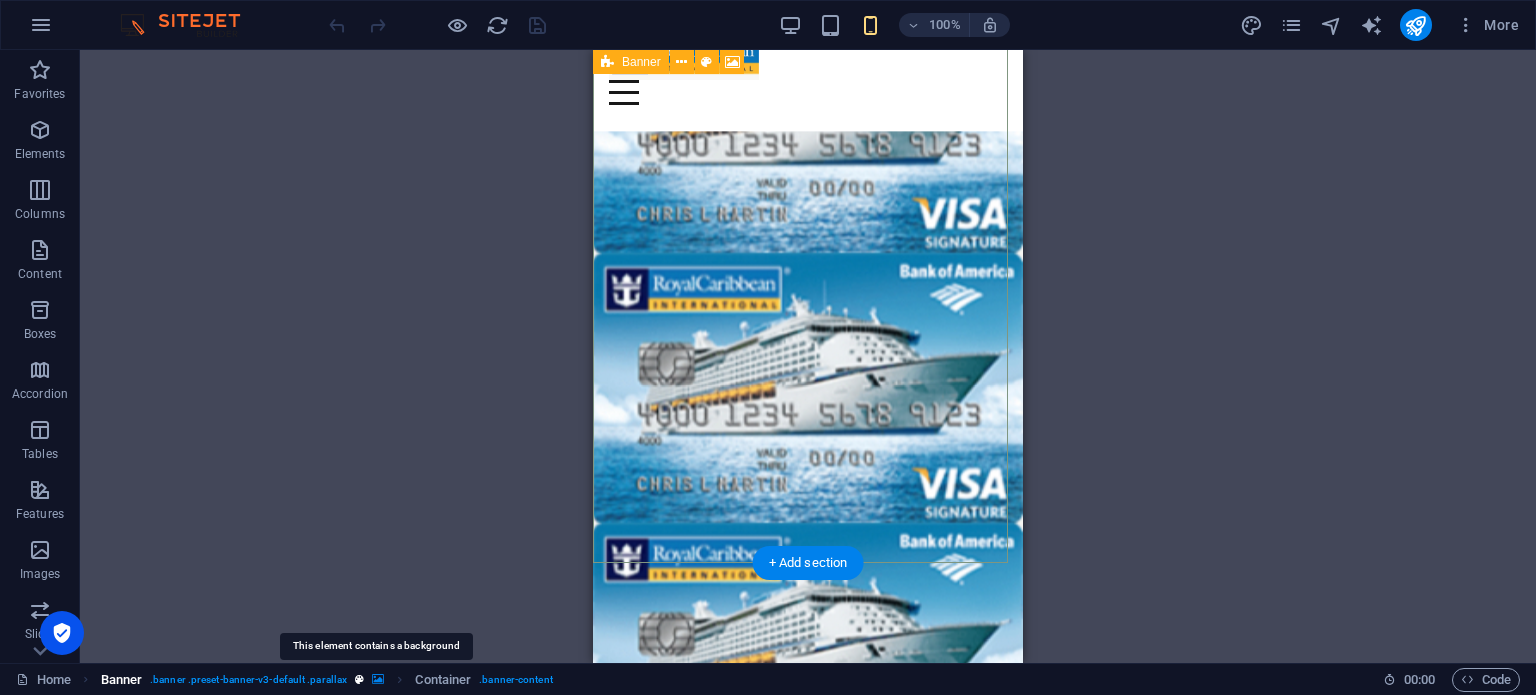 click at bounding box center (378, 679) 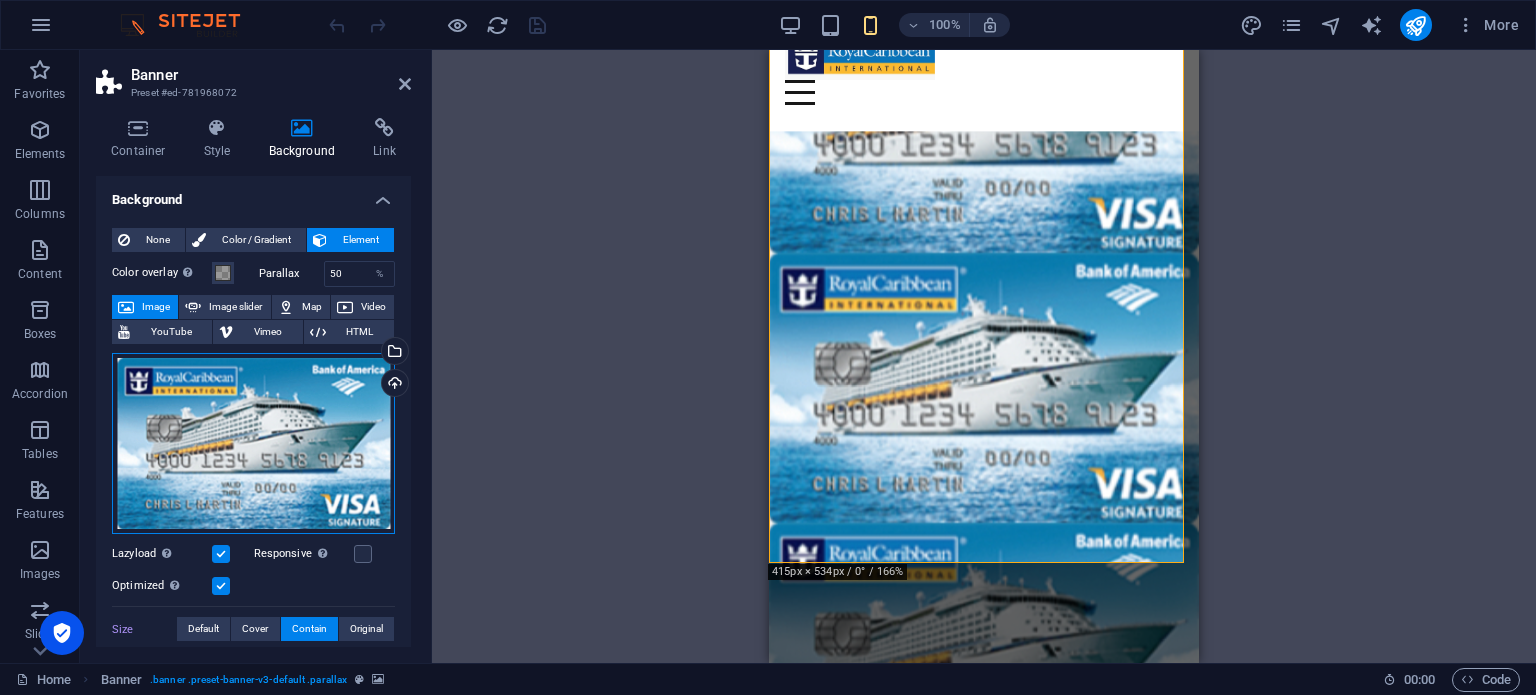 click on "Drag files here, click to choose files or select files from Files or our free stock photos & videos" at bounding box center [253, 443] 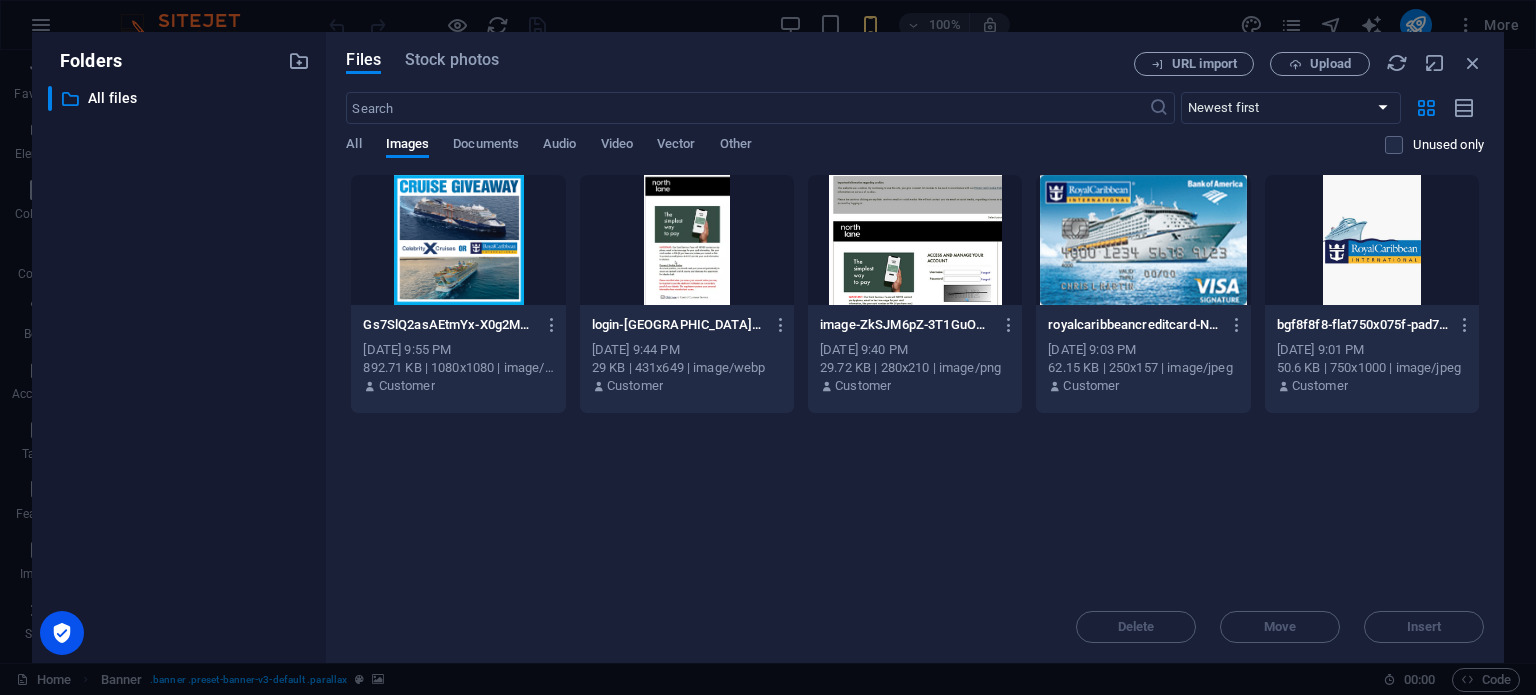 click at bounding box center [687, 240] 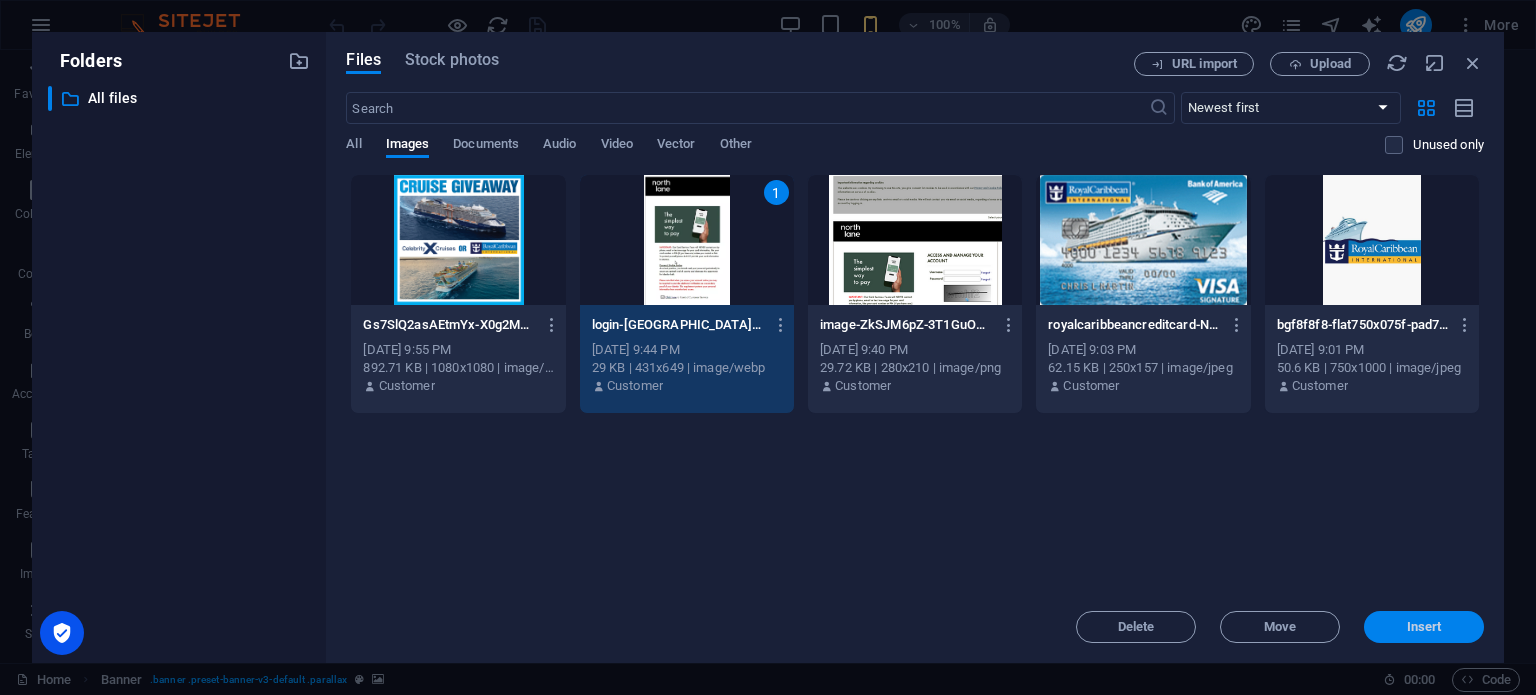click on "Insert" at bounding box center [1424, 627] 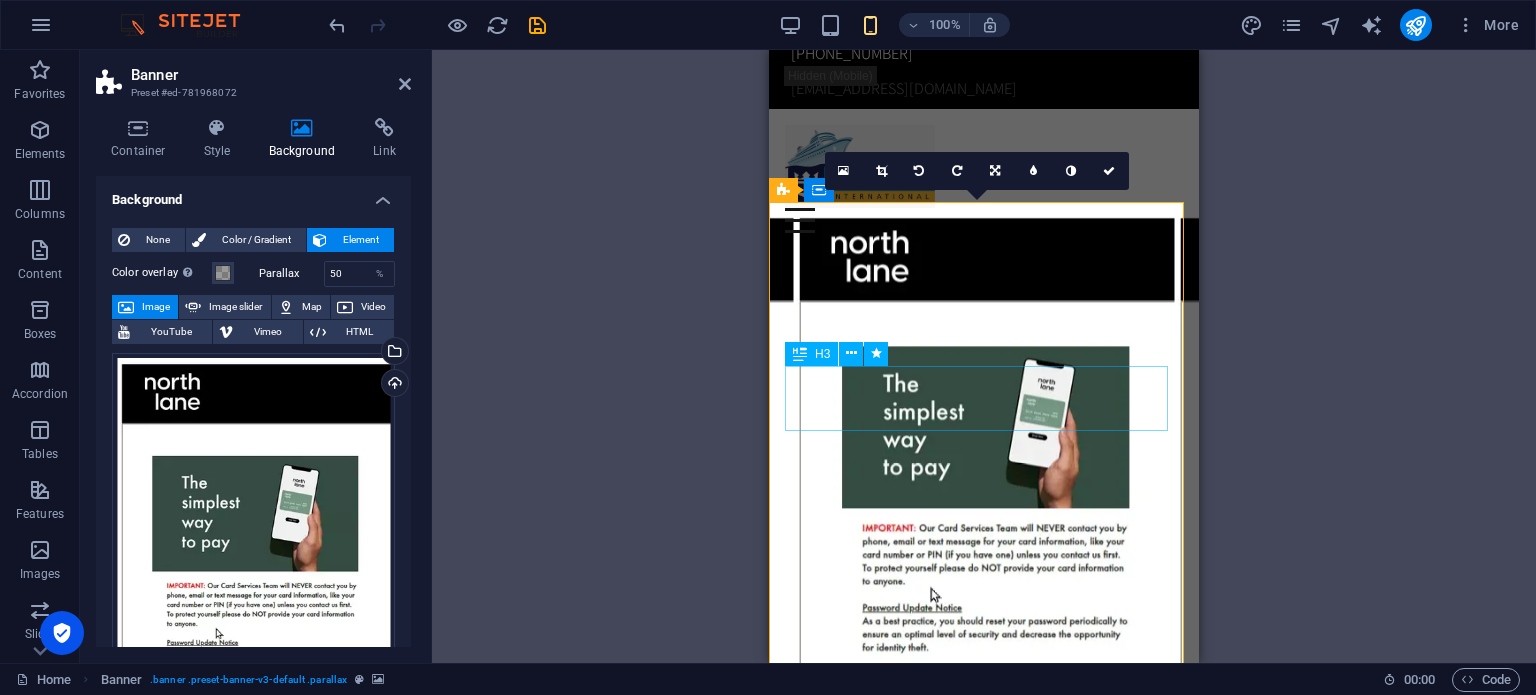 scroll, scrollTop: 100, scrollLeft: 0, axis: vertical 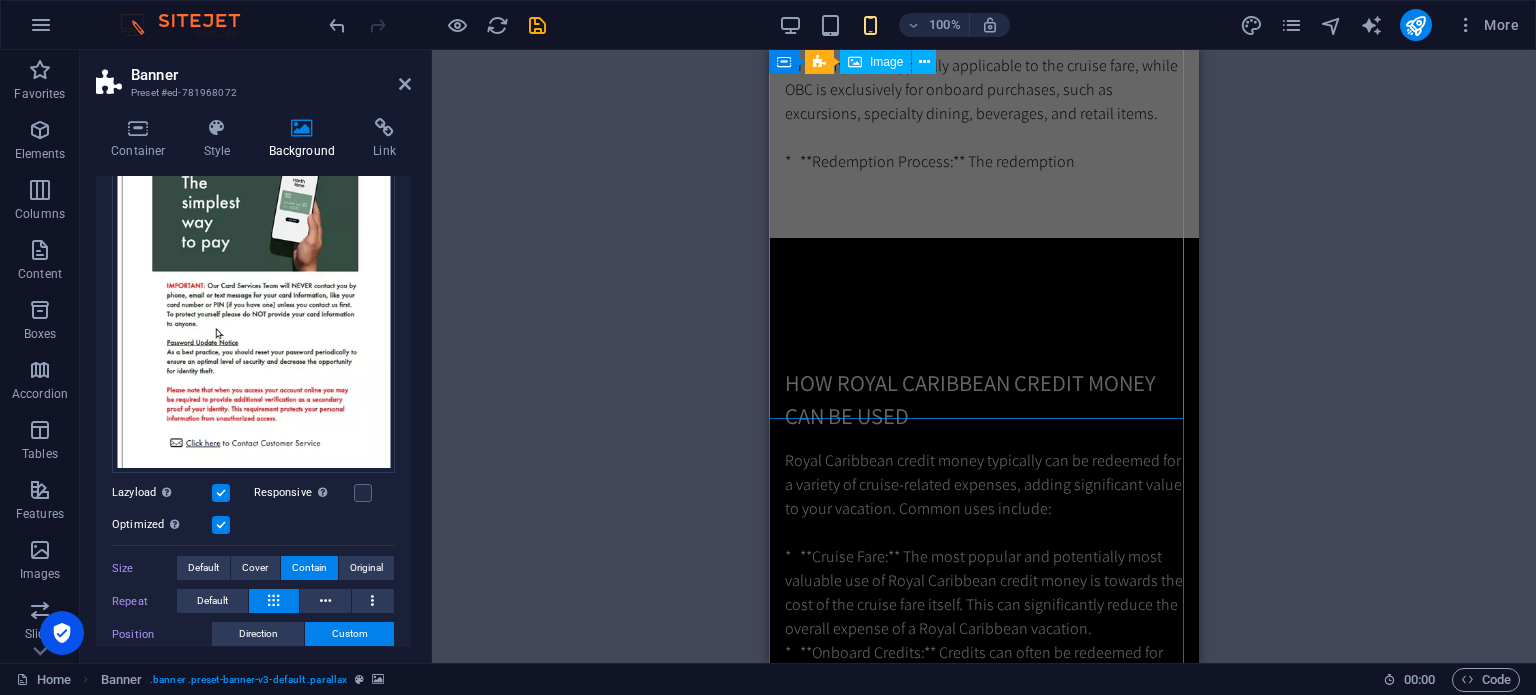 click at bounding box center (984, 2269) 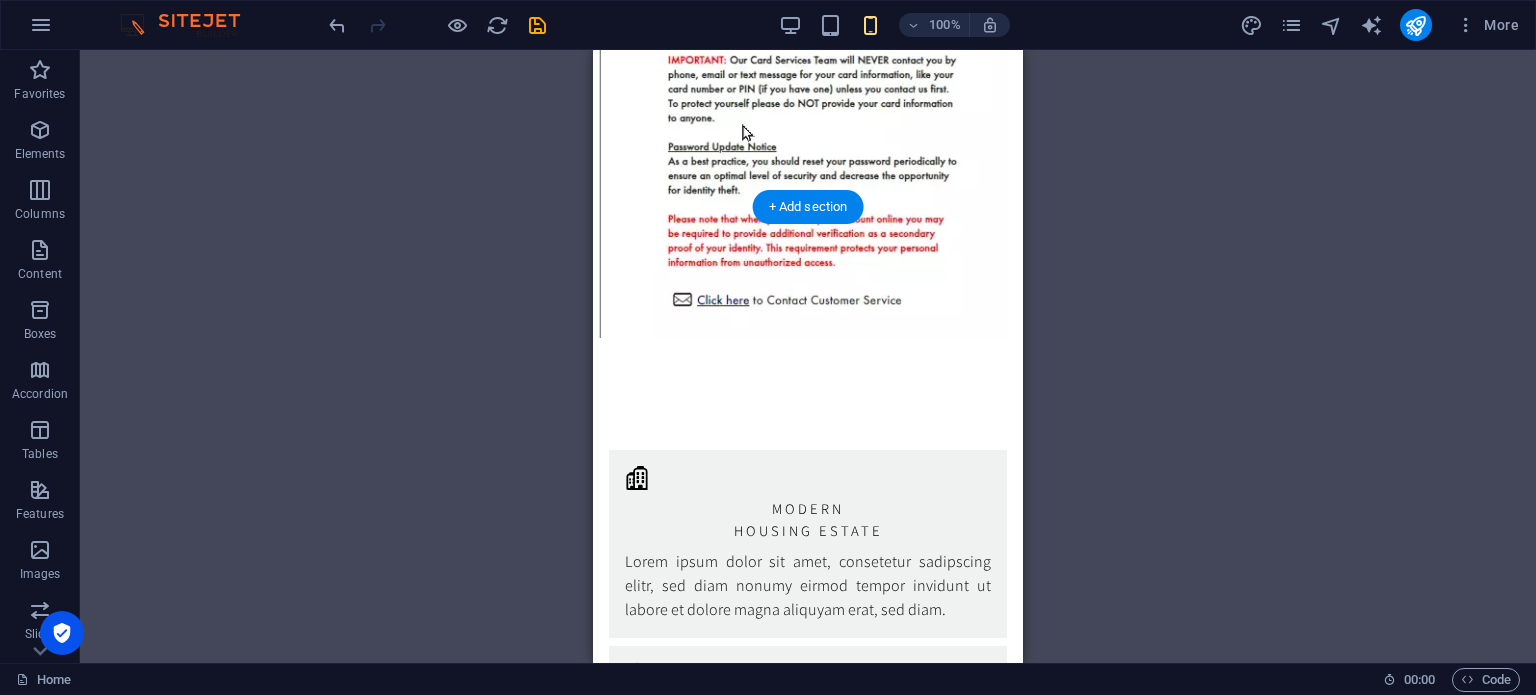 scroll, scrollTop: 6000, scrollLeft: 0, axis: vertical 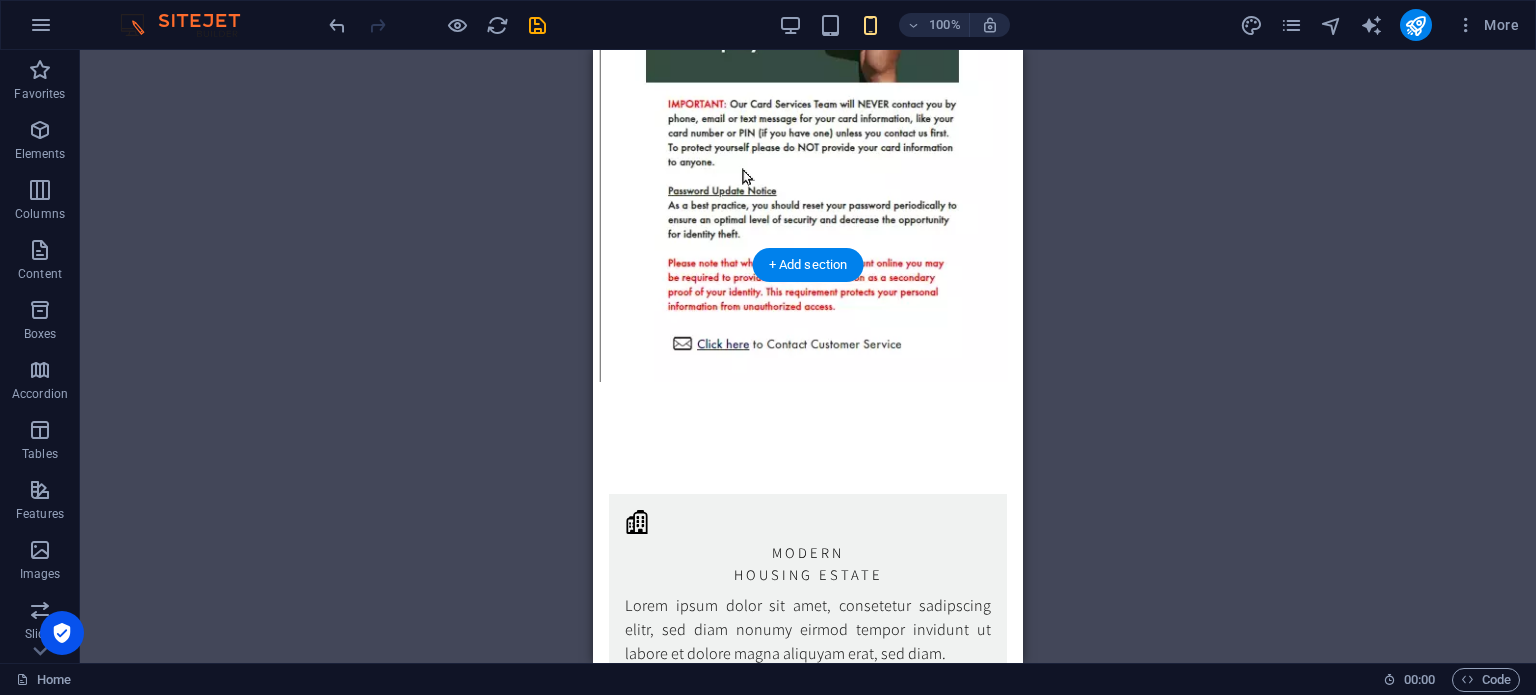 click at bounding box center (808, 1434) 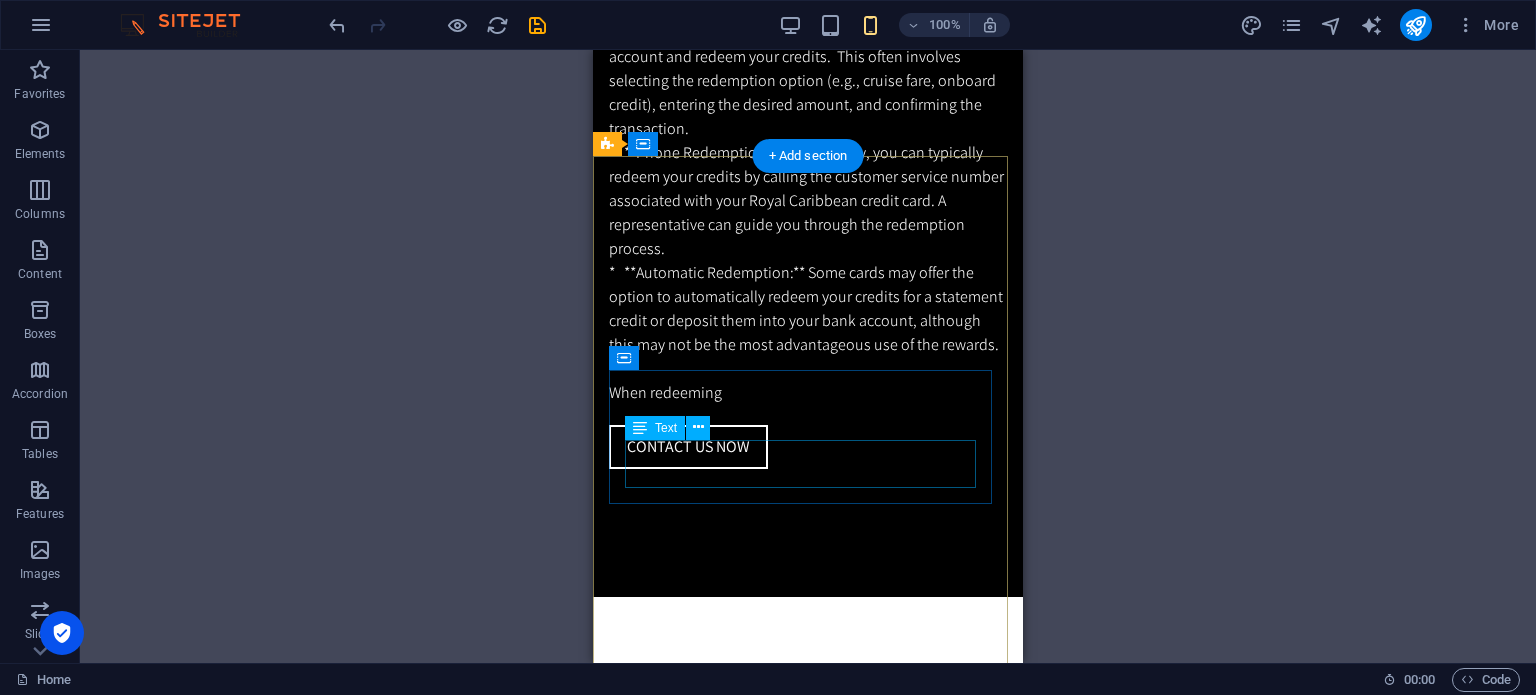 scroll, scrollTop: 8096, scrollLeft: 0, axis: vertical 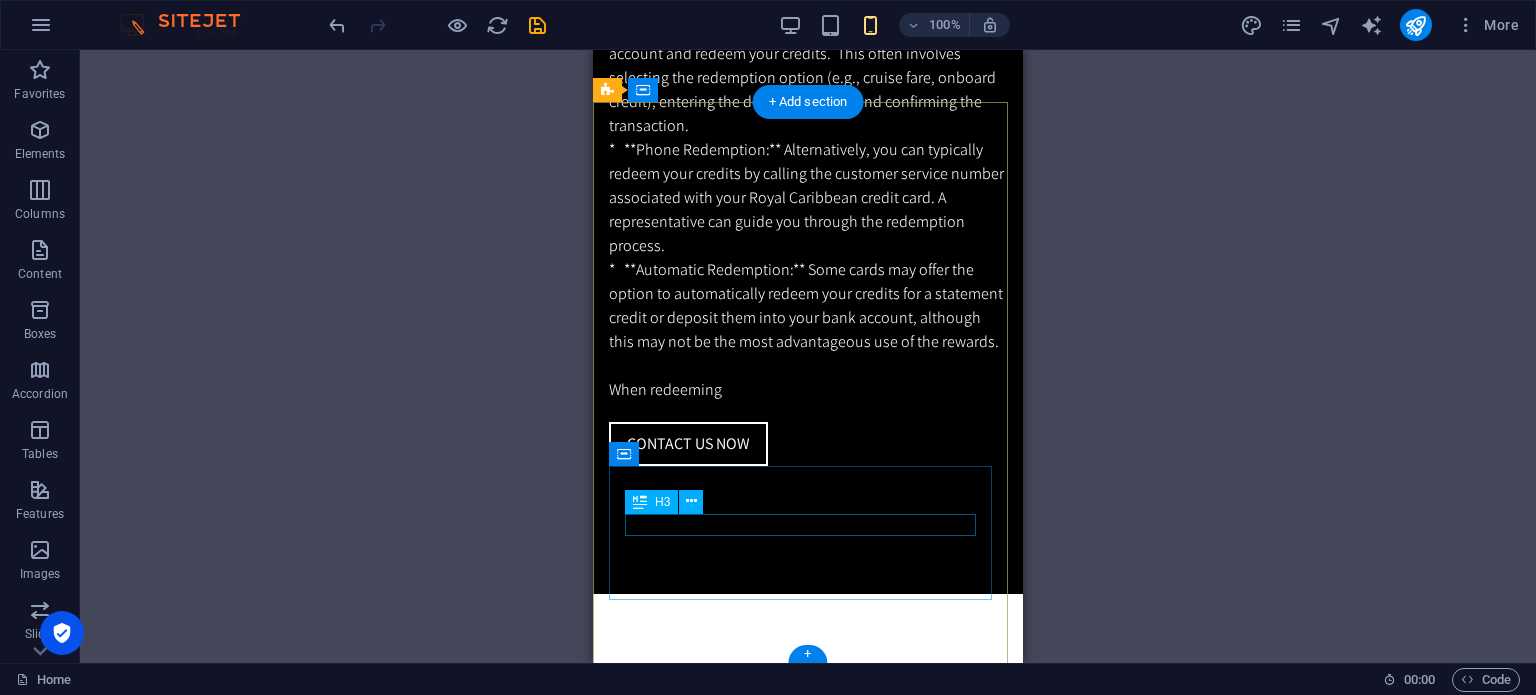 click on "Information" at bounding box center [808, 1840] 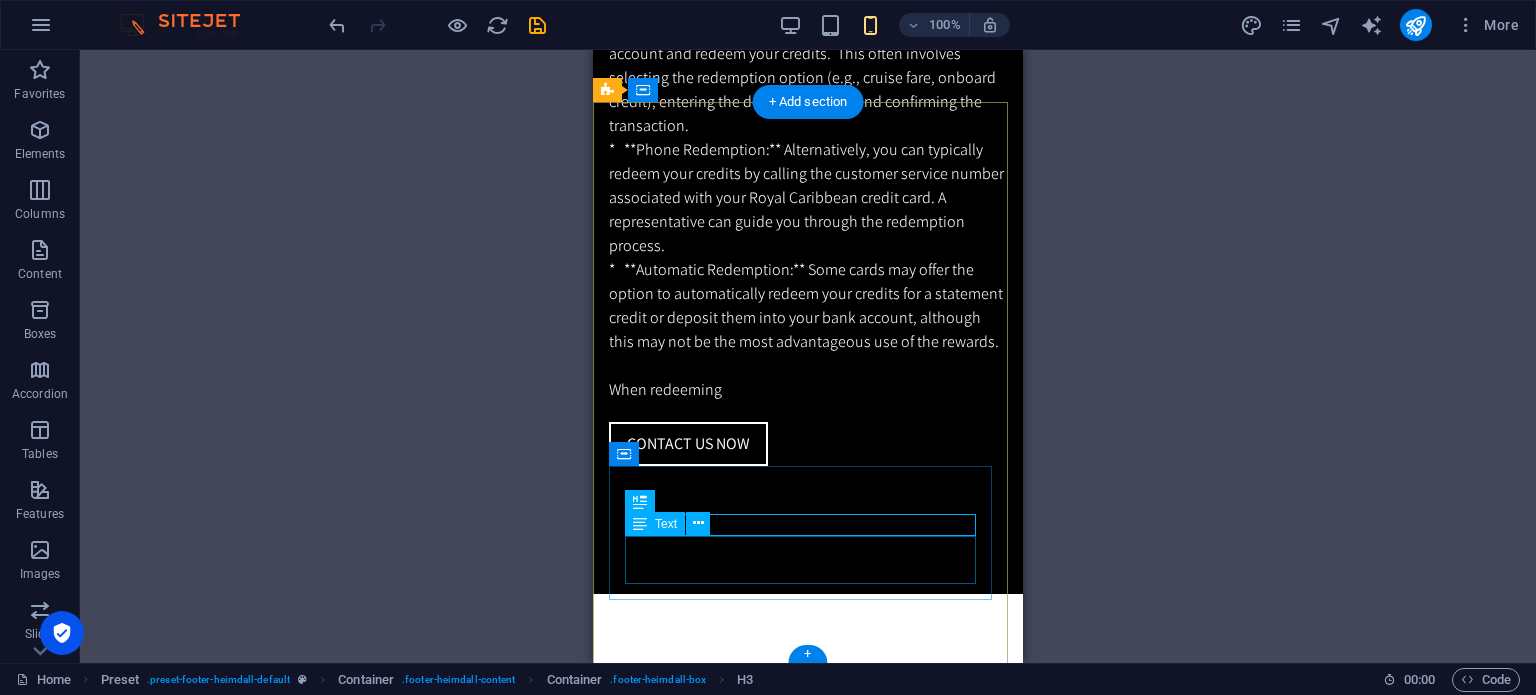 click on "Privacy Legal Notice" at bounding box center (808, 1875) 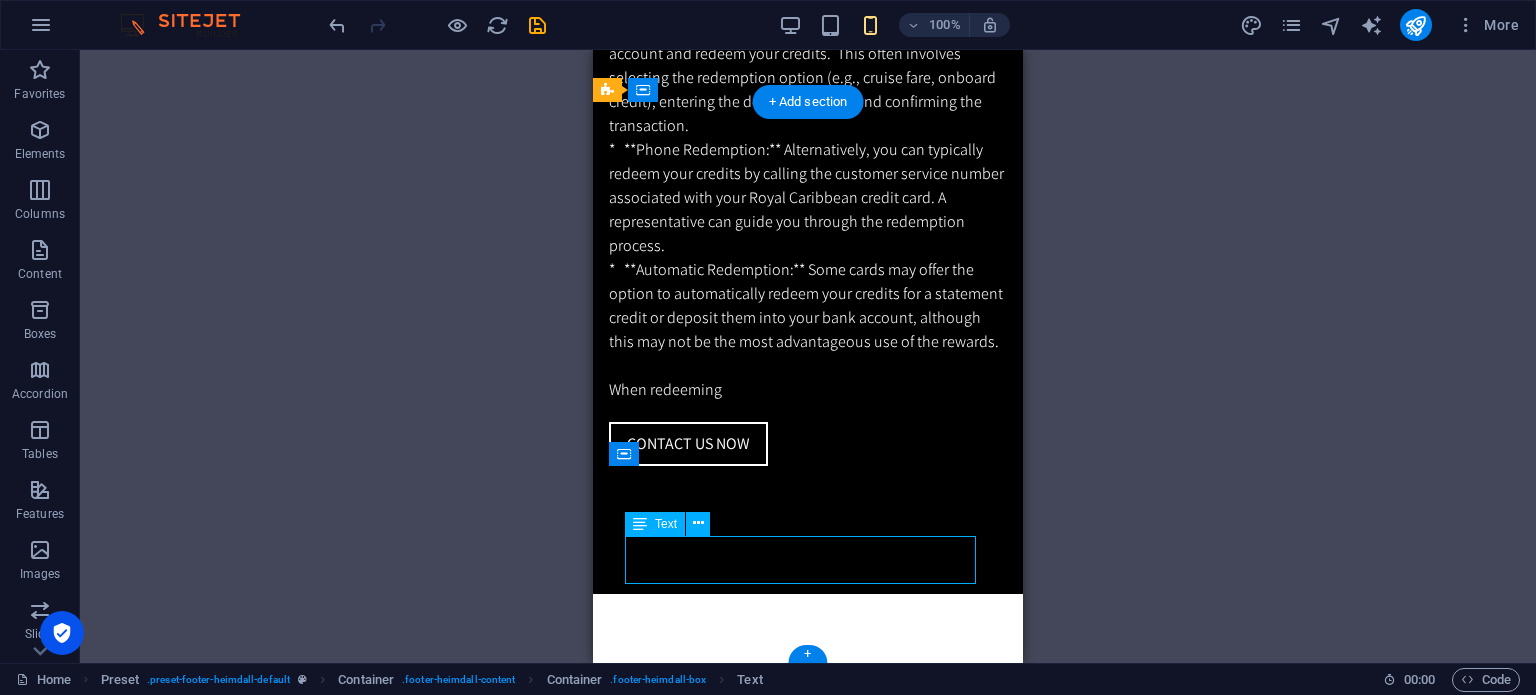 click on "Privacy Legal Notice" at bounding box center (808, 1875) 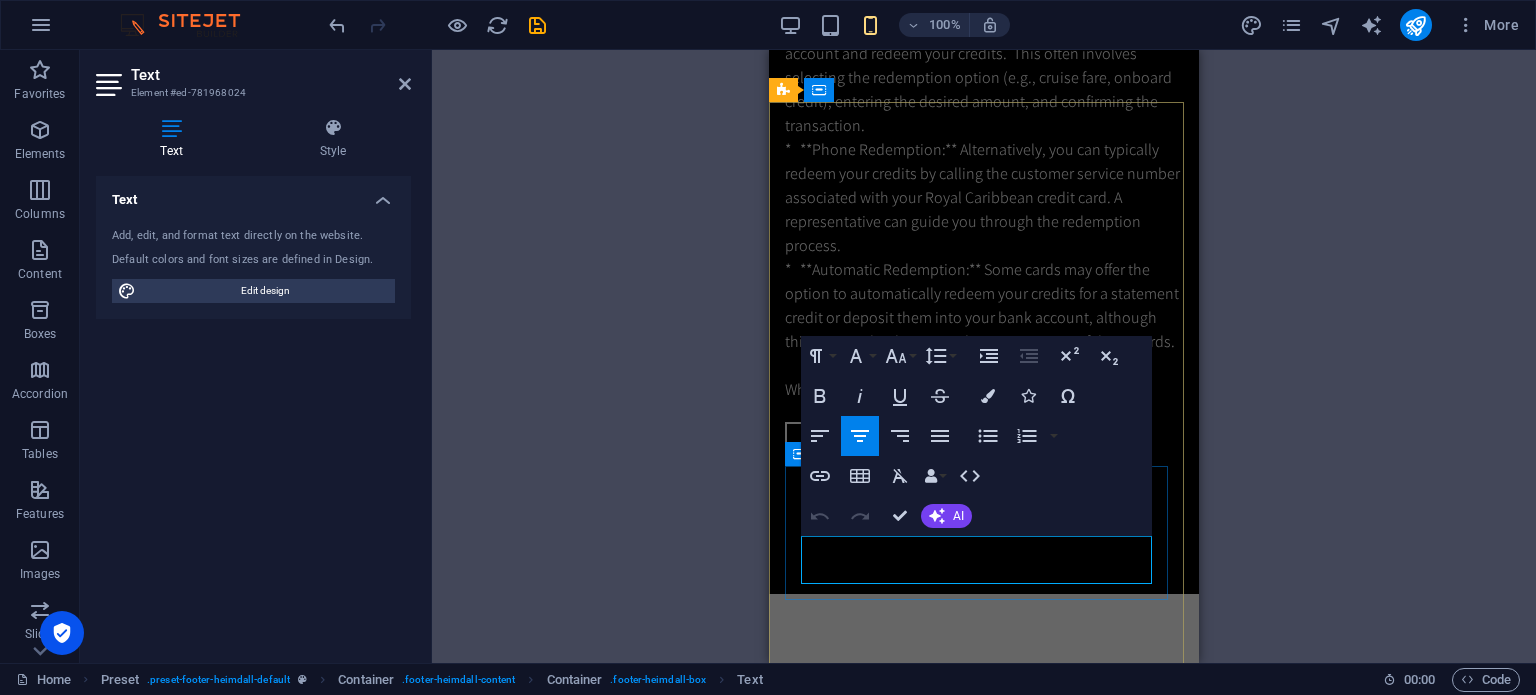 click on "Privacy" at bounding box center (984, 1862) 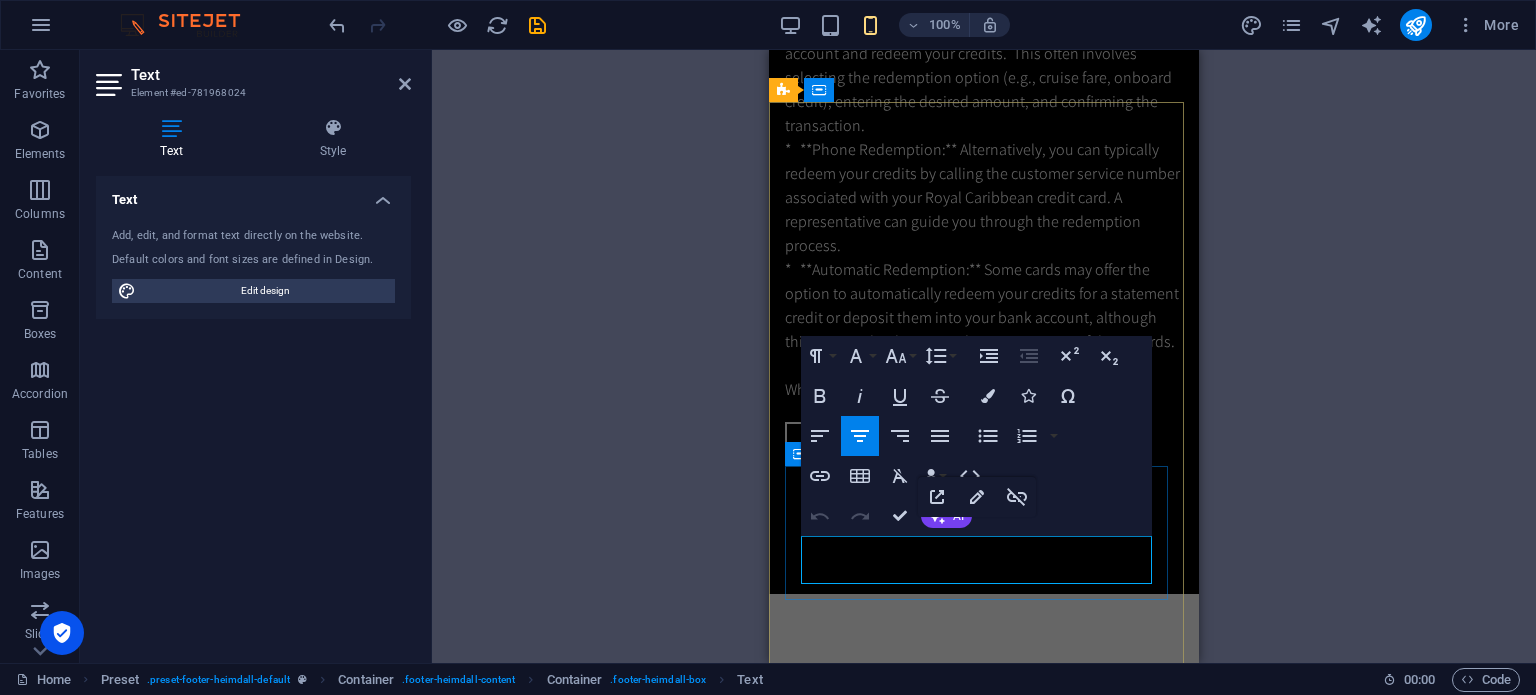 click on "Privacy" at bounding box center [984, 1862] 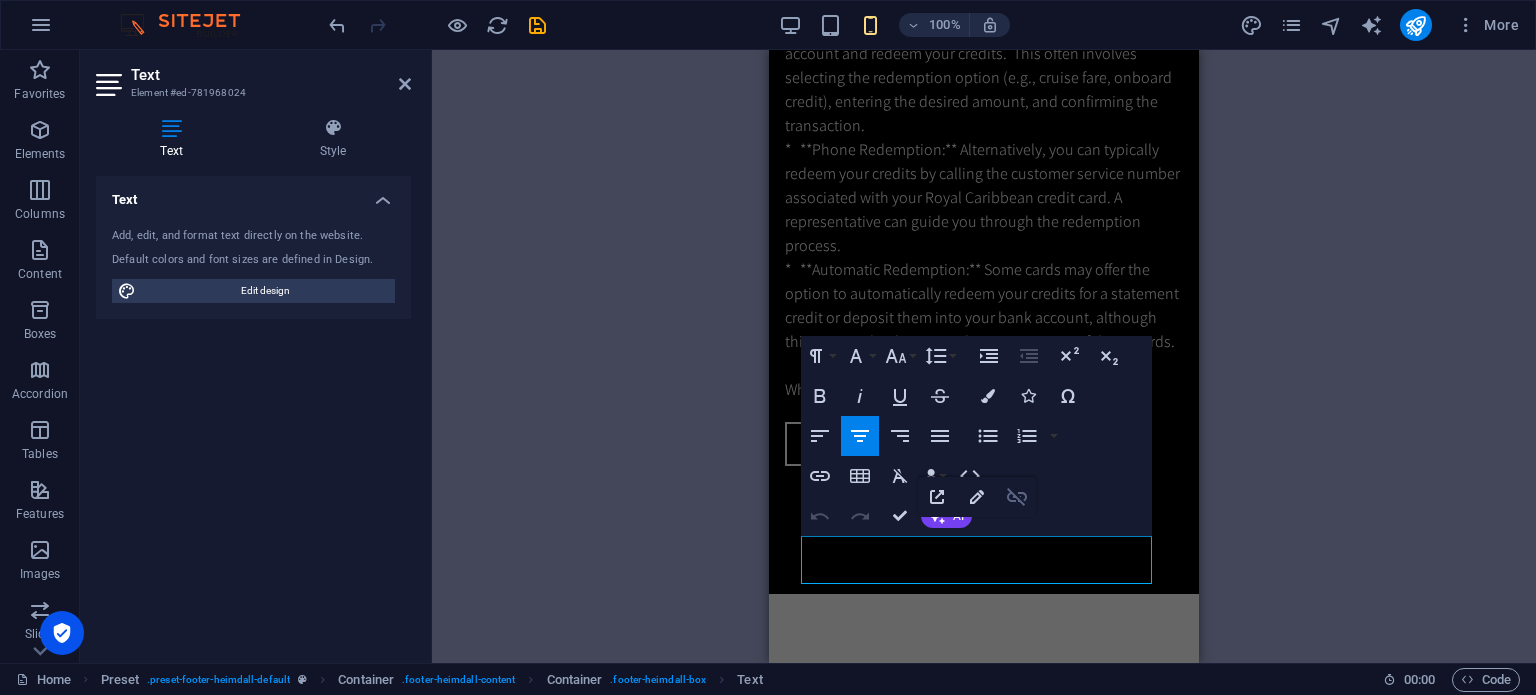 click 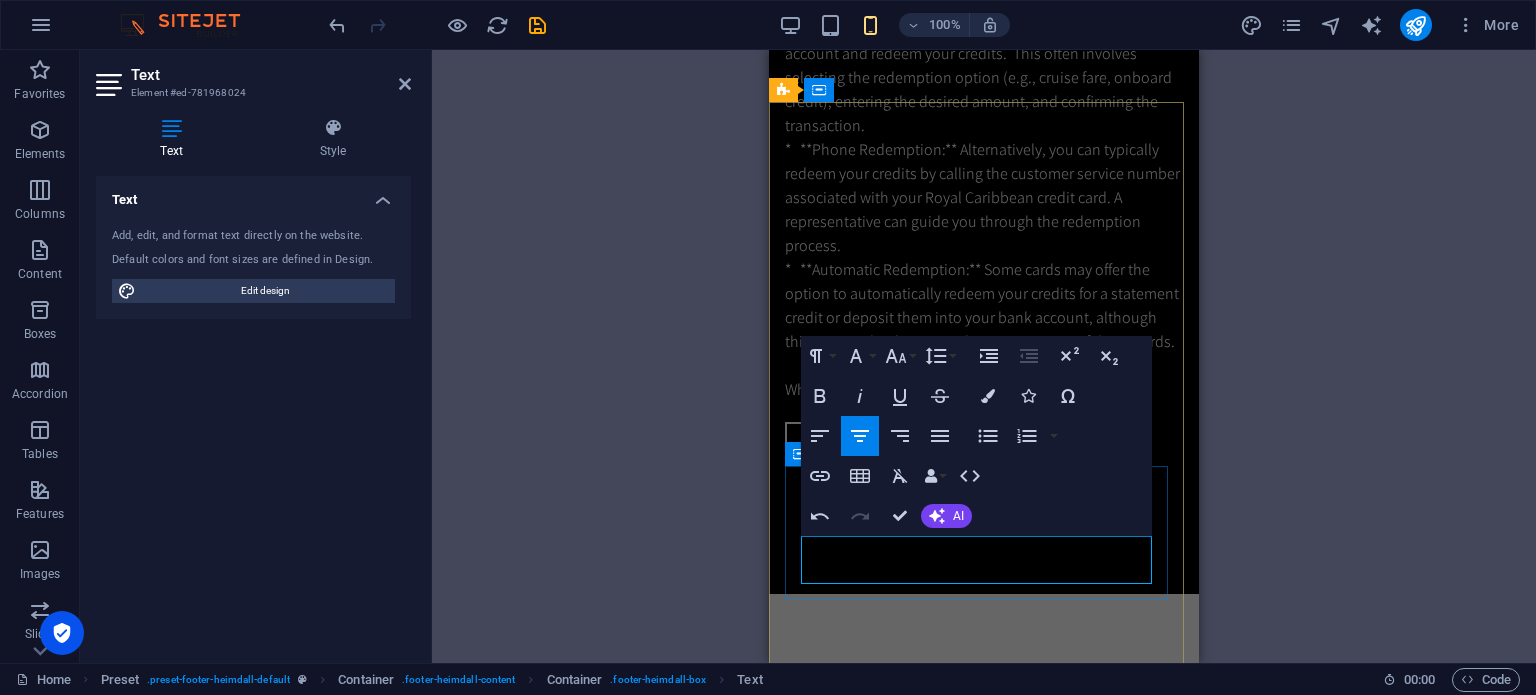 click on "Privacy" at bounding box center [984, 1863] 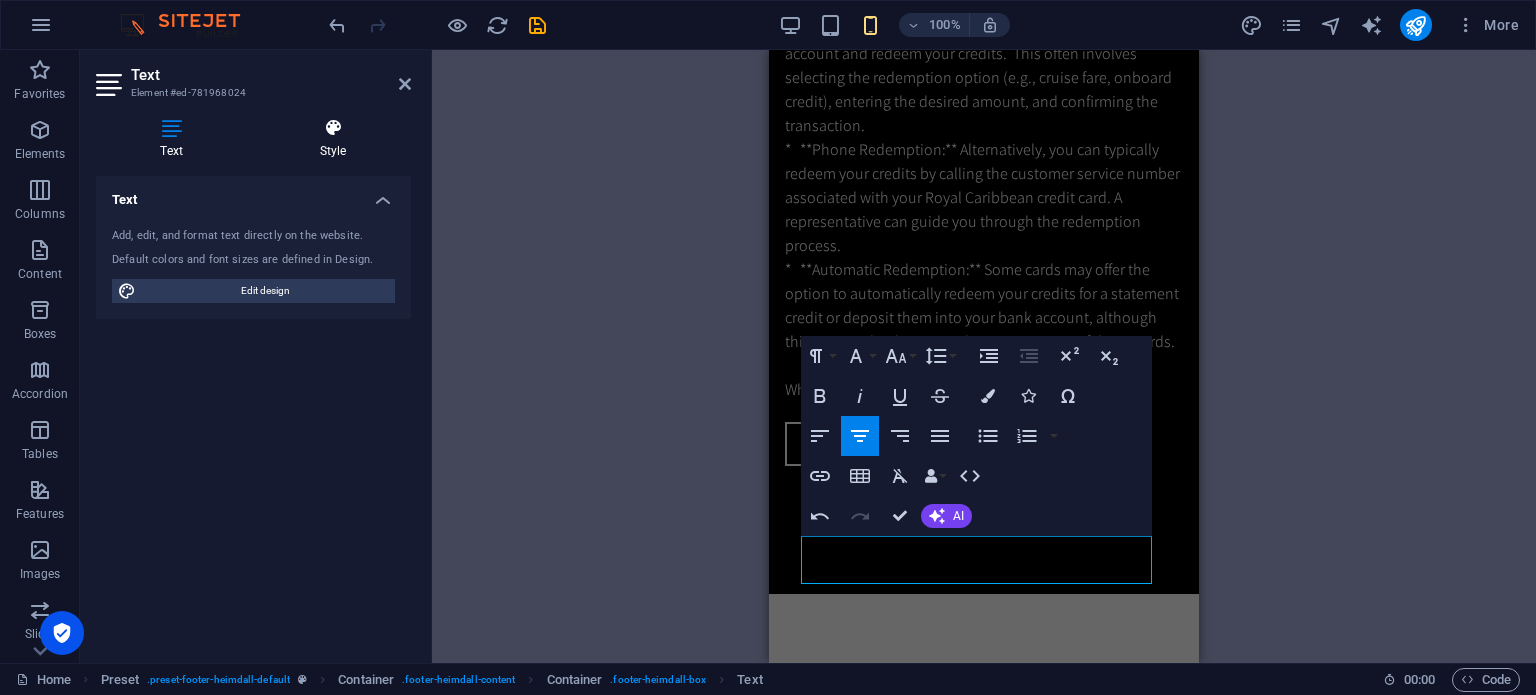 click at bounding box center (333, 128) 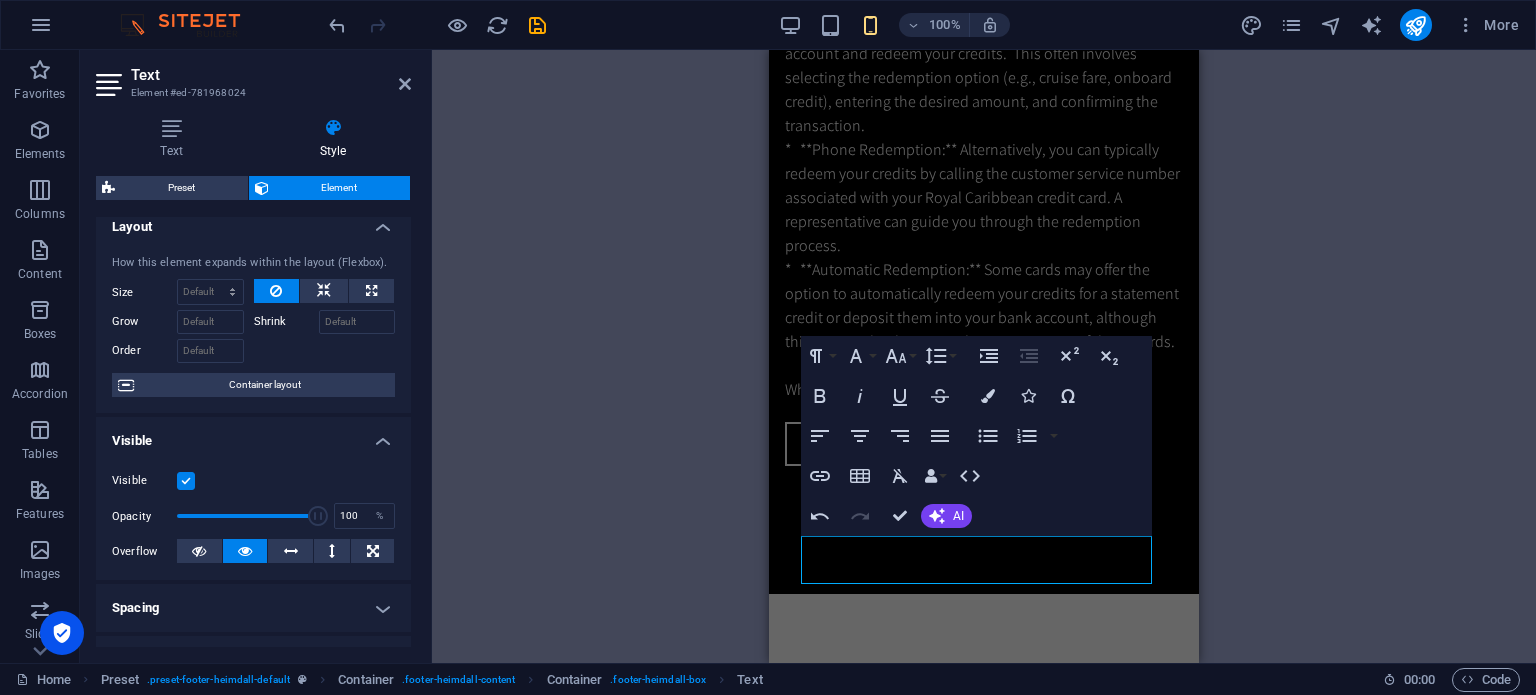 scroll, scrollTop: 0, scrollLeft: 0, axis: both 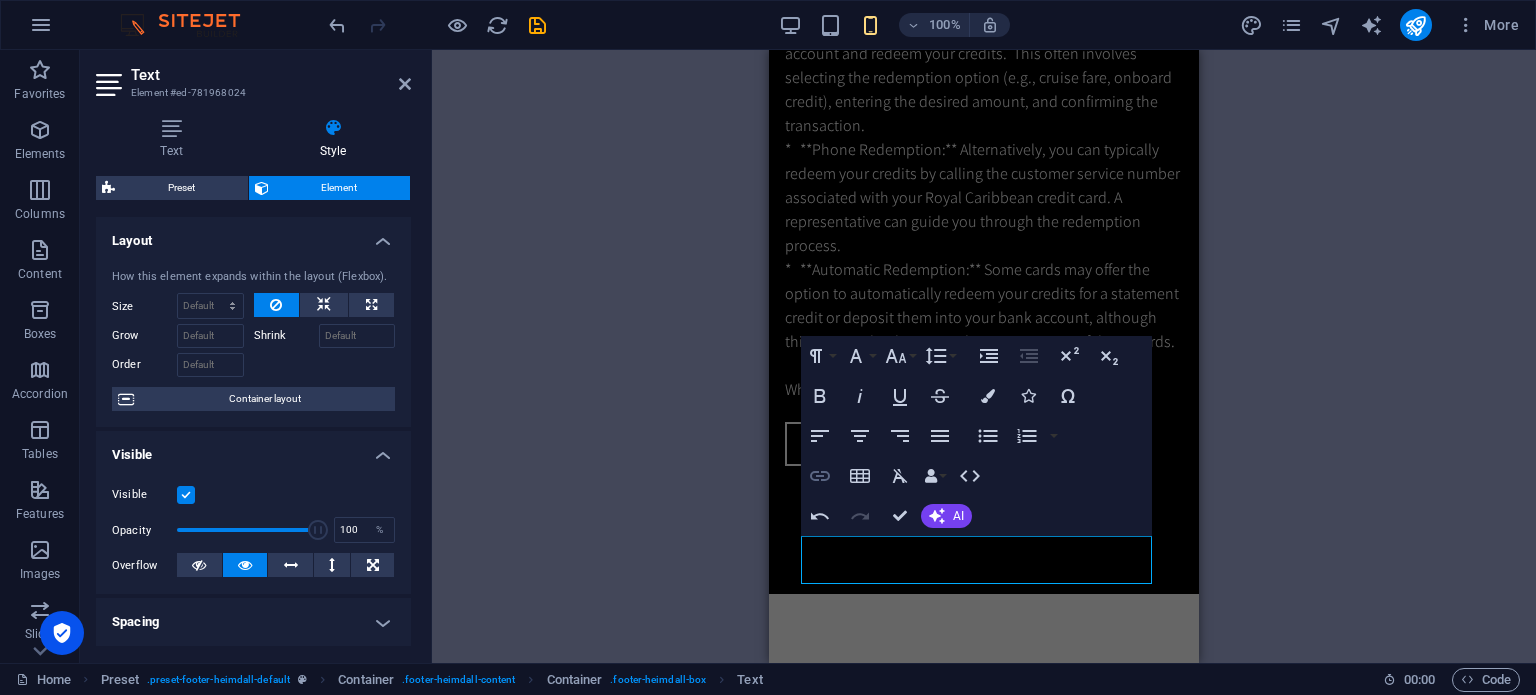 click 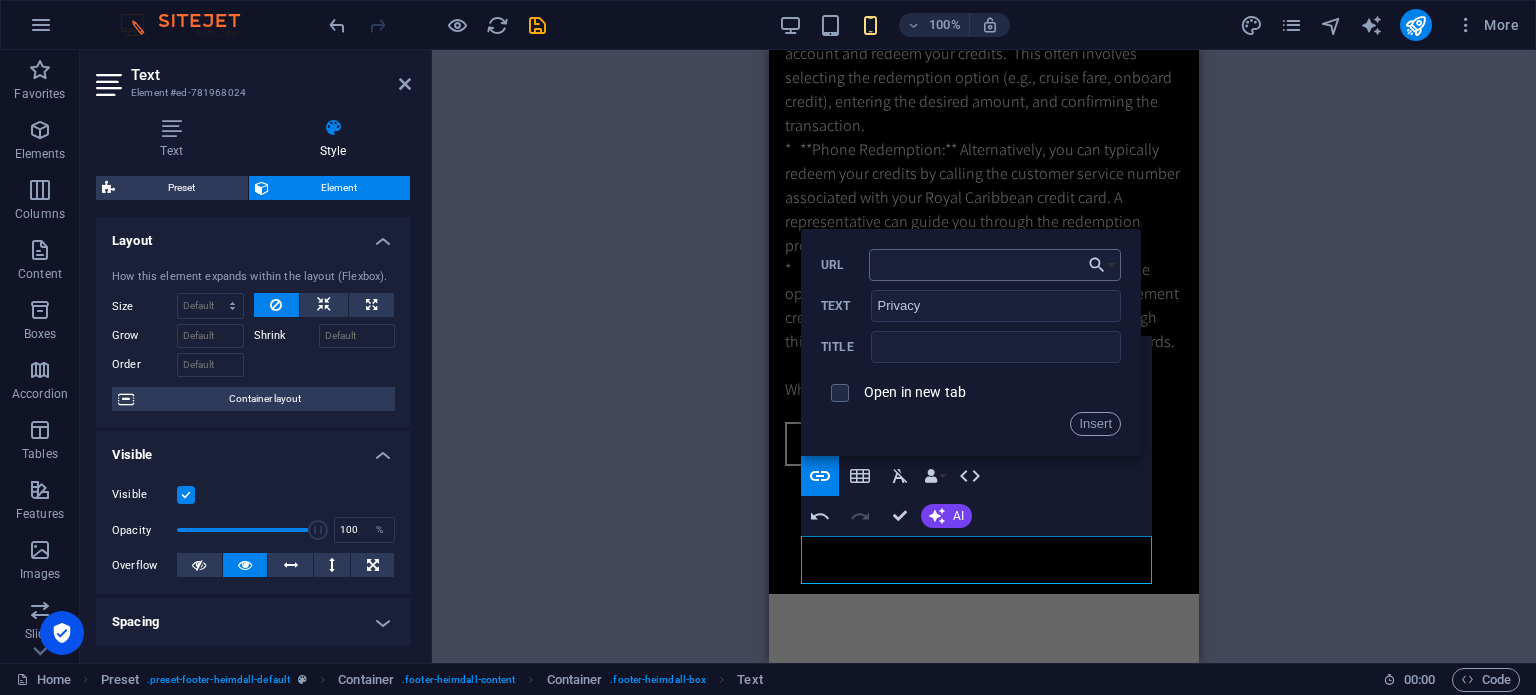 click on "URL" at bounding box center (995, 265) 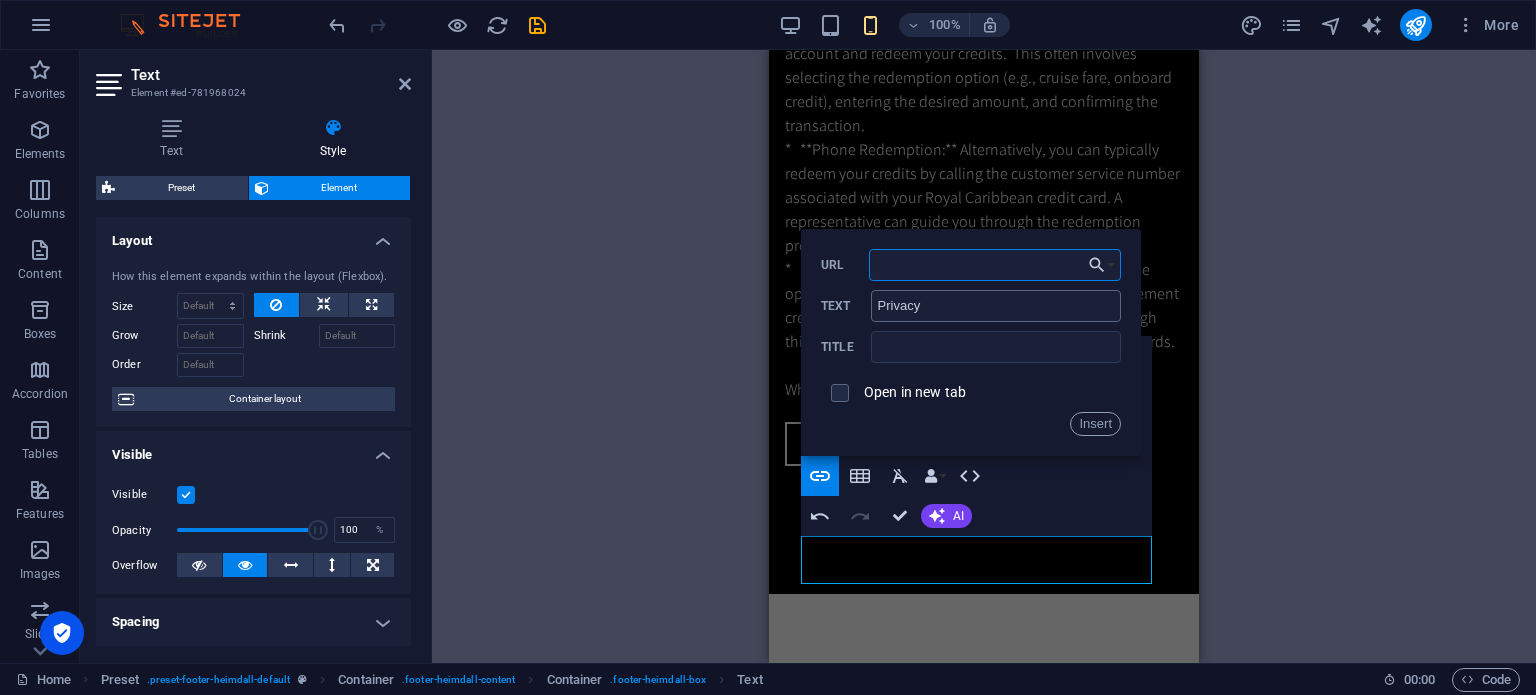 paste on "[URL][DOMAIN_NAME]" 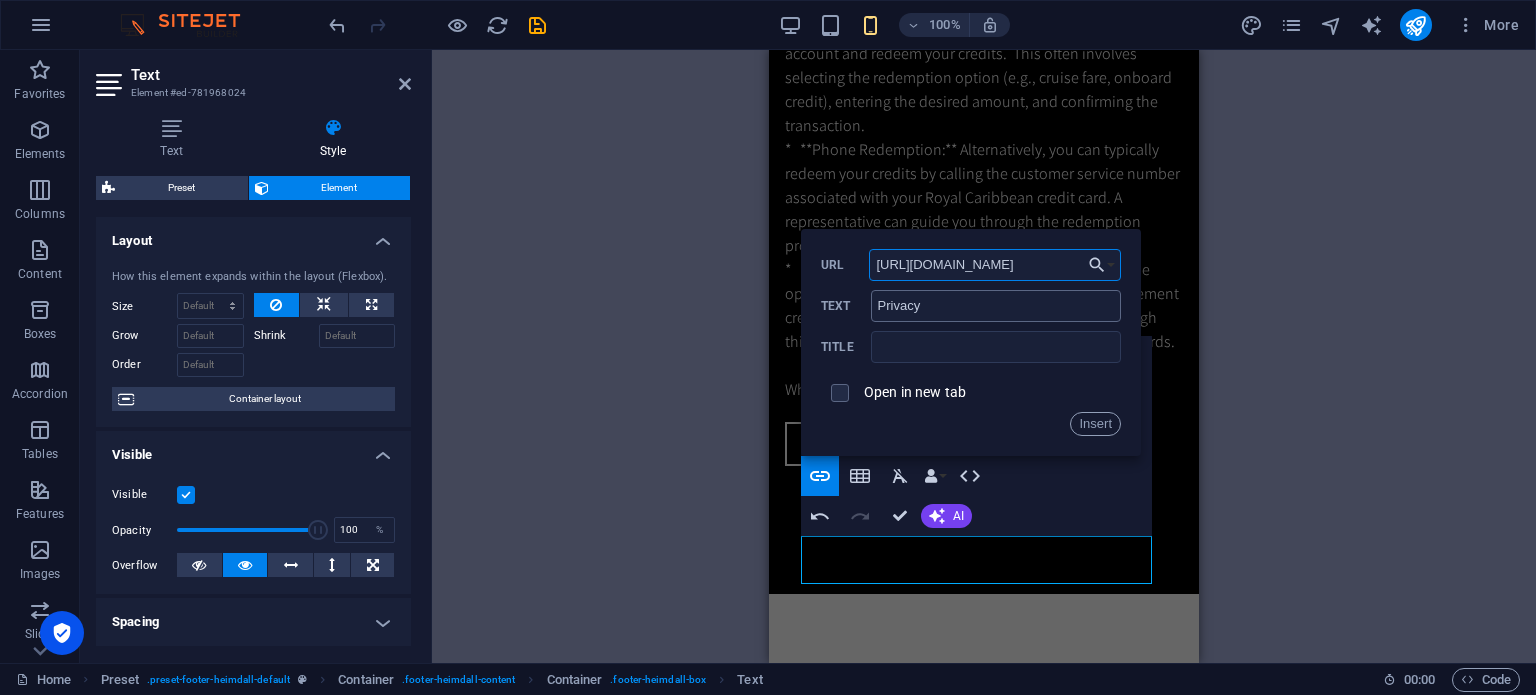 scroll, scrollTop: 0, scrollLeft: 16, axis: horizontal 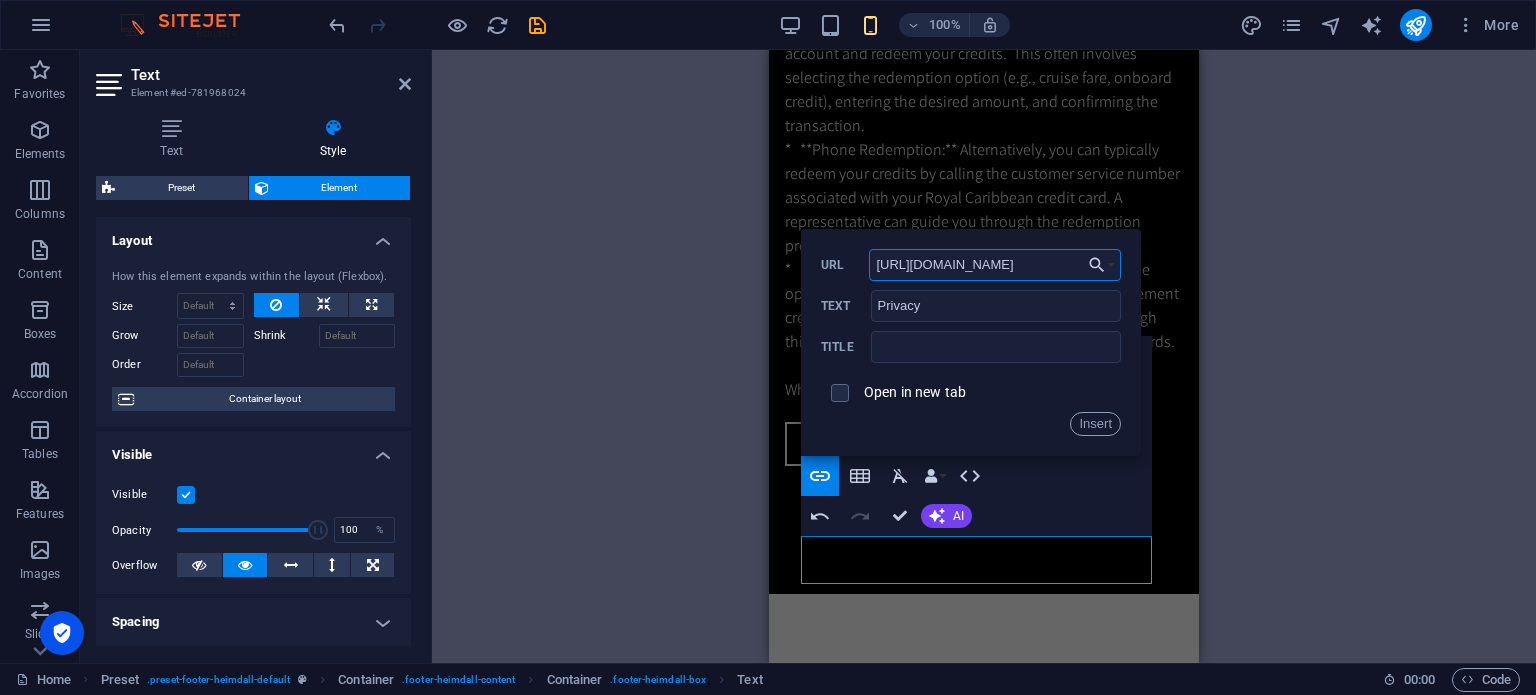 click on "[URL][DOMAIN_NAME]" at bounding box center (995, 265) 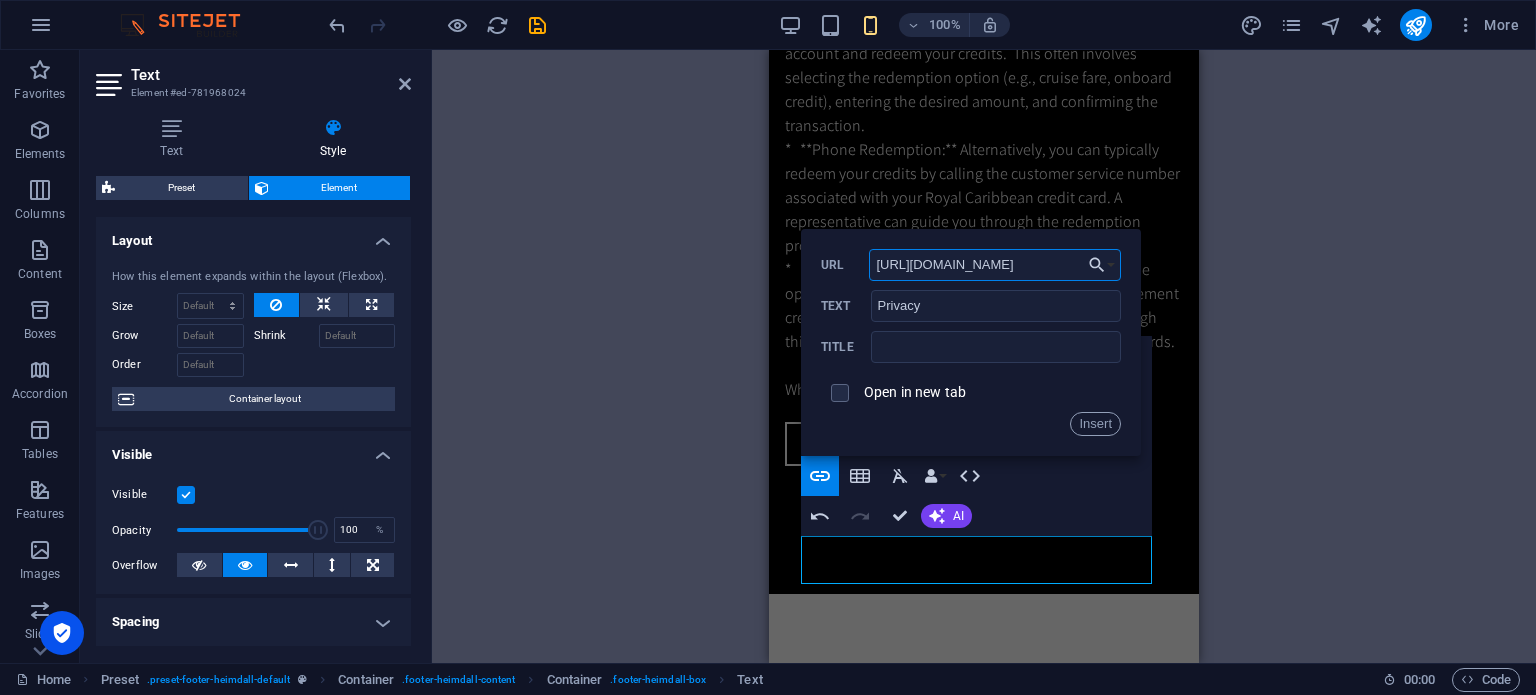 scroll, scrollTop: 0, scrollLeft: 0, axis: both 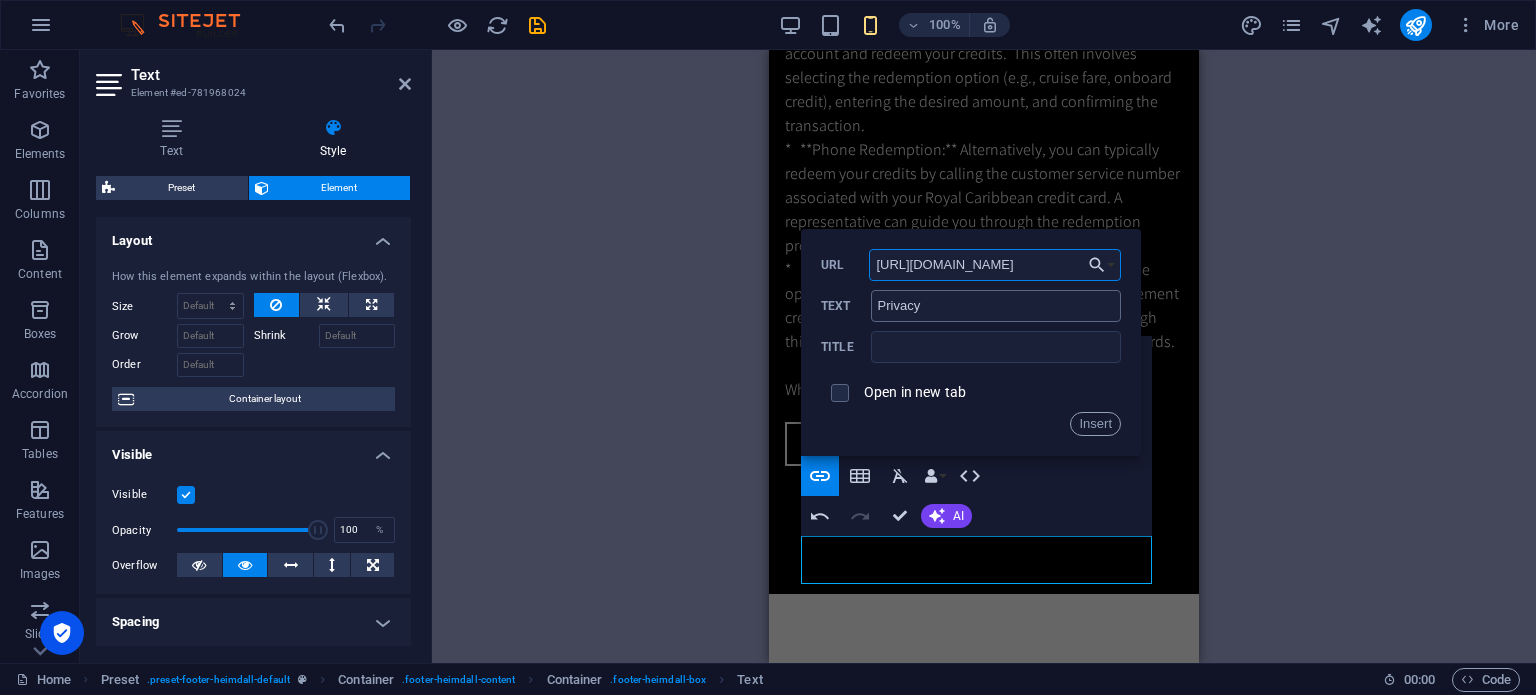 type on "[URL][DOMAIN_NAME]" 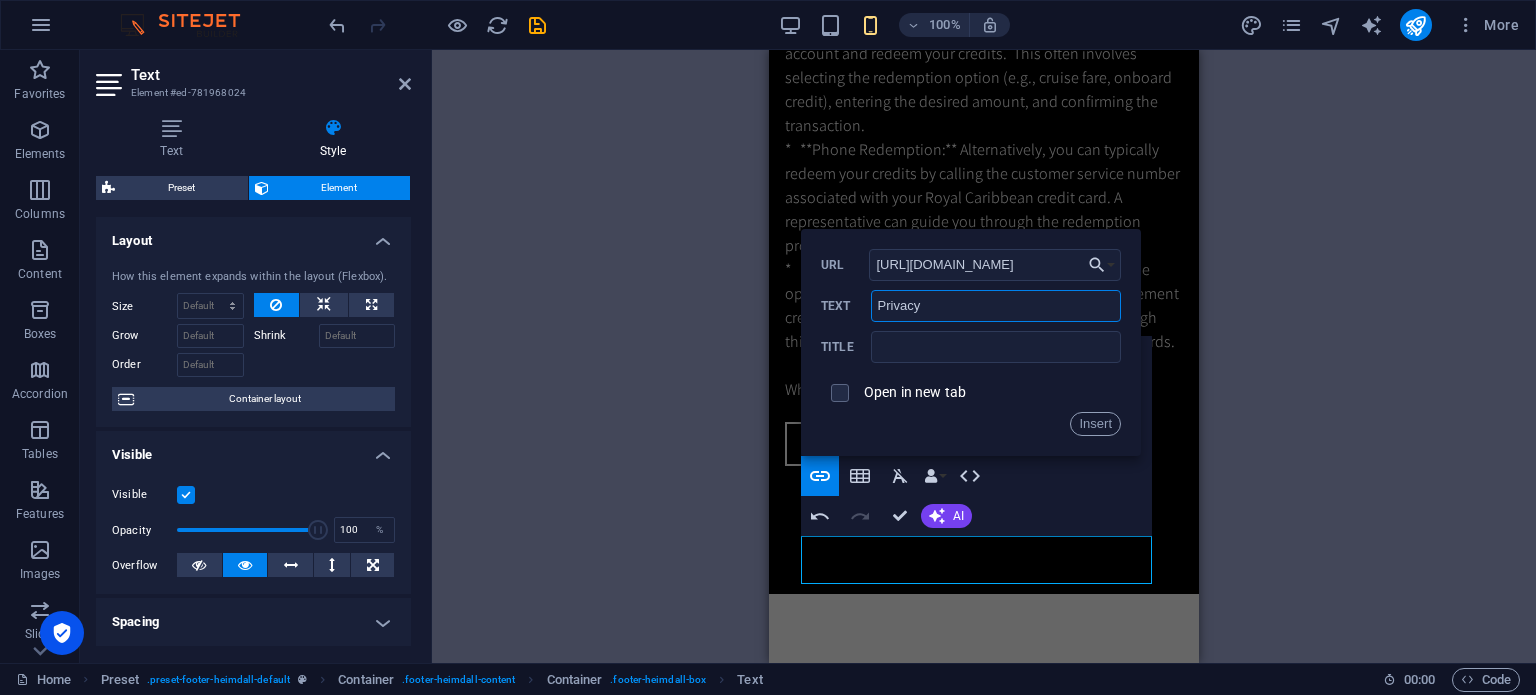 click on "Privacy" at bounding box center [996, 306] 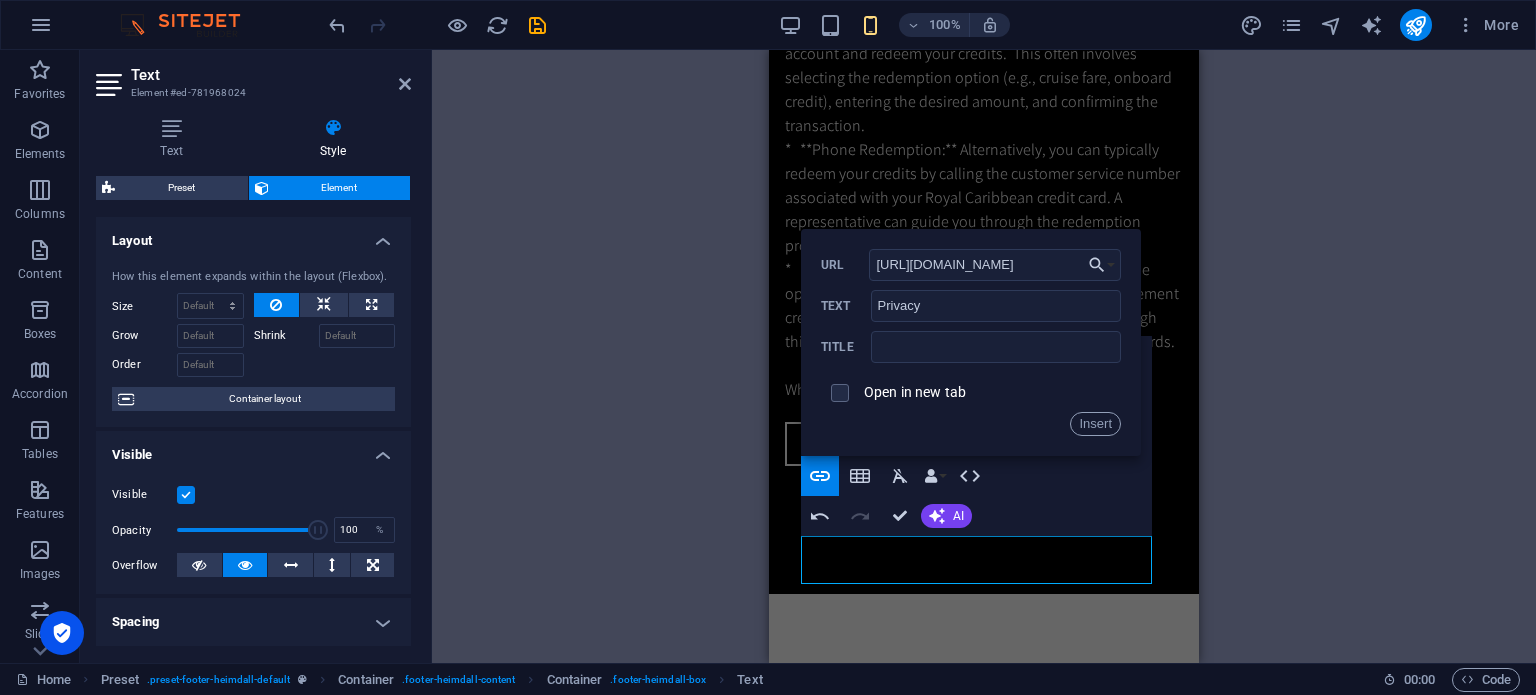 click on "Open in new tab" at bounding box center (971, 393) 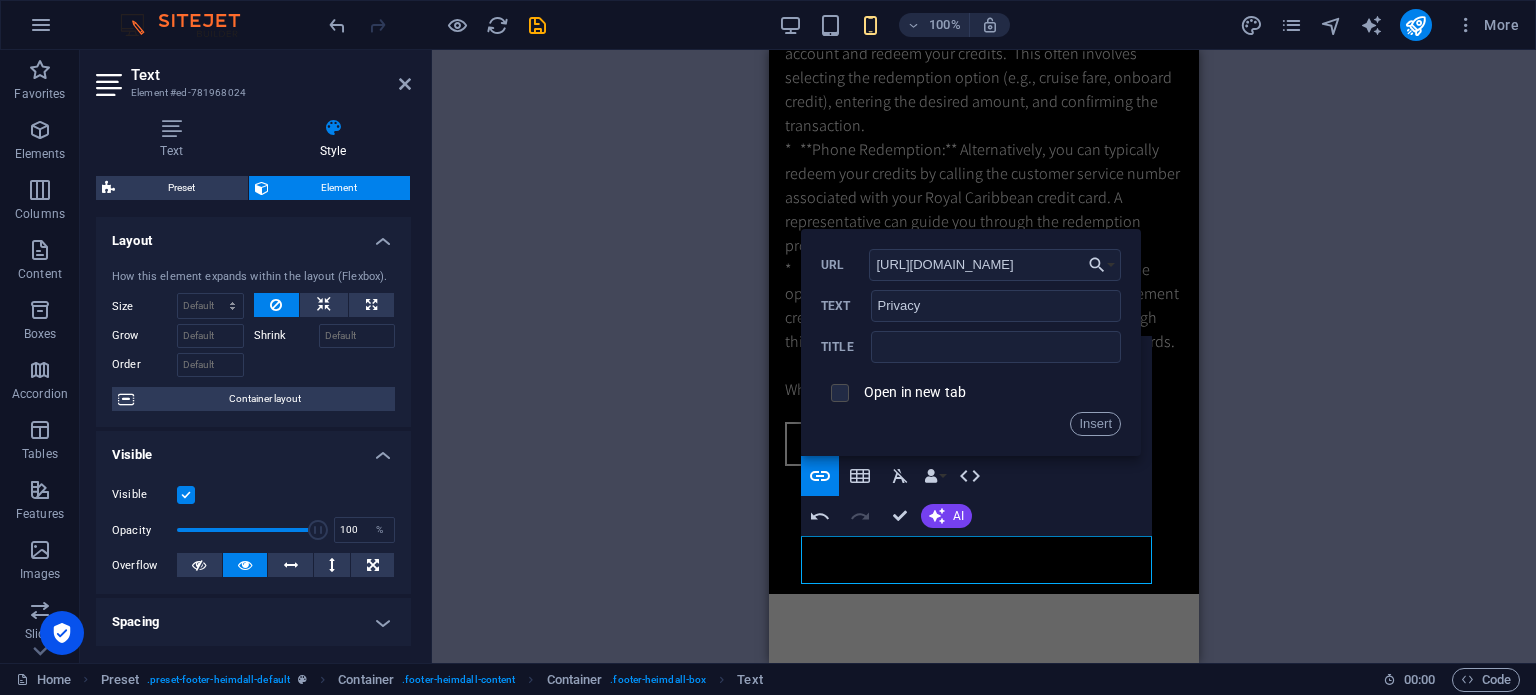 click at bounding box center (837, 390) 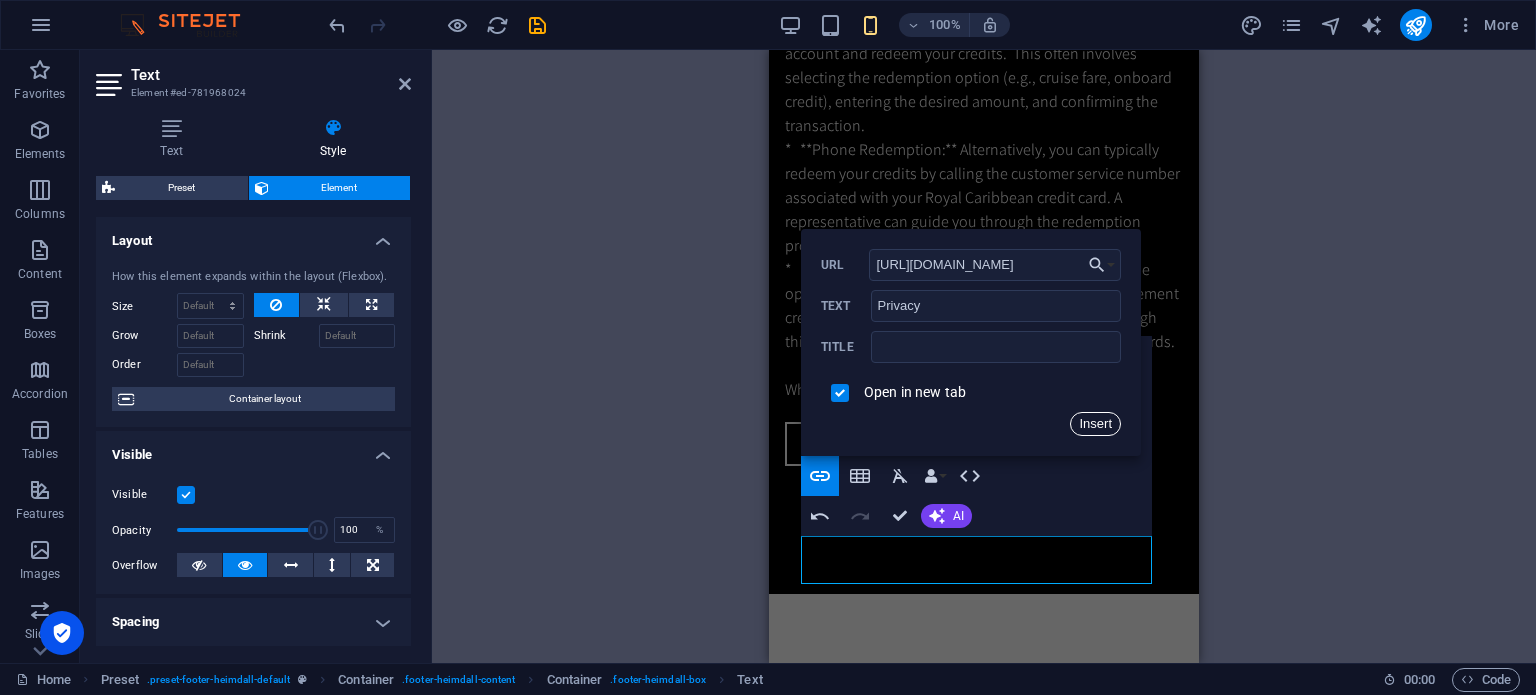 click on "Insert" at bounding box center [1095, 424] 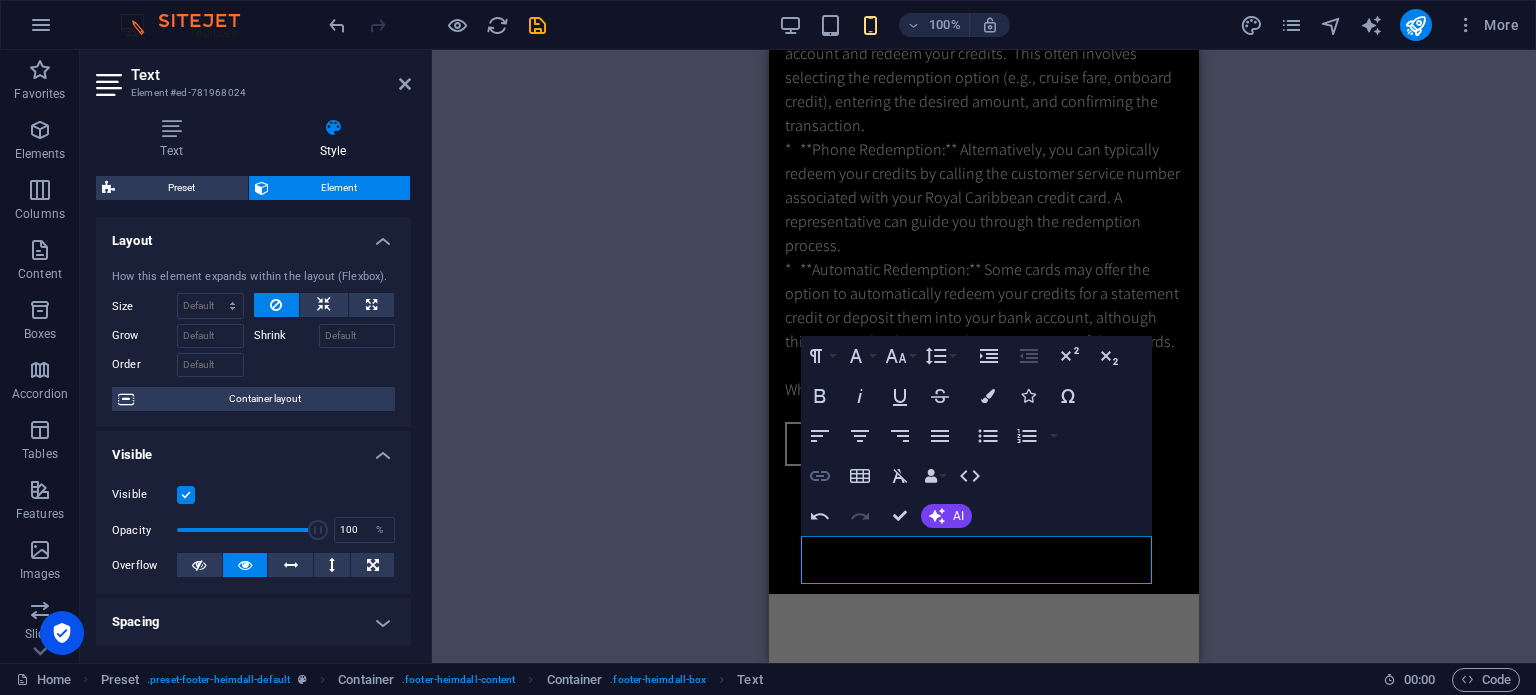 click on "Insert Link" at bounding box center (820, 476) 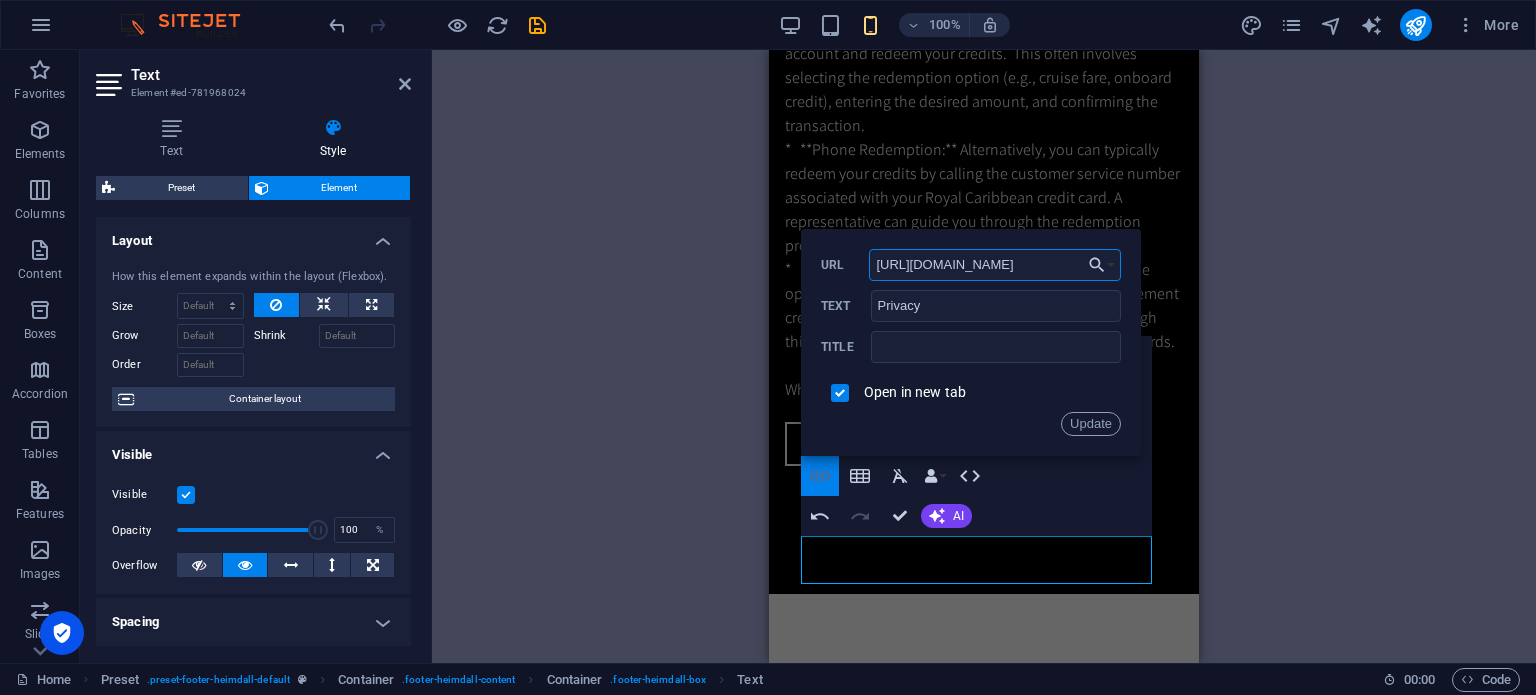 scroll, scrollTop: 0, scrollLeft: 16, axis: horizontal 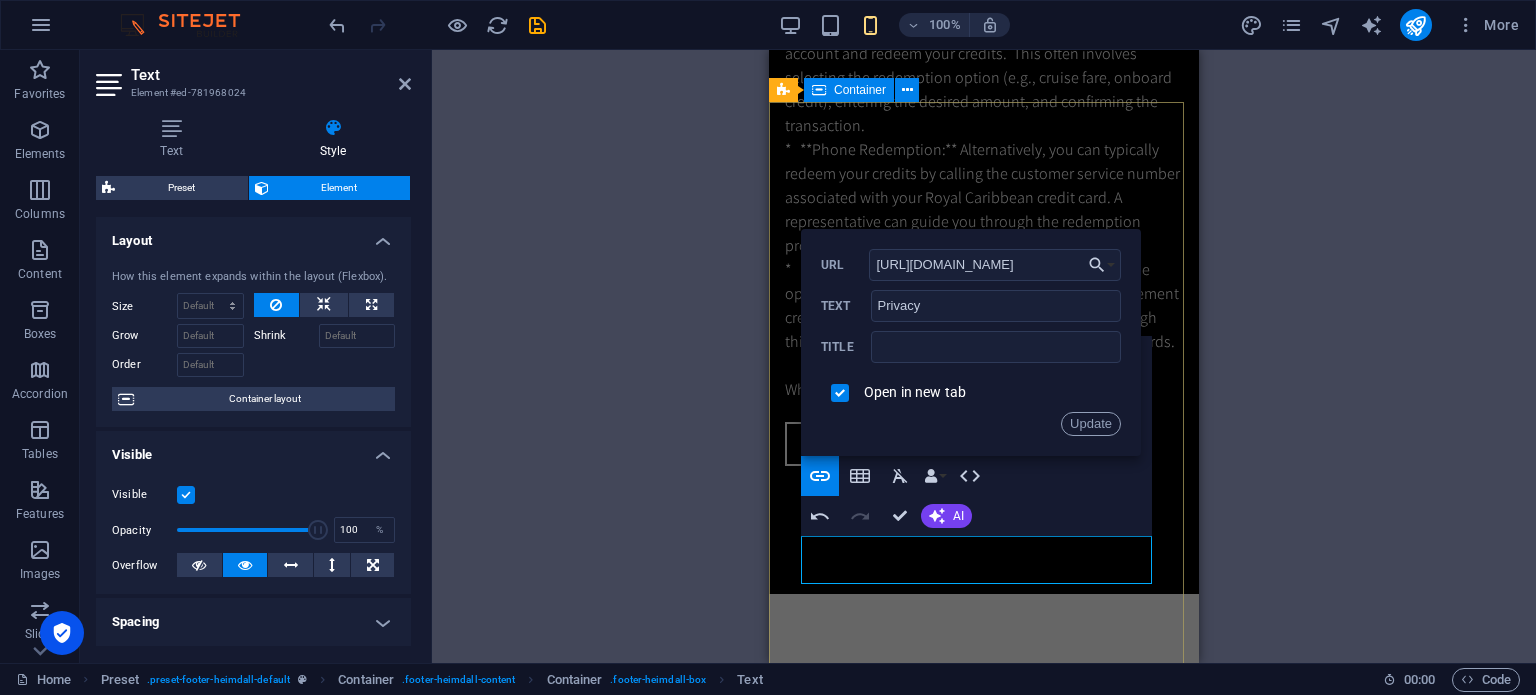click on "Skip to main content
[STREET_ADDRESS] [PHONE_NUMBER] [EMAIL_ADDRESS][DOMAIN_NAME] Login CARD MyRCl About us home page Rediscover the World. Reimagine Your Finances. With Royal Caribbean and Strategic Financial Planning. Beyond the Horizon: Maximizing Your Royal Caribbean Experience Through Smart Financial Choices CONTINUE The Evolving Landscape of Royal Caribbean Credit: Navigating Loyalty, Redemption, and Financial Considerations **Types of Royal Caribbean Credit and Their Origins:** Royal Caribbean credit can manifest in several forms, each stemming from different sources and carrying varying terms and conditions. Common types include: *   **Onboard Credit (OBC):** This is perhaps the most widely recognized form of Royal Caribbean credit. OBC can be acquired through several avenues, including: **Redemption Policies and Key Considerations:** *   **Redemption Process:** The redemption How Royal Caribbean Credit Money Can Be Used     *   Specialty dining restaurants Contact us now or" at bounding box center (984, -3034) 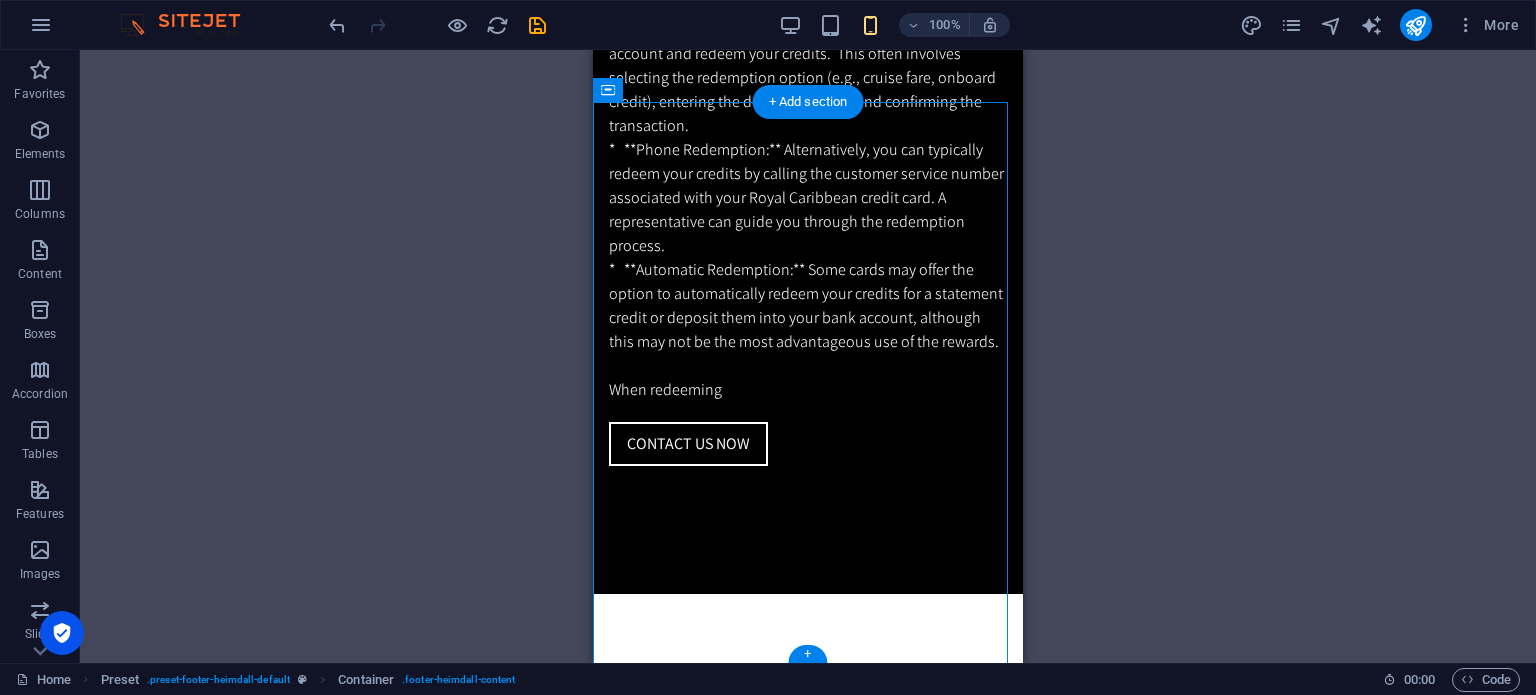 click on "Privacy Legal Notice" at bounding box center [808, 1875] 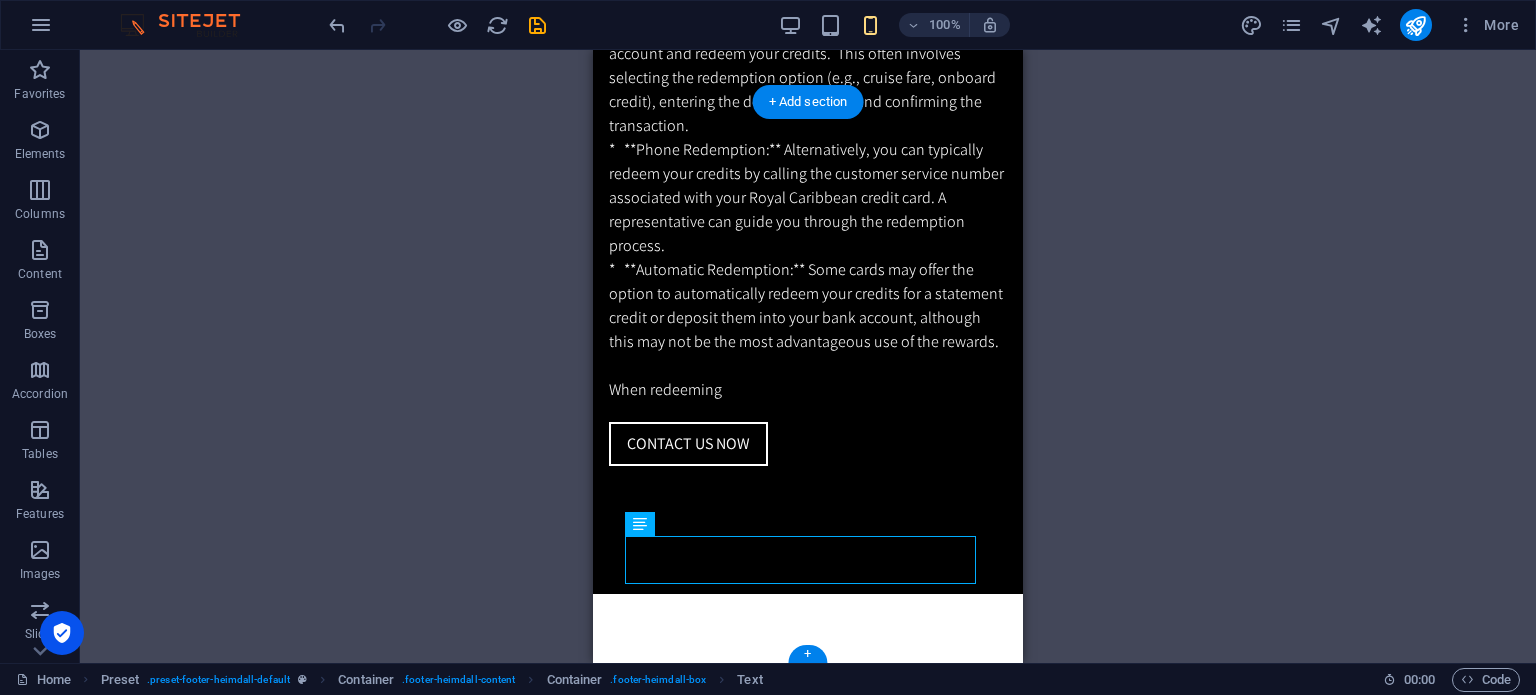 click on "Privacy Legal Notice" at bounding box center (808, 1875) 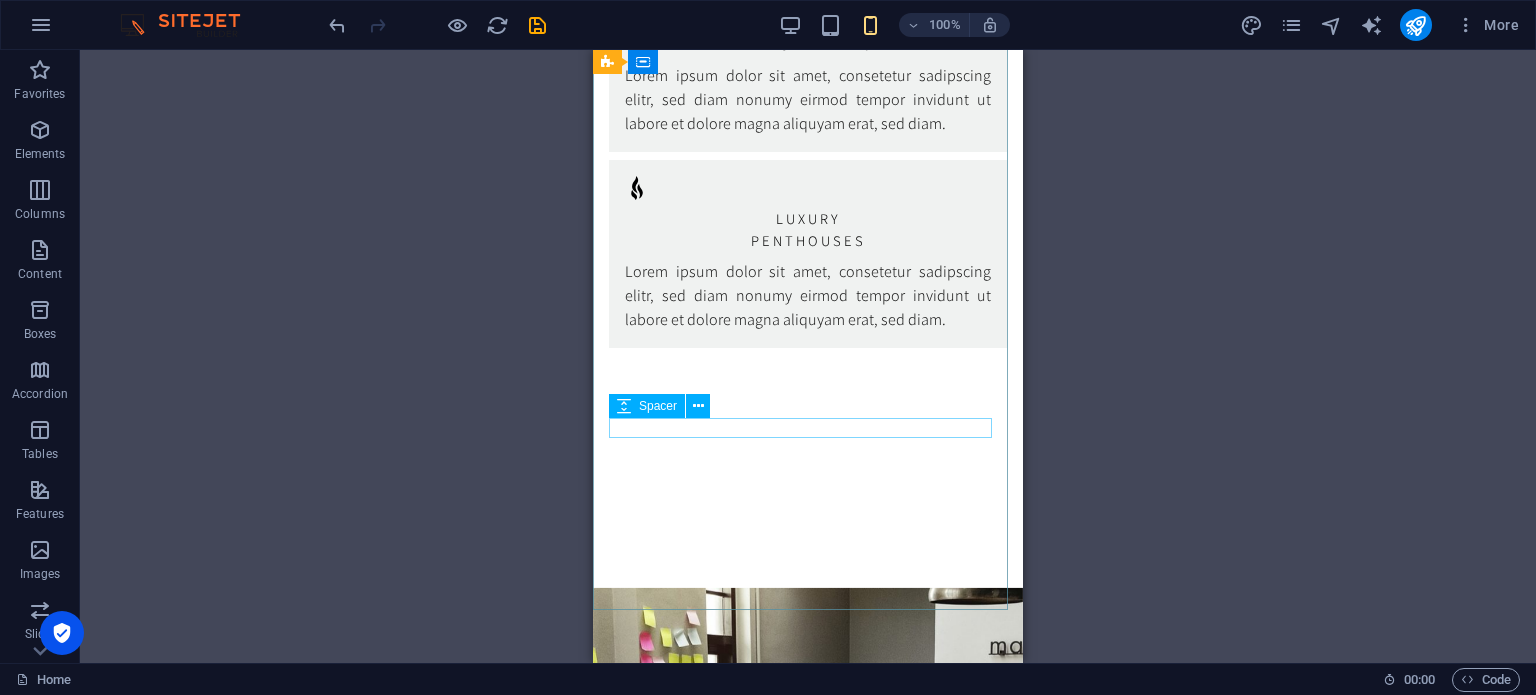 scroll, scrollTop: 6696, scrollLeft: 0, axis: vertical 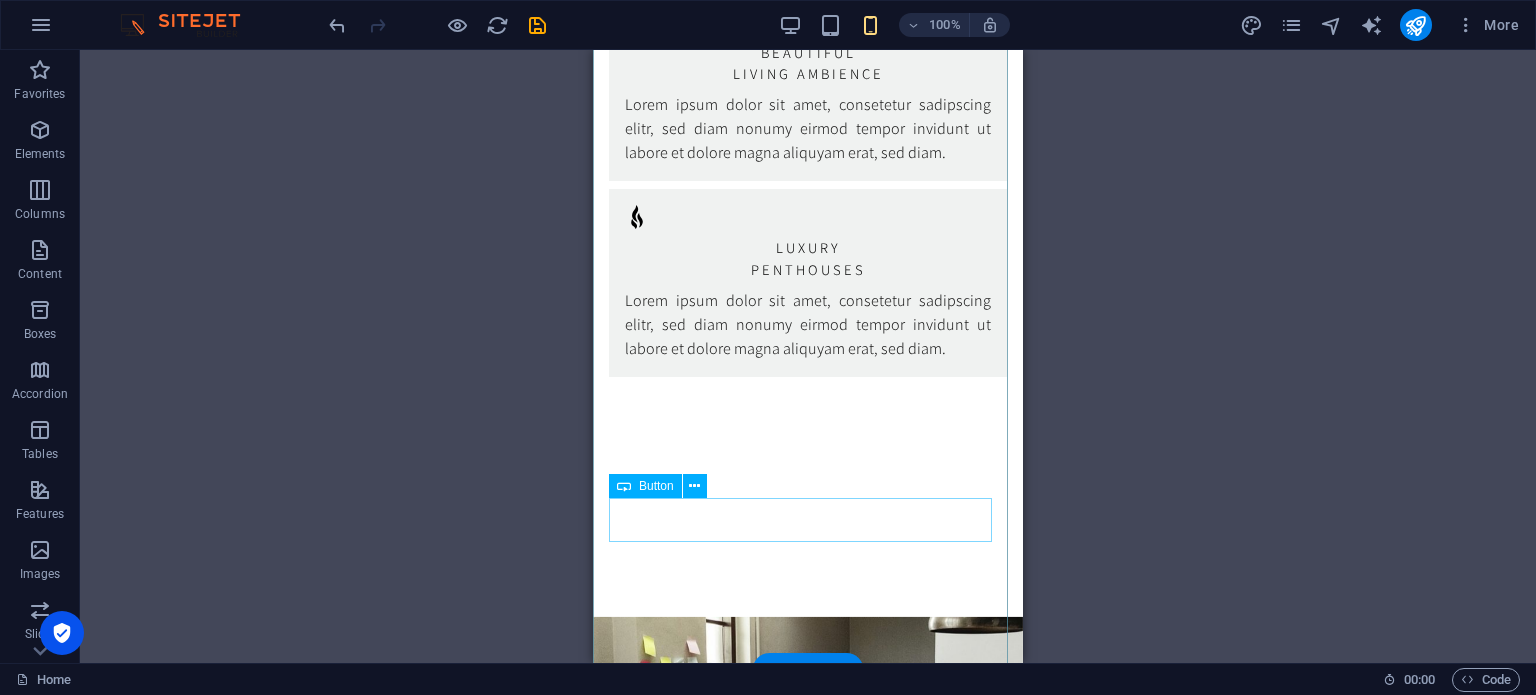 click on "Contact us now" at bounding box center [808, 1844] 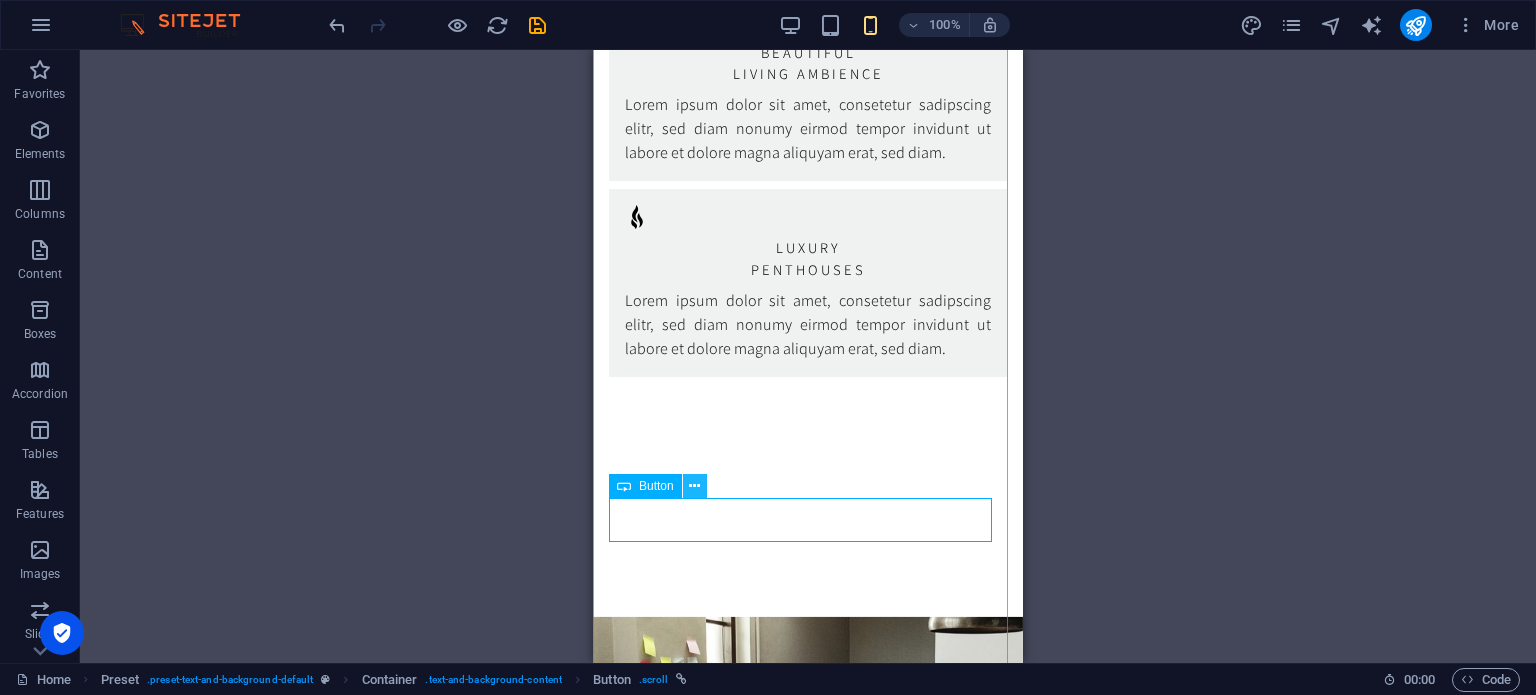 click at bounding box center (694, 486) 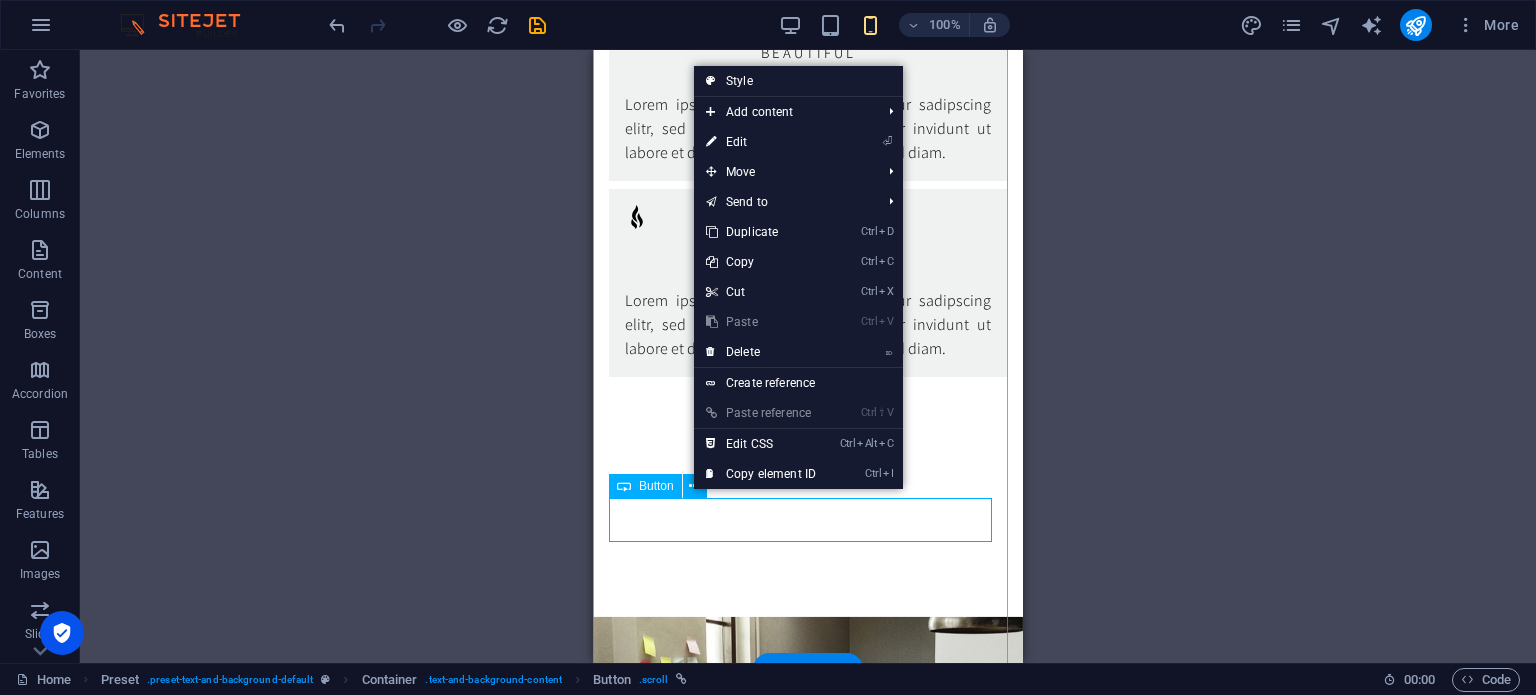 click on "Contact us now" at bounding box center [808, 1844] 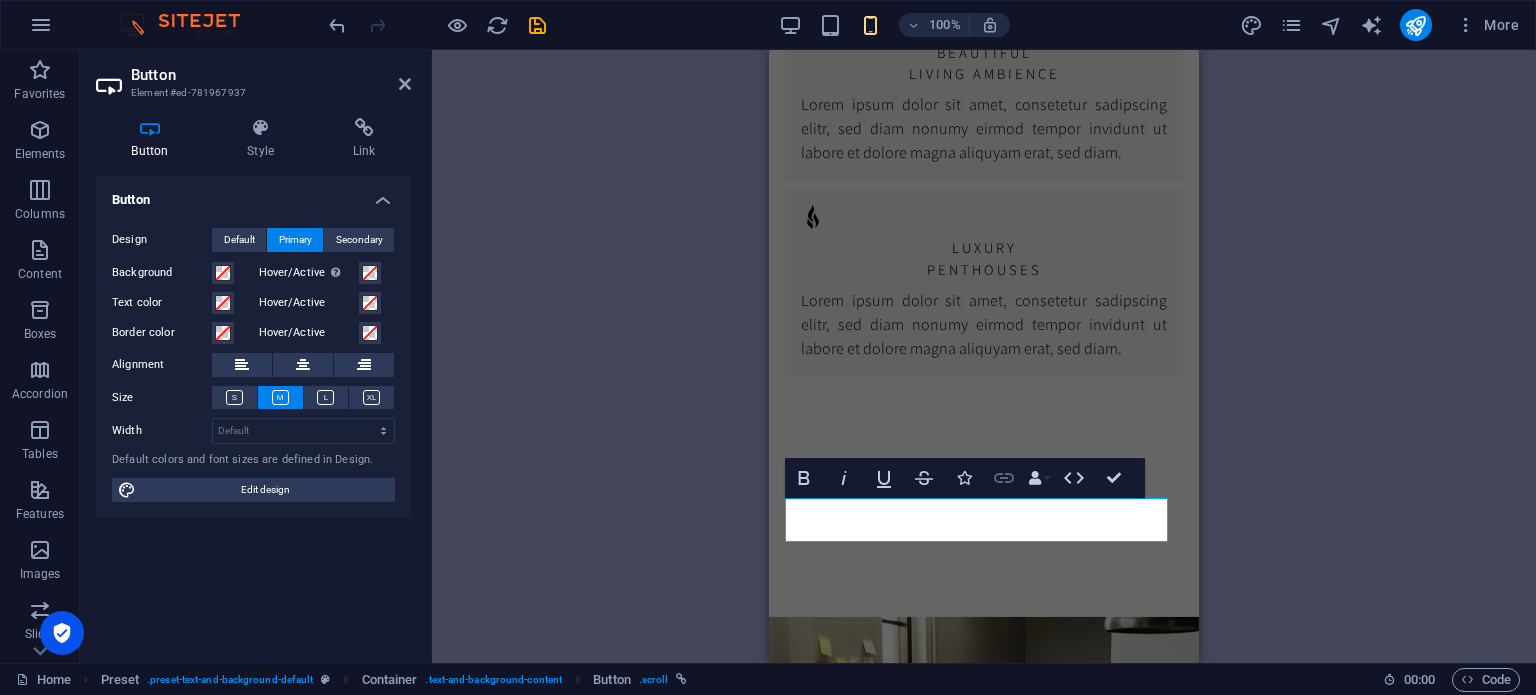 click 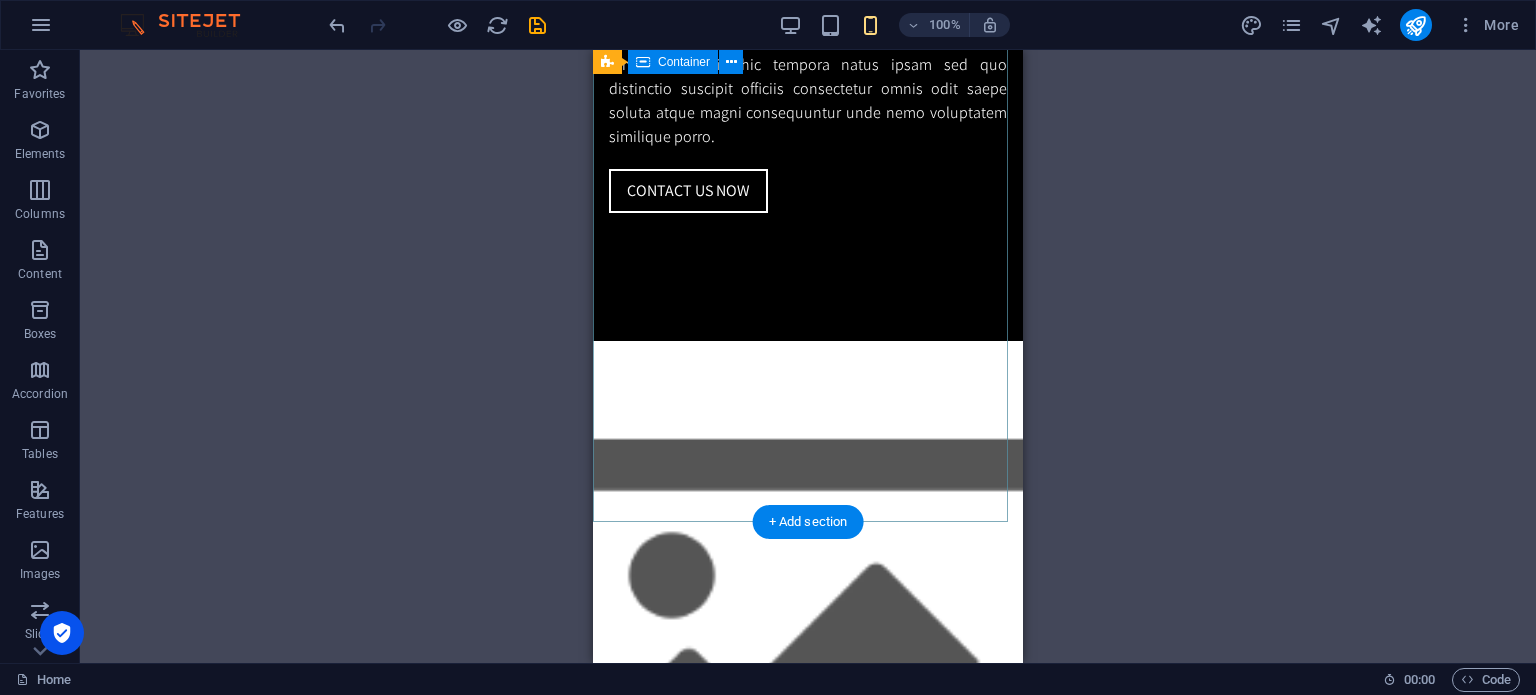 scroll, scrollTop: 4696, scrollLeft: 0, axis: vertical 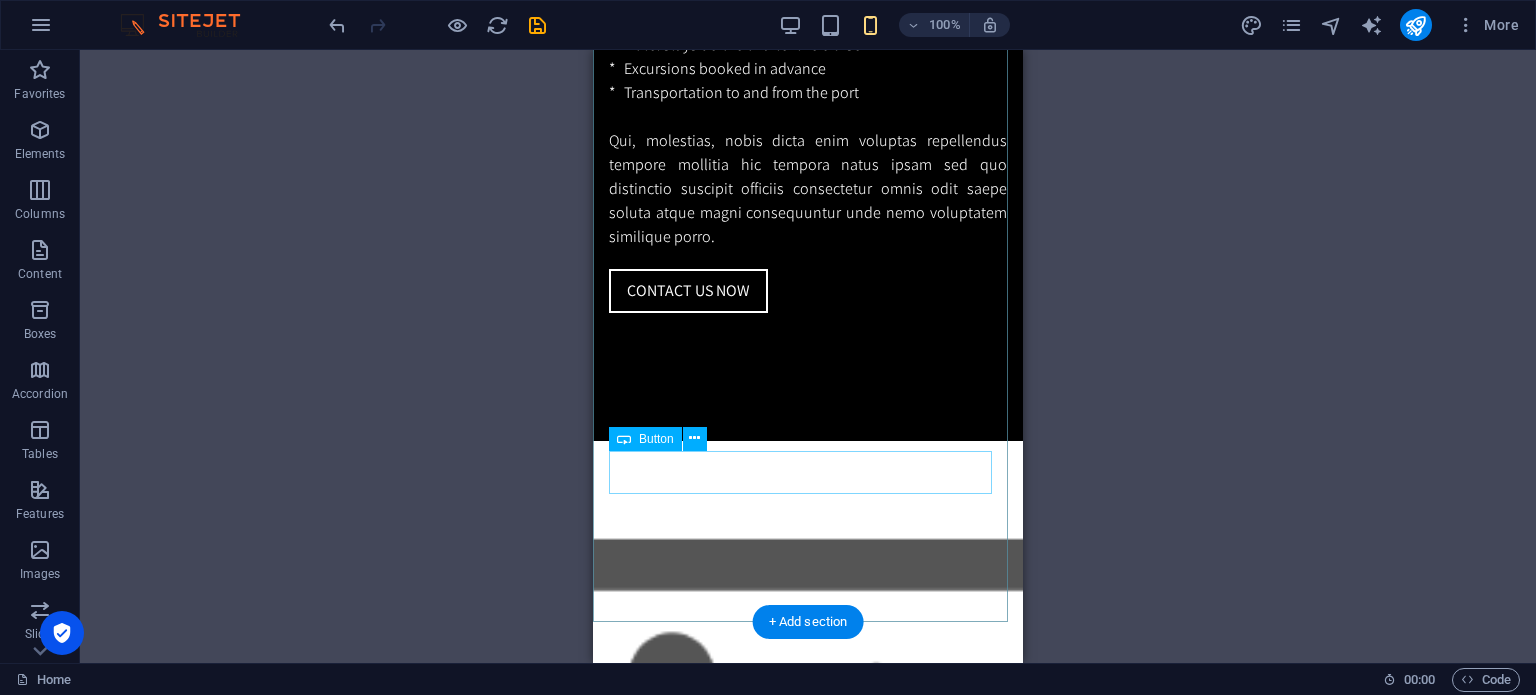 click on "Contact us now" at bounding box center [808, 291] 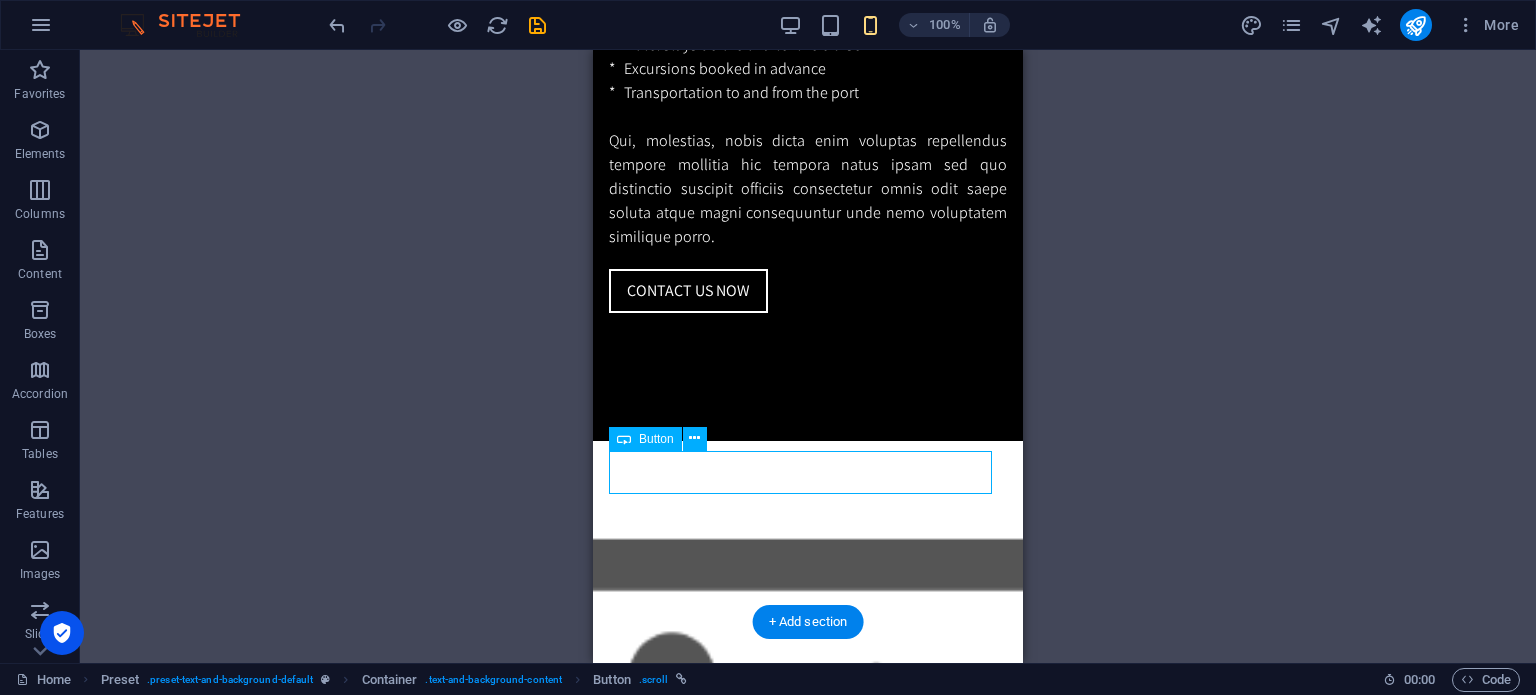 click on "Contact us now" at bounding box center (808, 291) 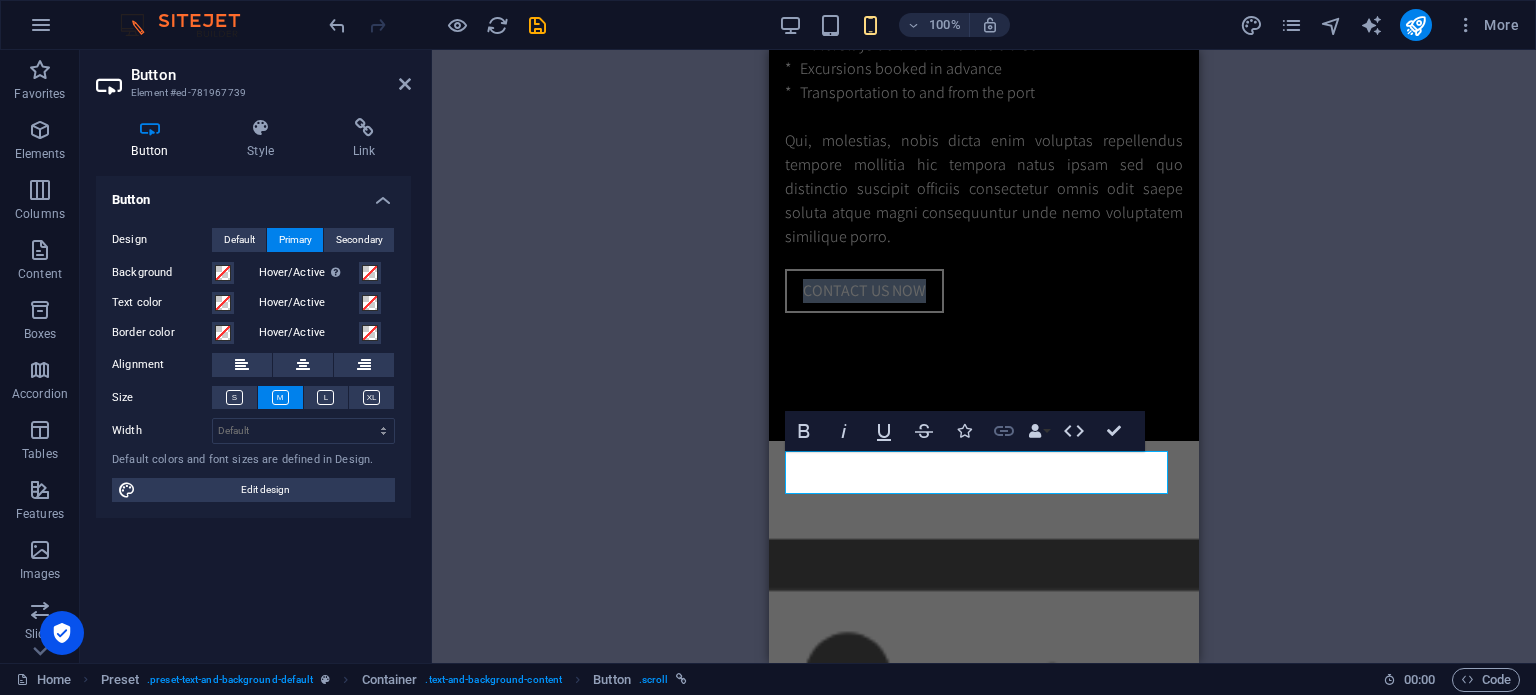click 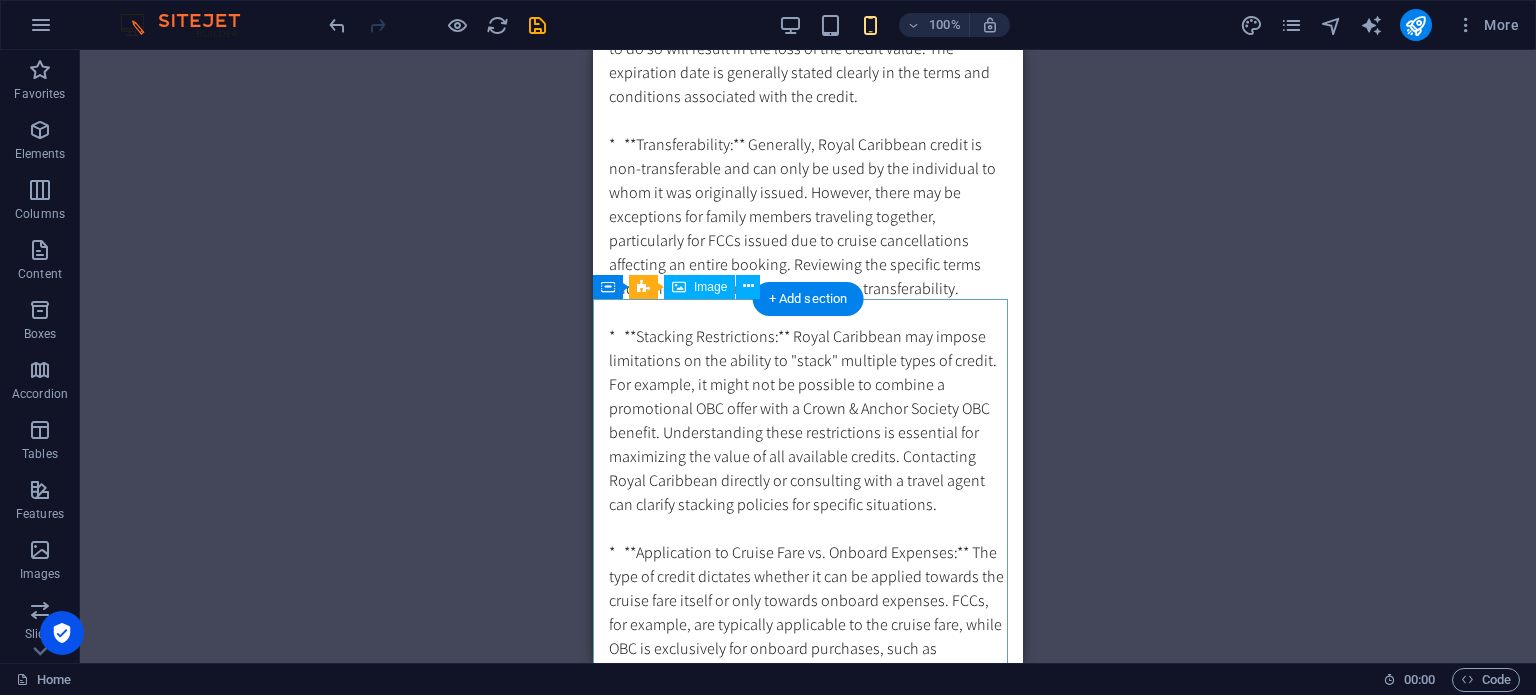 scroll, scrollTop: 3296, scrollLeft: 0, axis: vertical 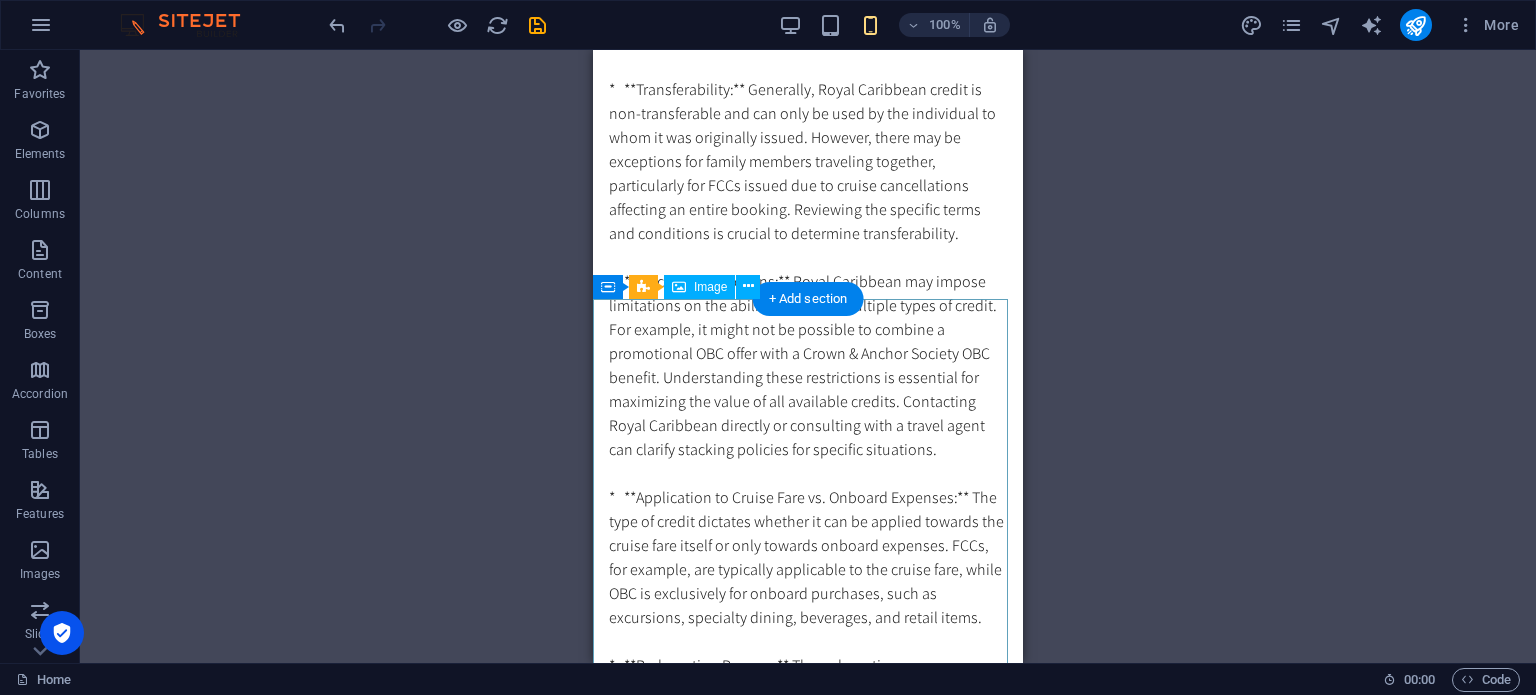 click at bounding box center [808, 2773] 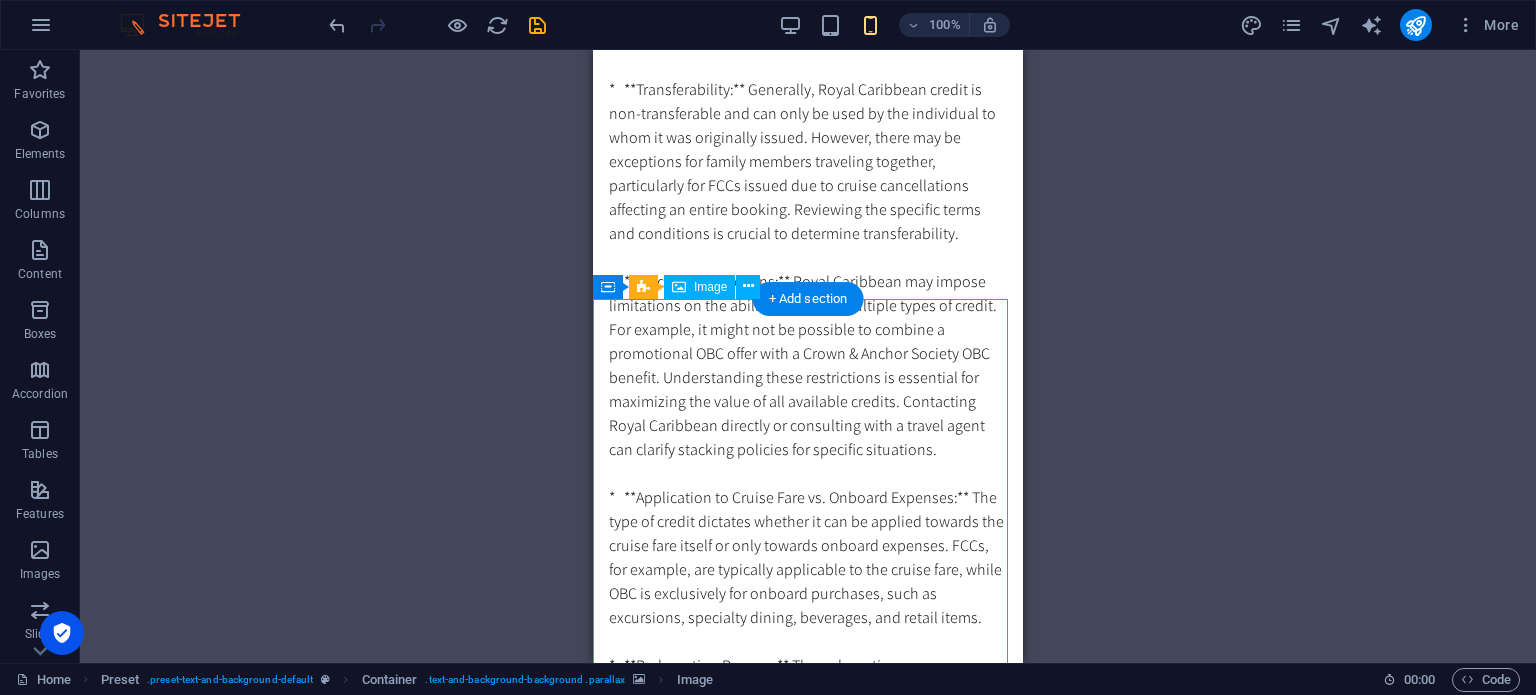 click at bounding box center [808, 2773] 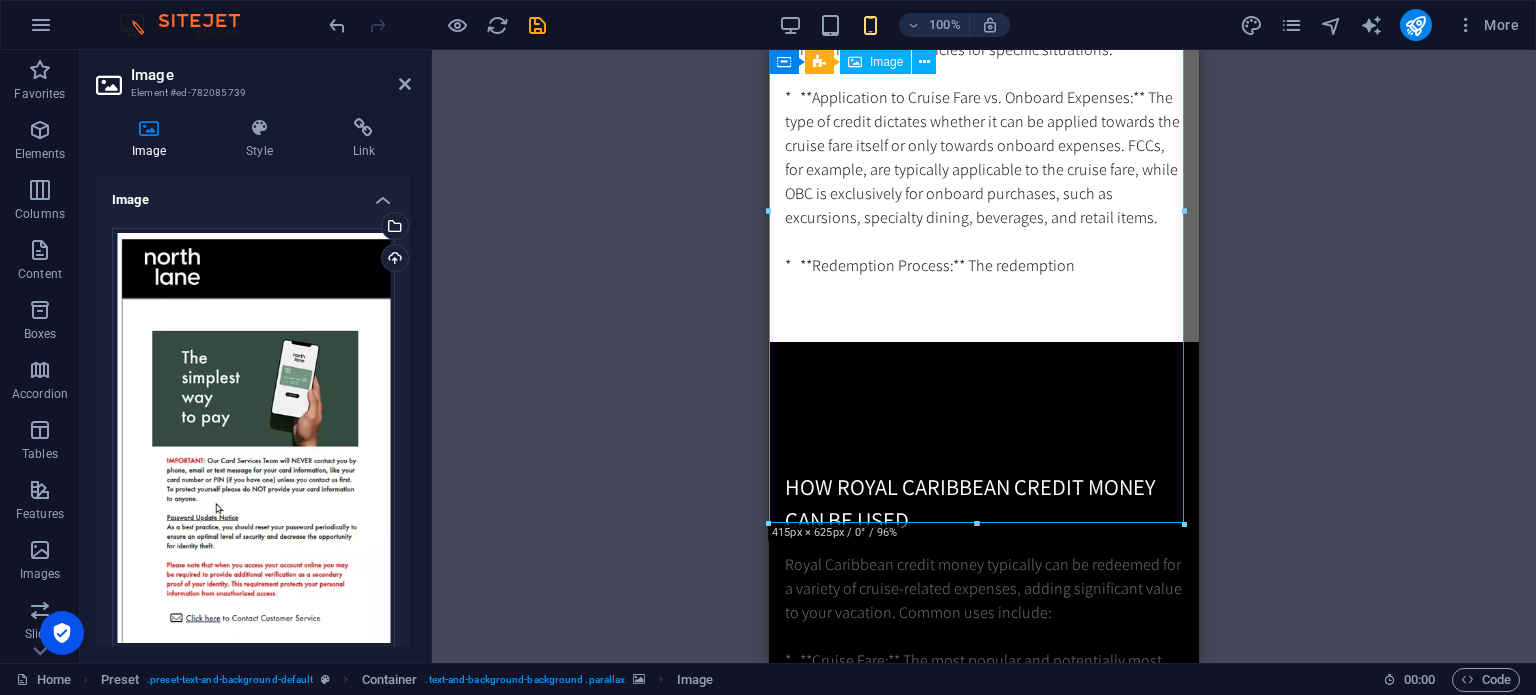 scroll, scrollTop: 3796, scrollLeft: 0, axis: vertical 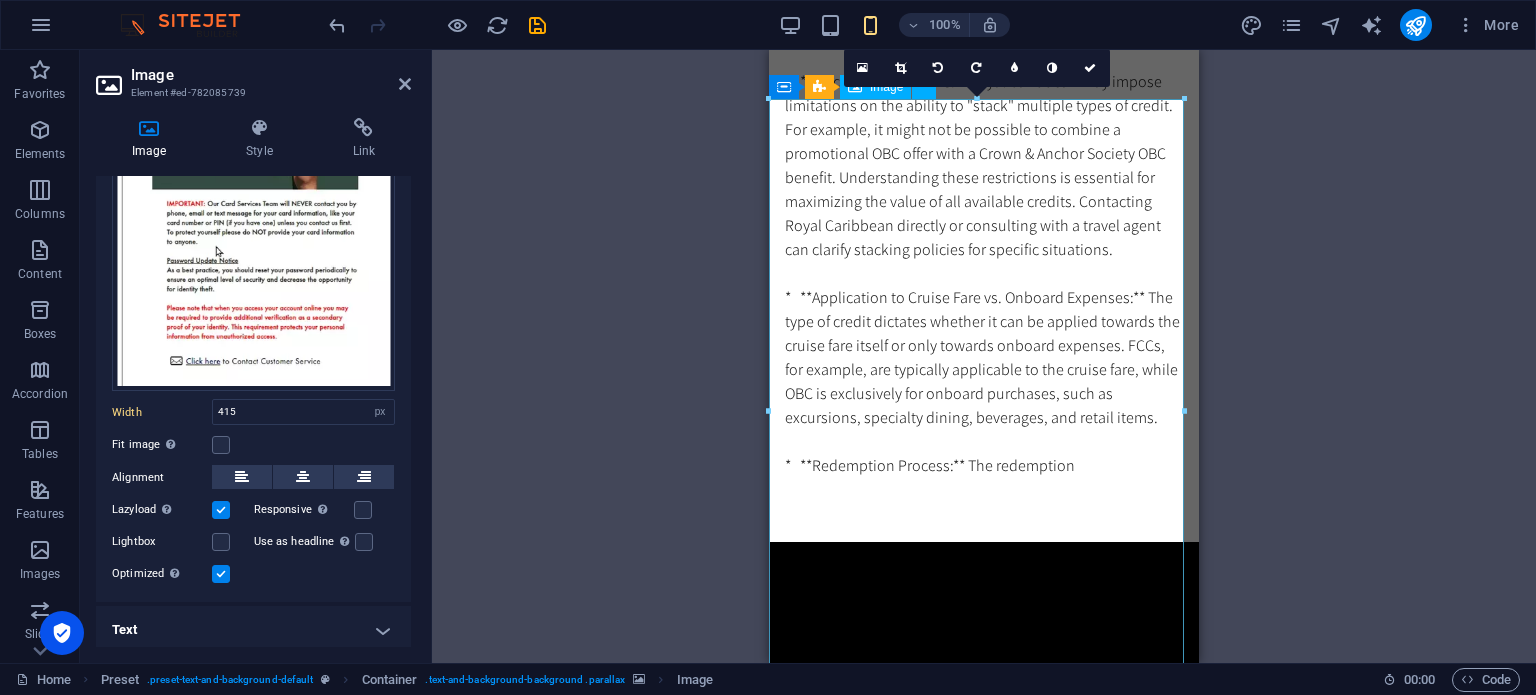 click at bounding box center (984, 2573) 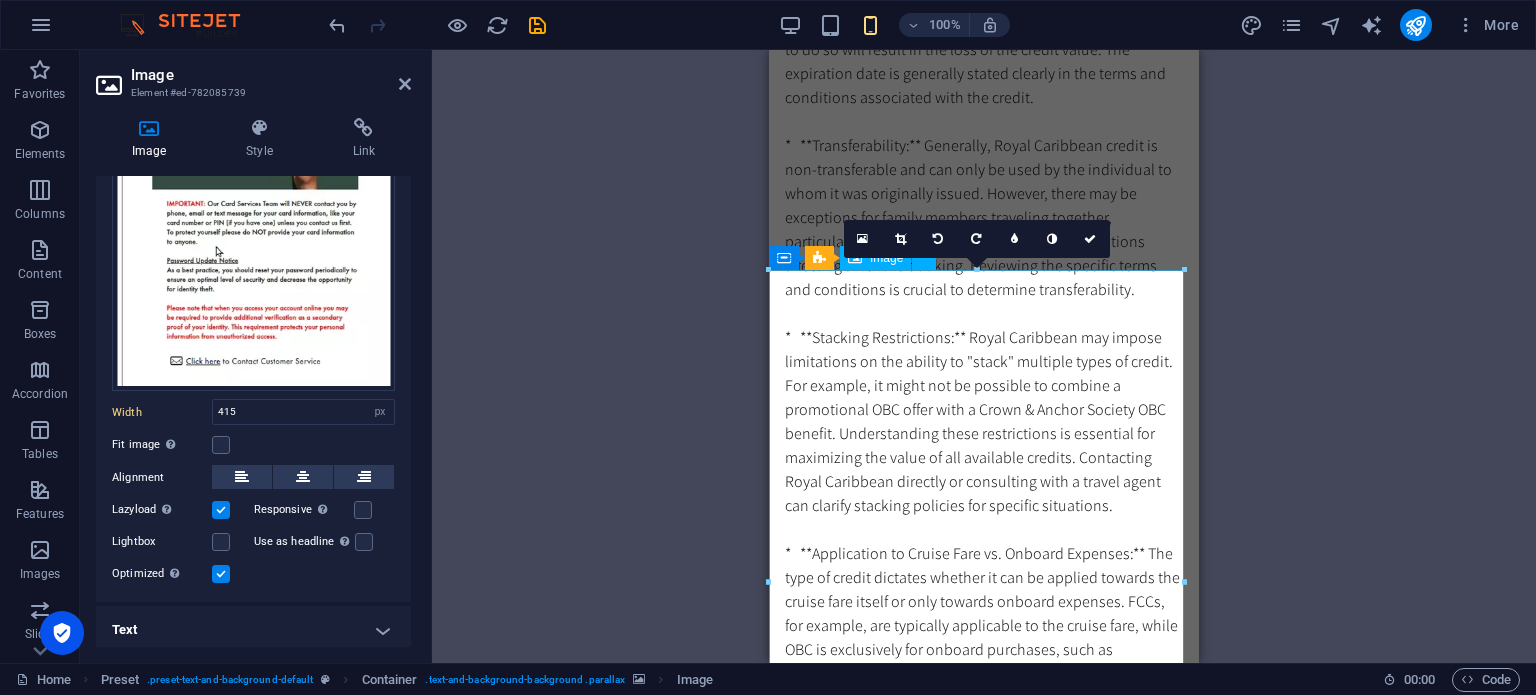 scroll, scrollTop: 3196, scrollLeft: 0, axis: vertical 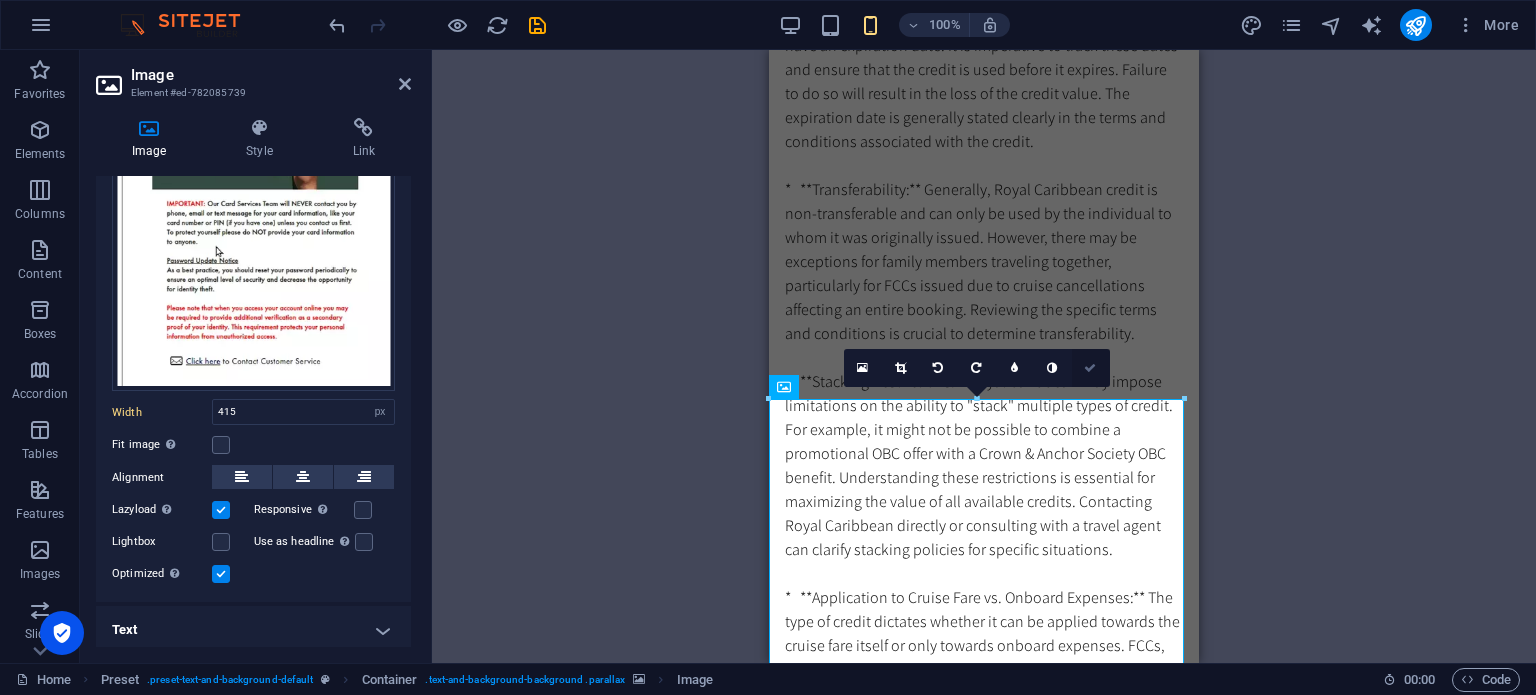 click at bounding box center [1090, 368] 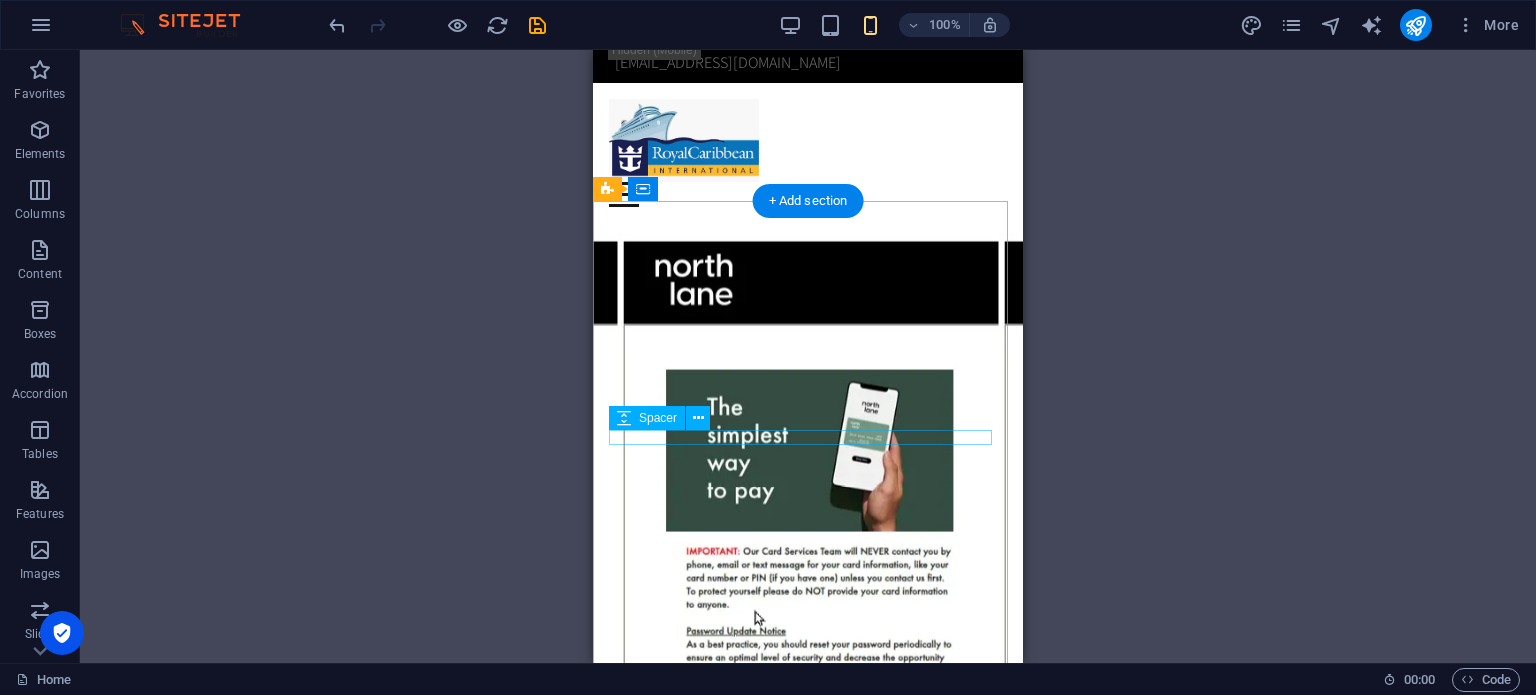 scroll, scrollTop: 200, scrollLeft: 0, axis: vertical 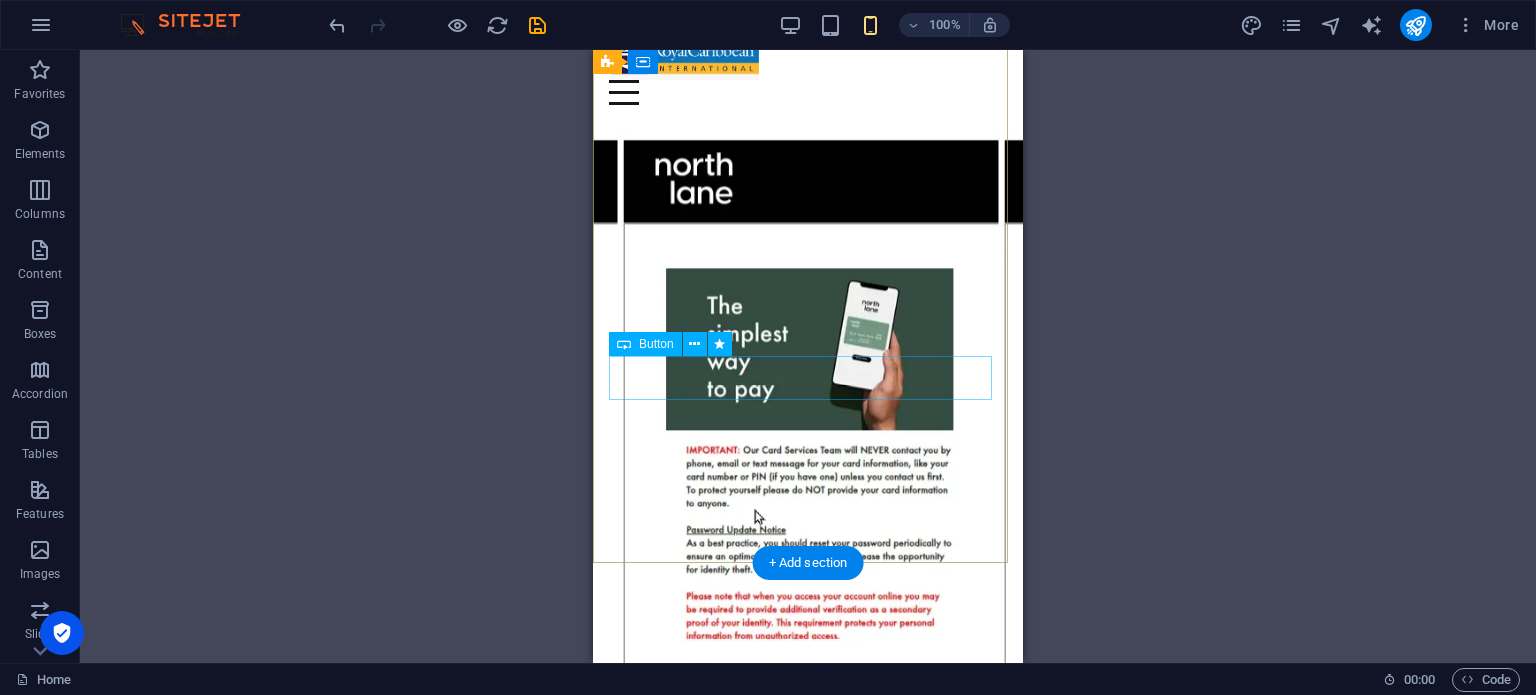 click on "CONTINUE" at bounding box center [808, 944] 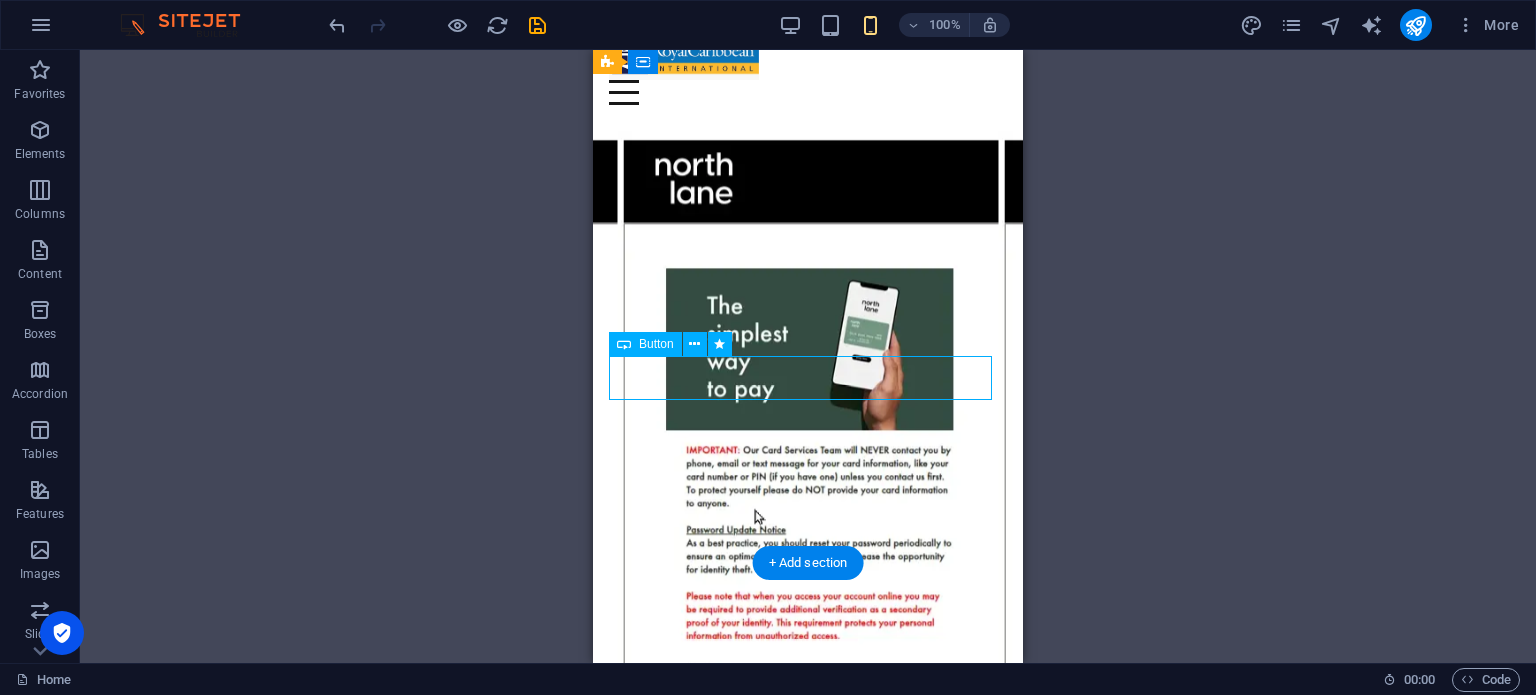 click on "CONTINUE" at bounding box center [808, 944] 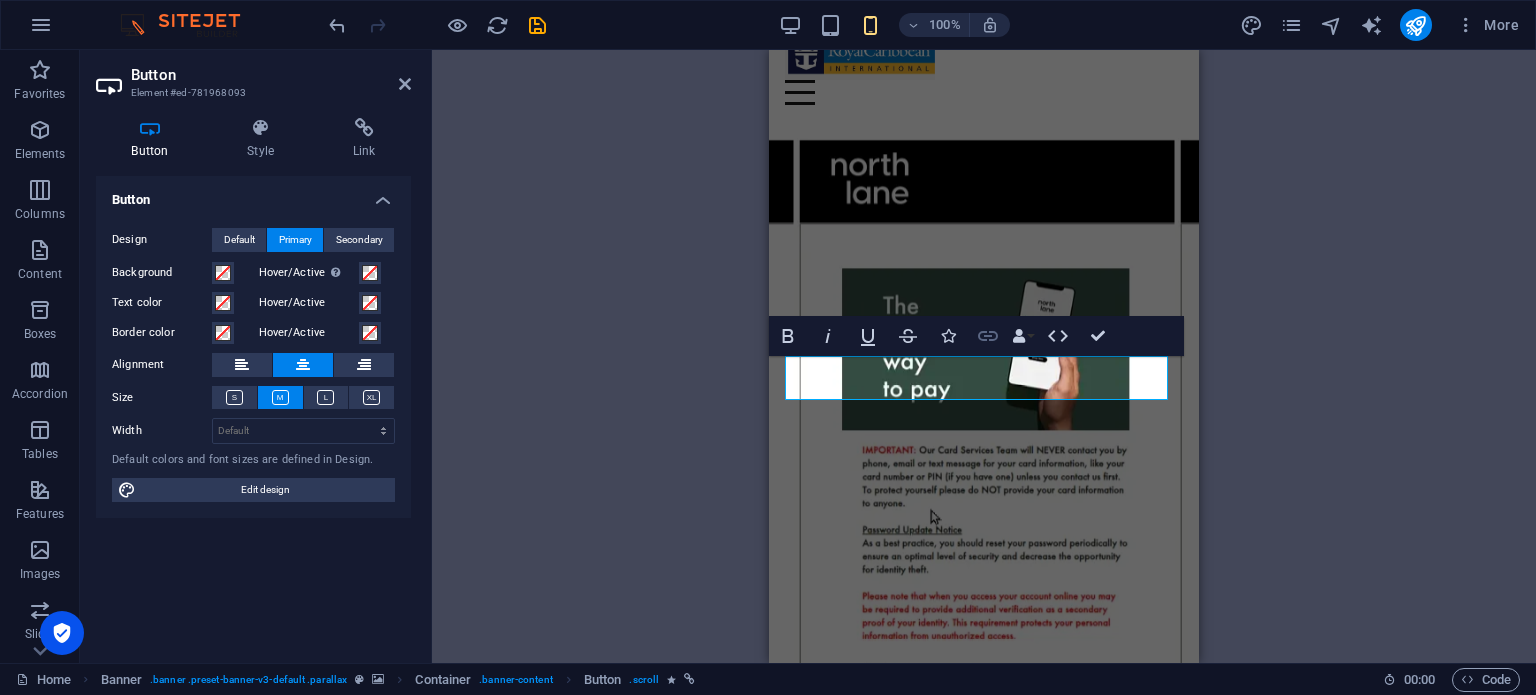 click 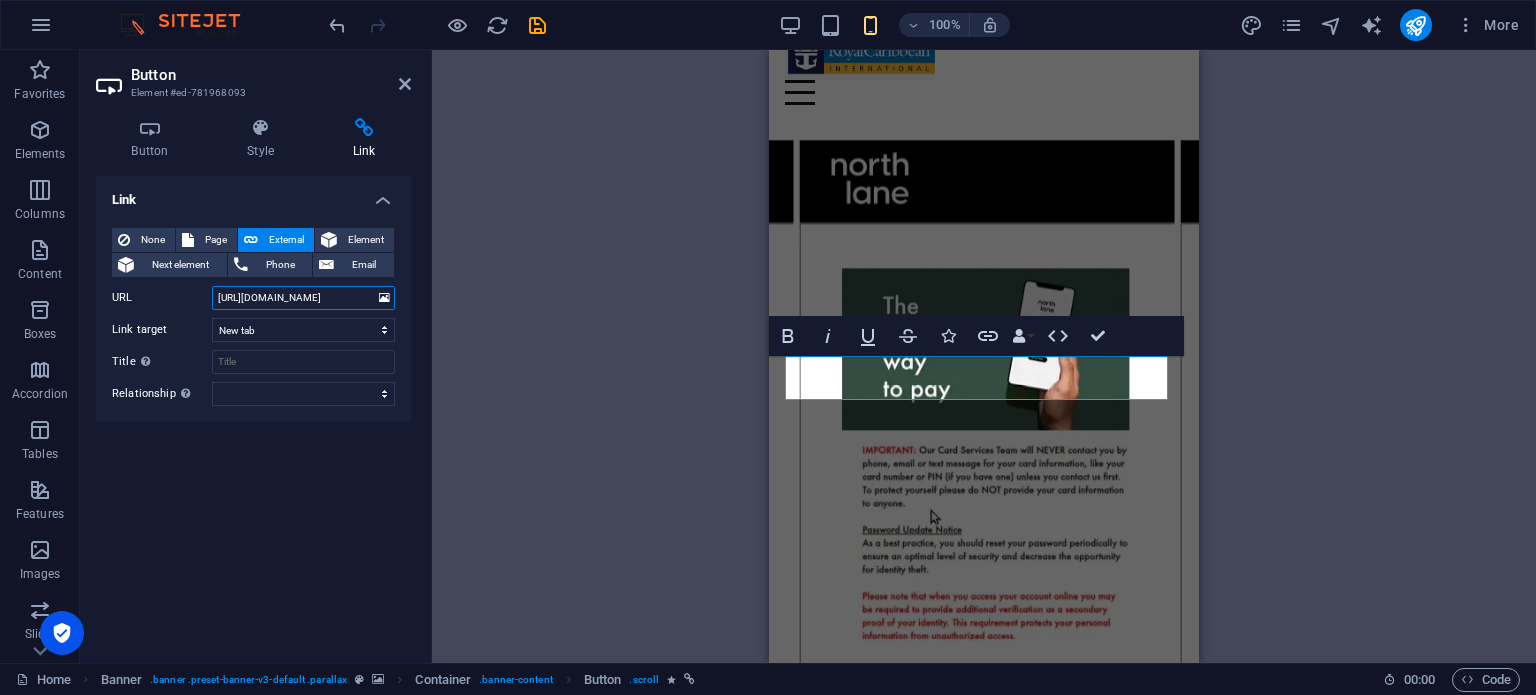 click on "[URL][DOMAIN_NAME]" at bounding box center (303, 298) 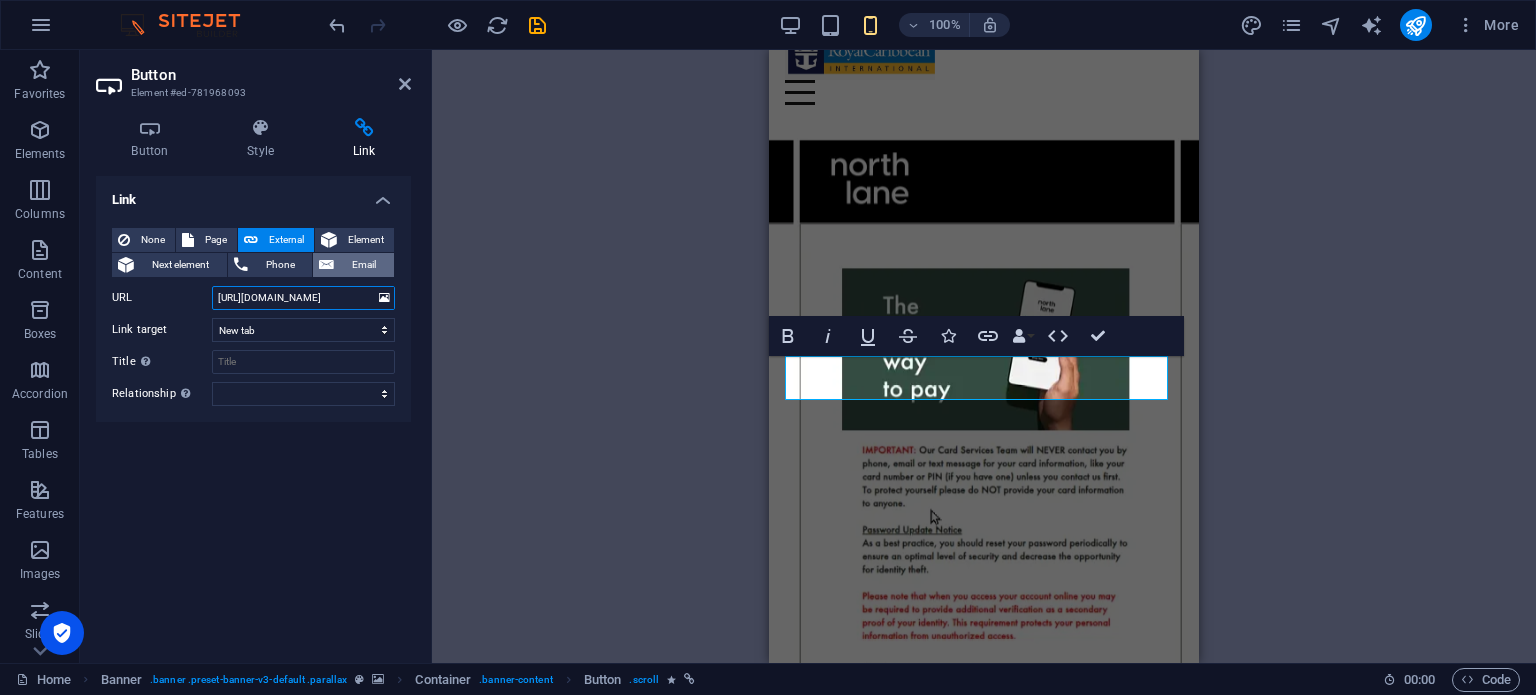 scroll, scrollTop: 0, scrollLeft: 22, axis: horizontal 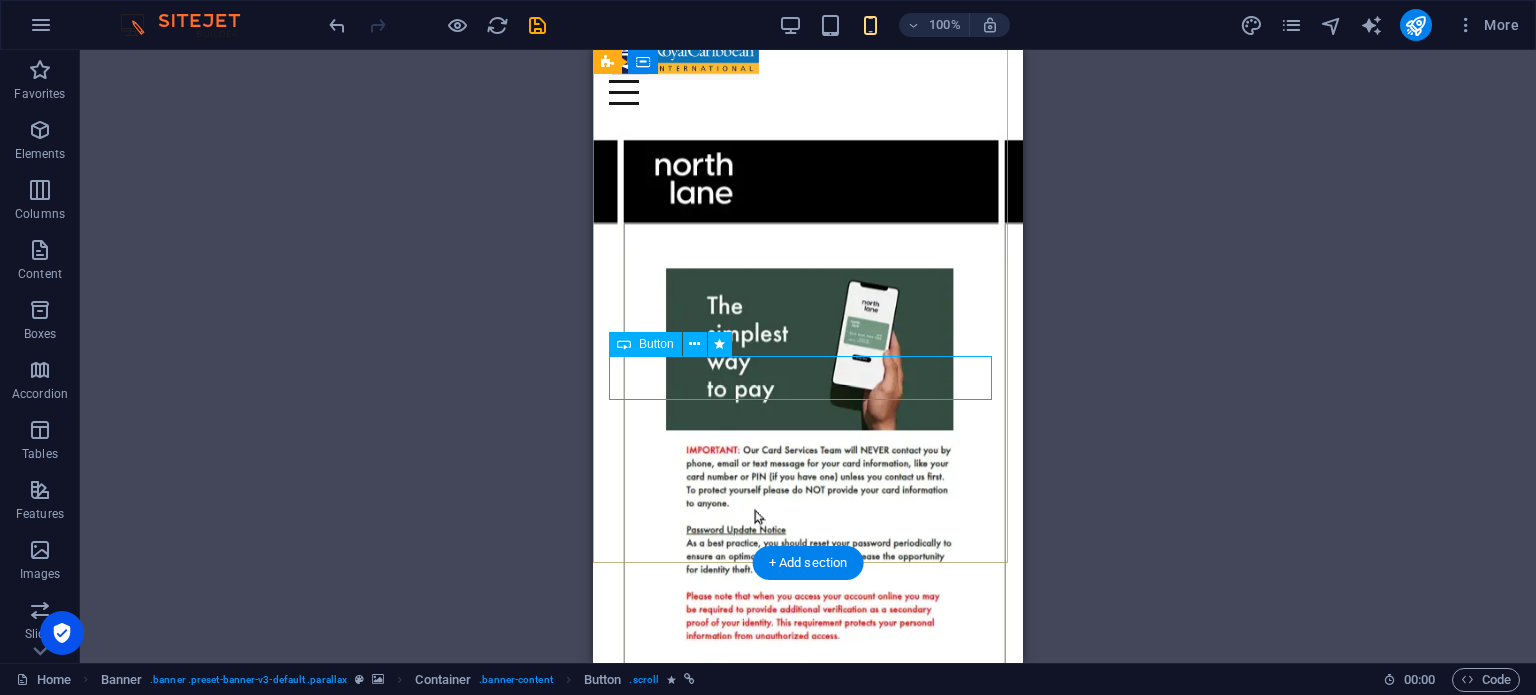 click on "CONTINUE" at bounding box center [808, 944] 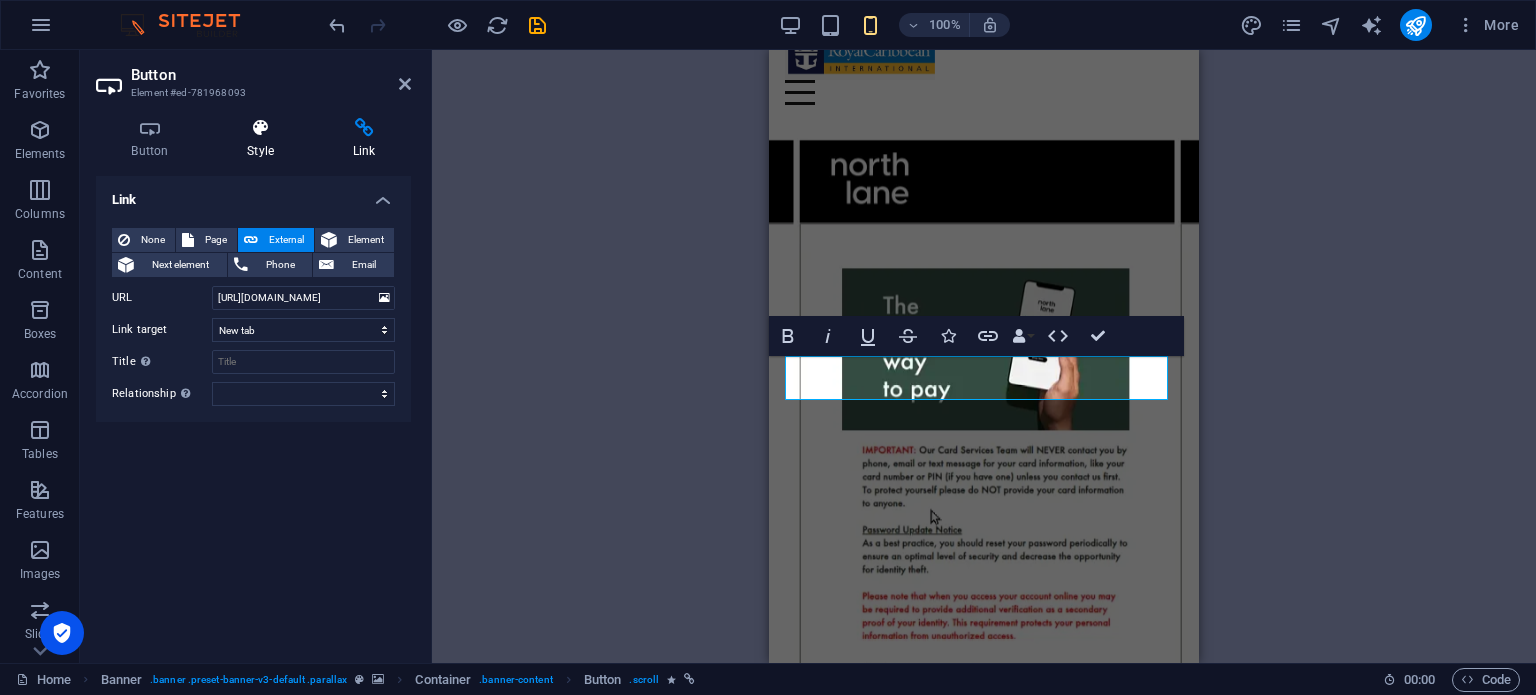 click at bounding box center [261, 128] 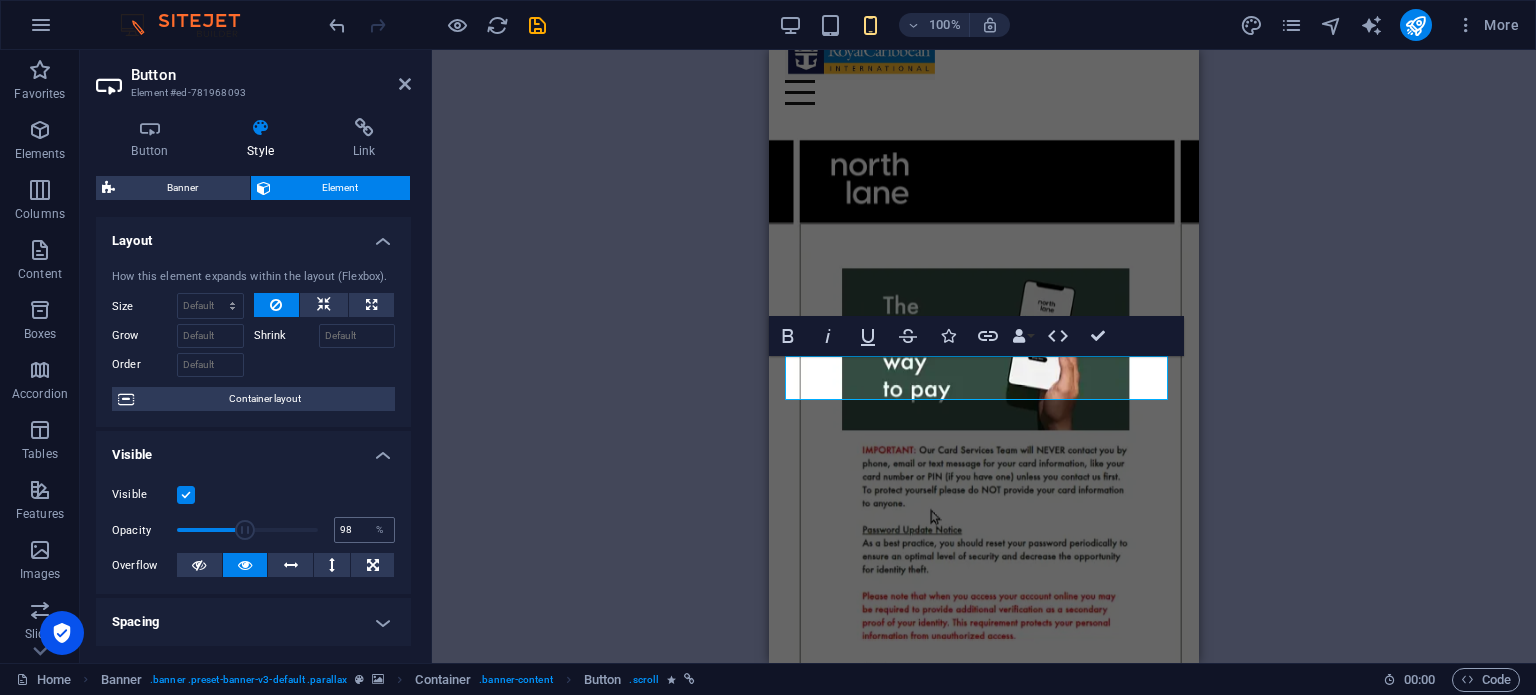 type on "100" 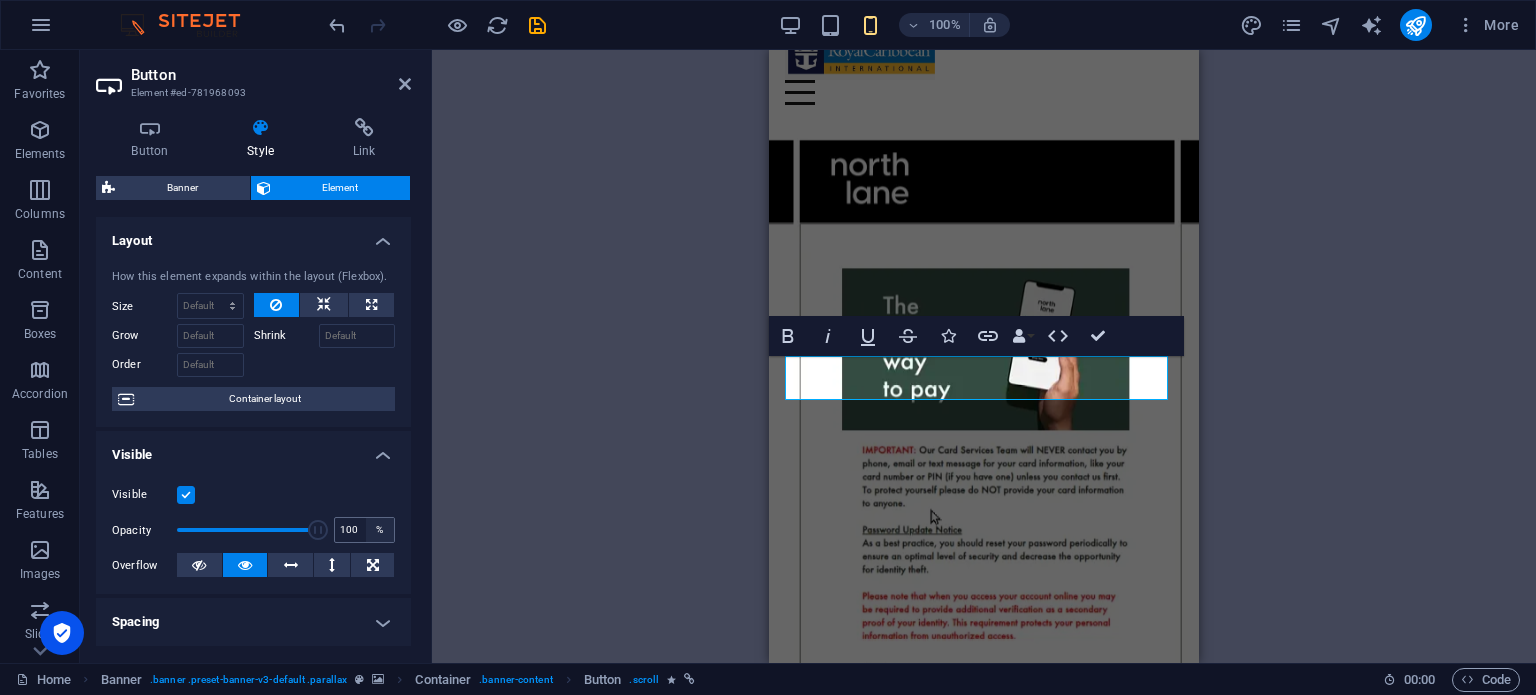 drag, startPoint x: 308, startPoint y: 528, endPoint x: 375, endPoint y: 537, distance: 67.601776 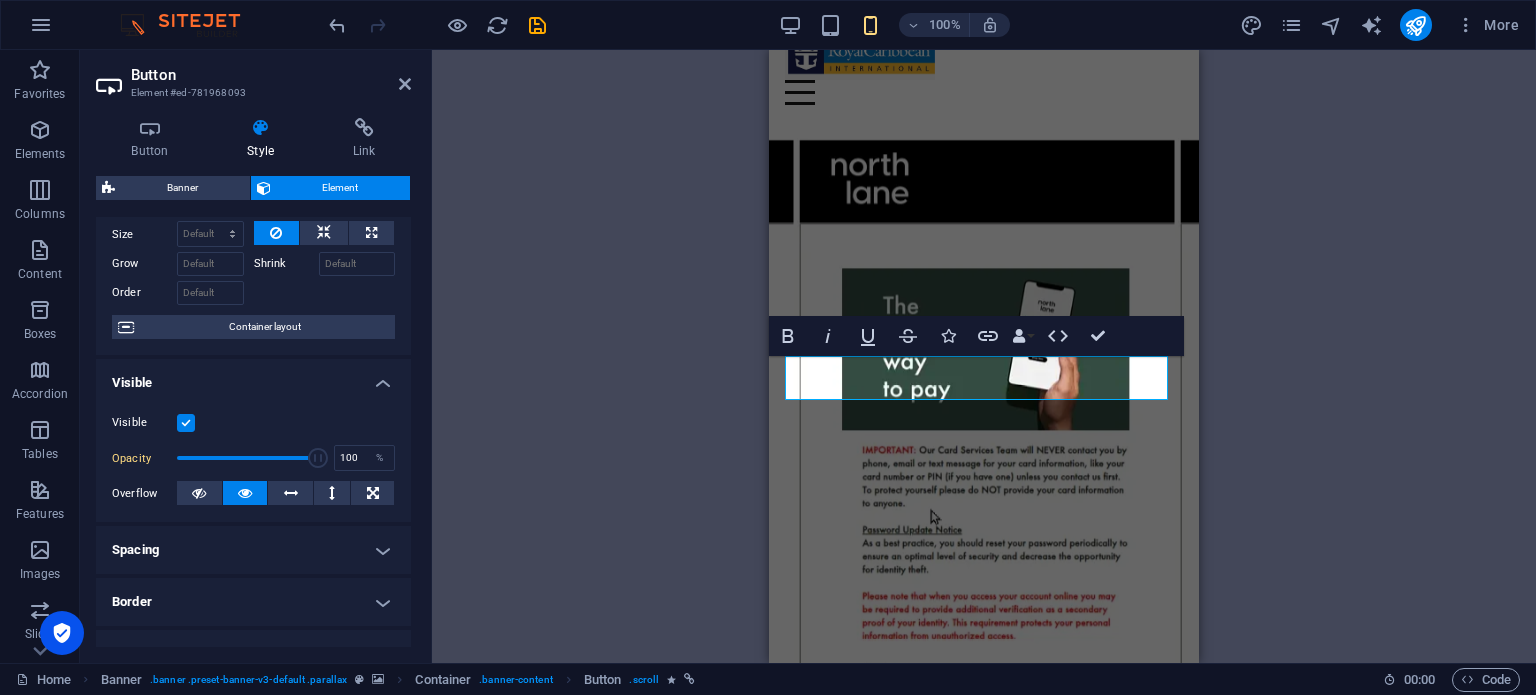 scroll, scrollTop: 100, scrollLeft: 0, axis: vertical 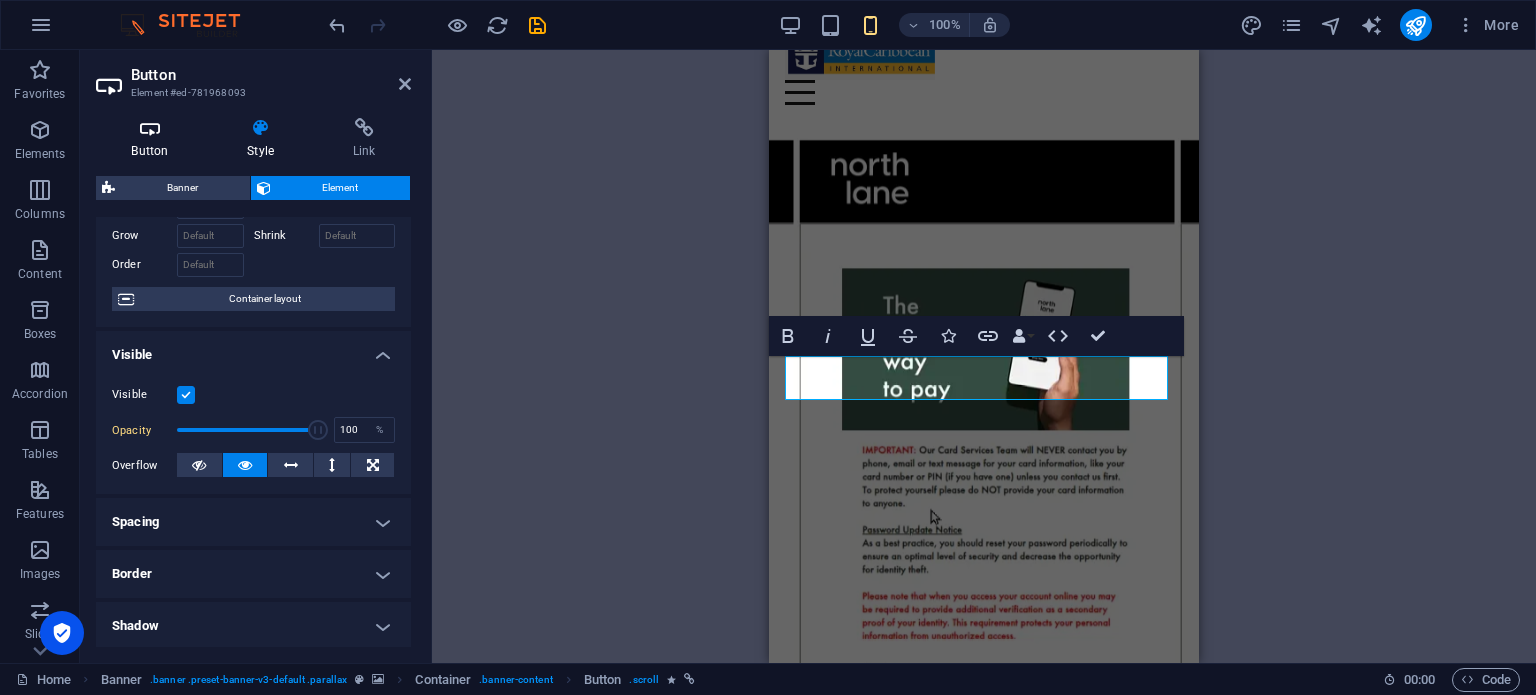 click on "Button" at bounding box center (154, 139) 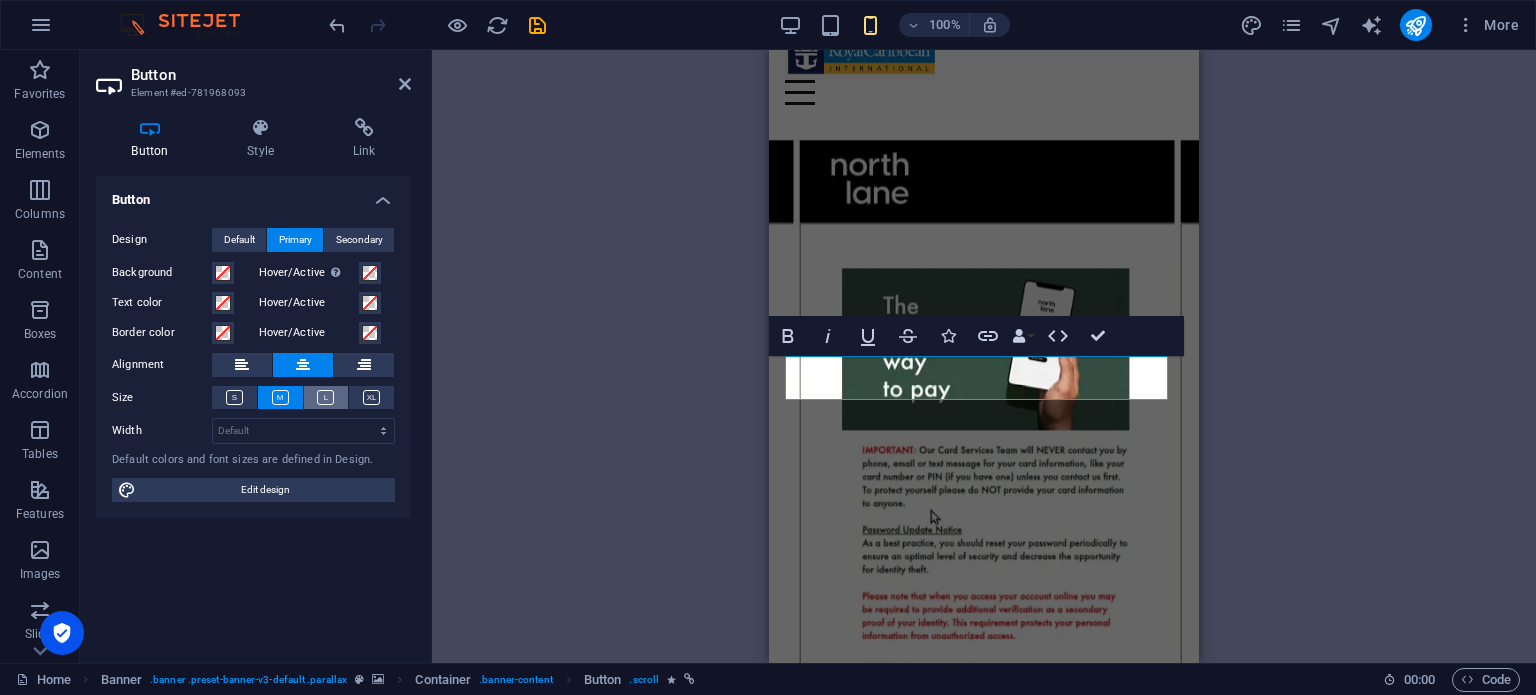 click at bounding box center [325, 397] 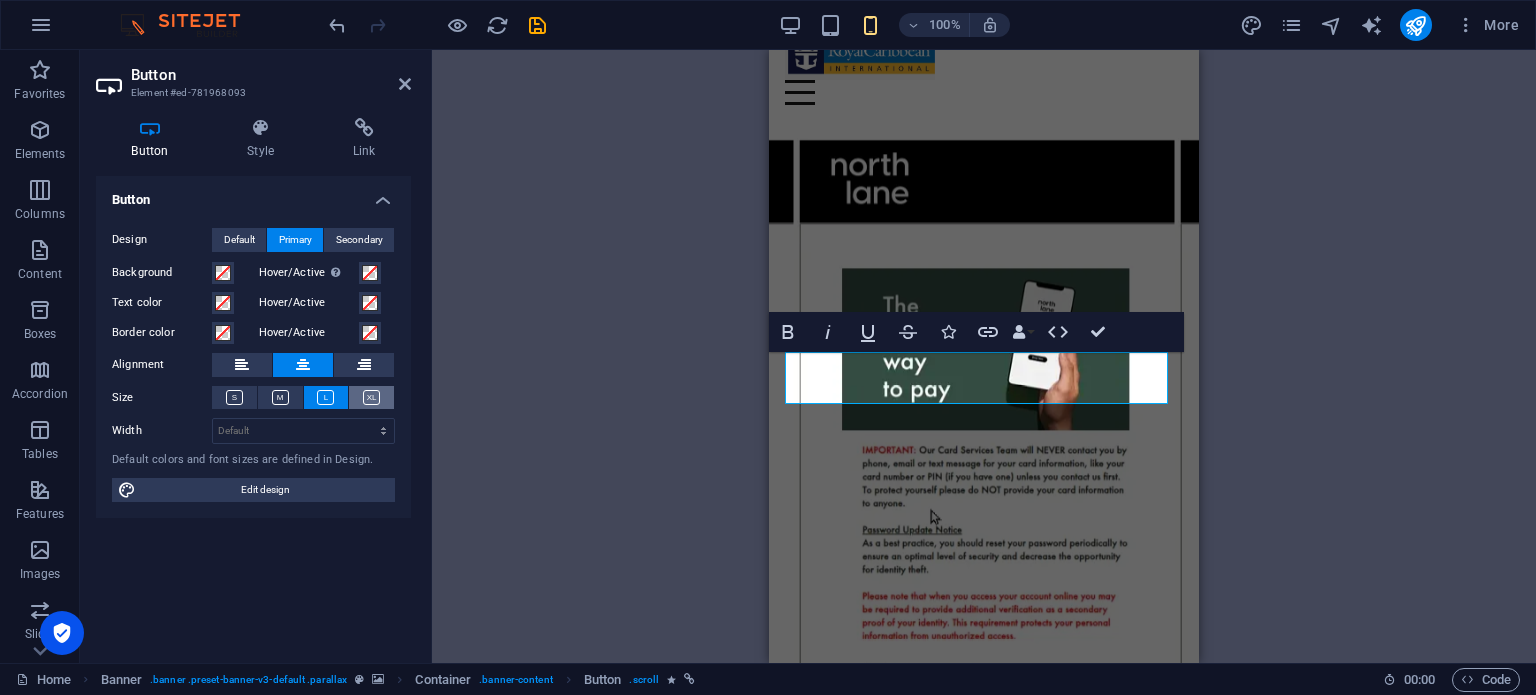 click at bounding box center [371, 397] 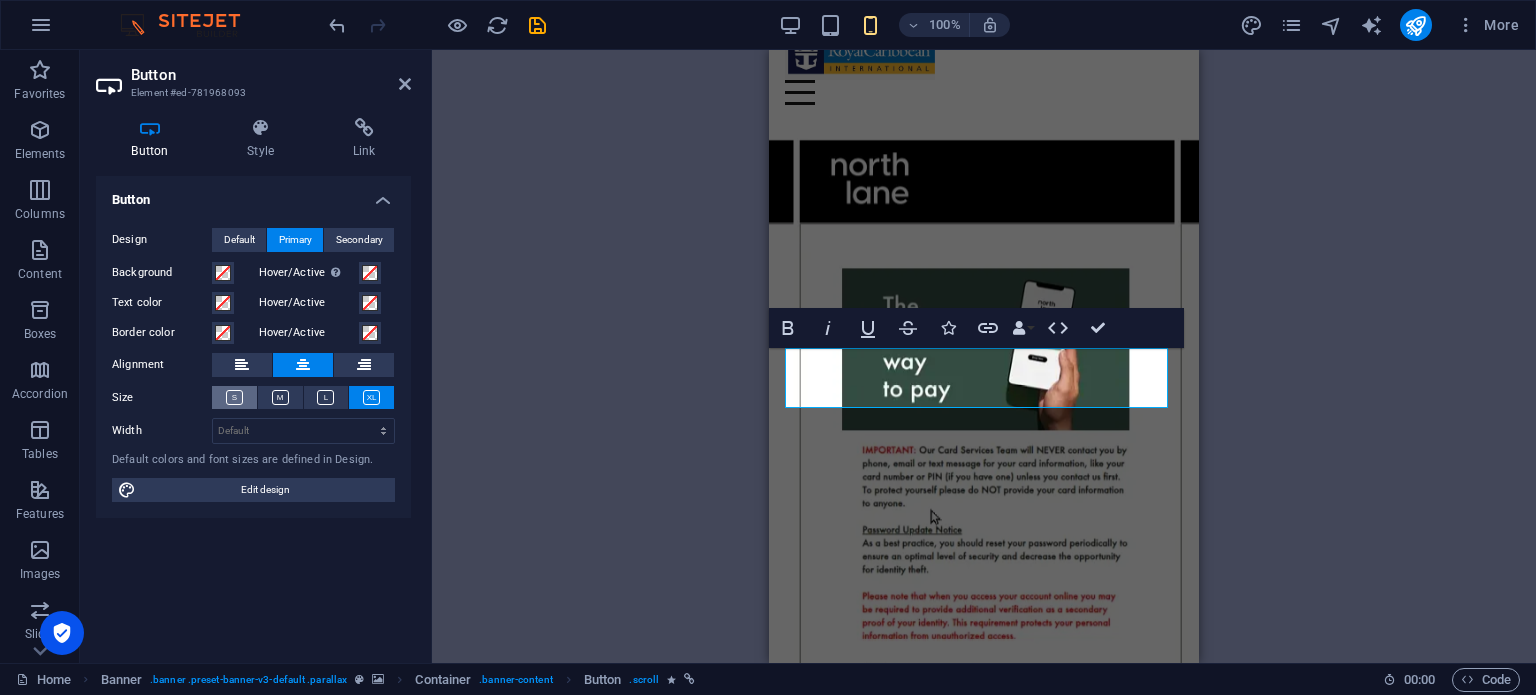 click at bounding box center [234, 397] 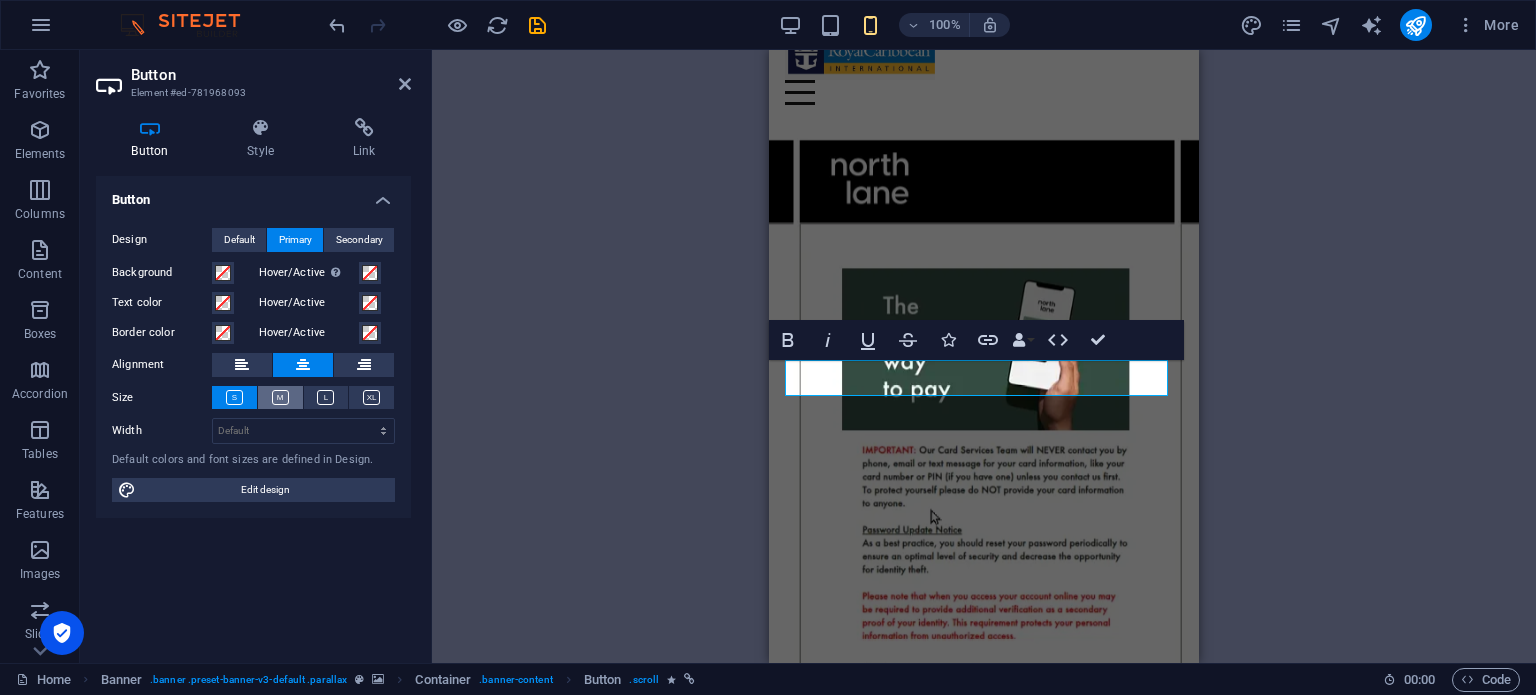 click at bounding box center [280, 397] 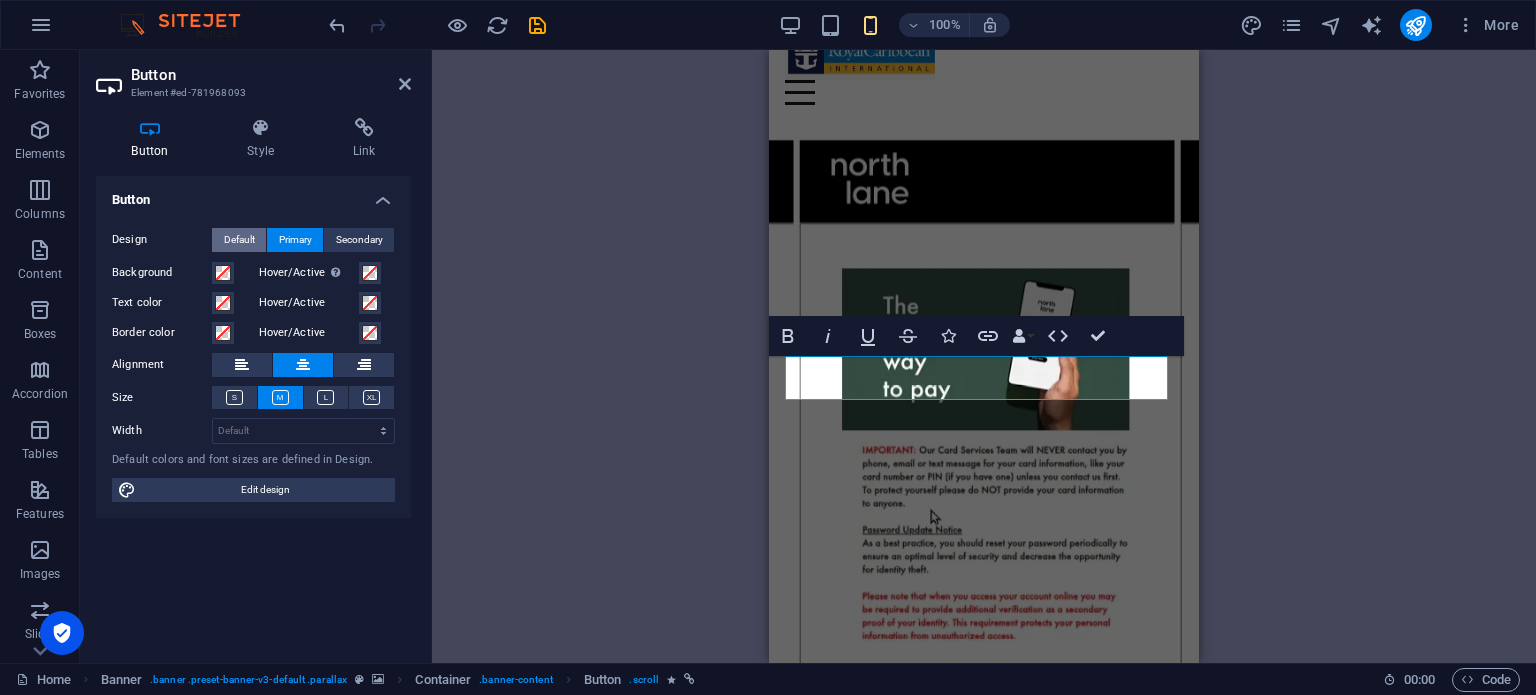 click on "Default" at bounding box center (239, 240) 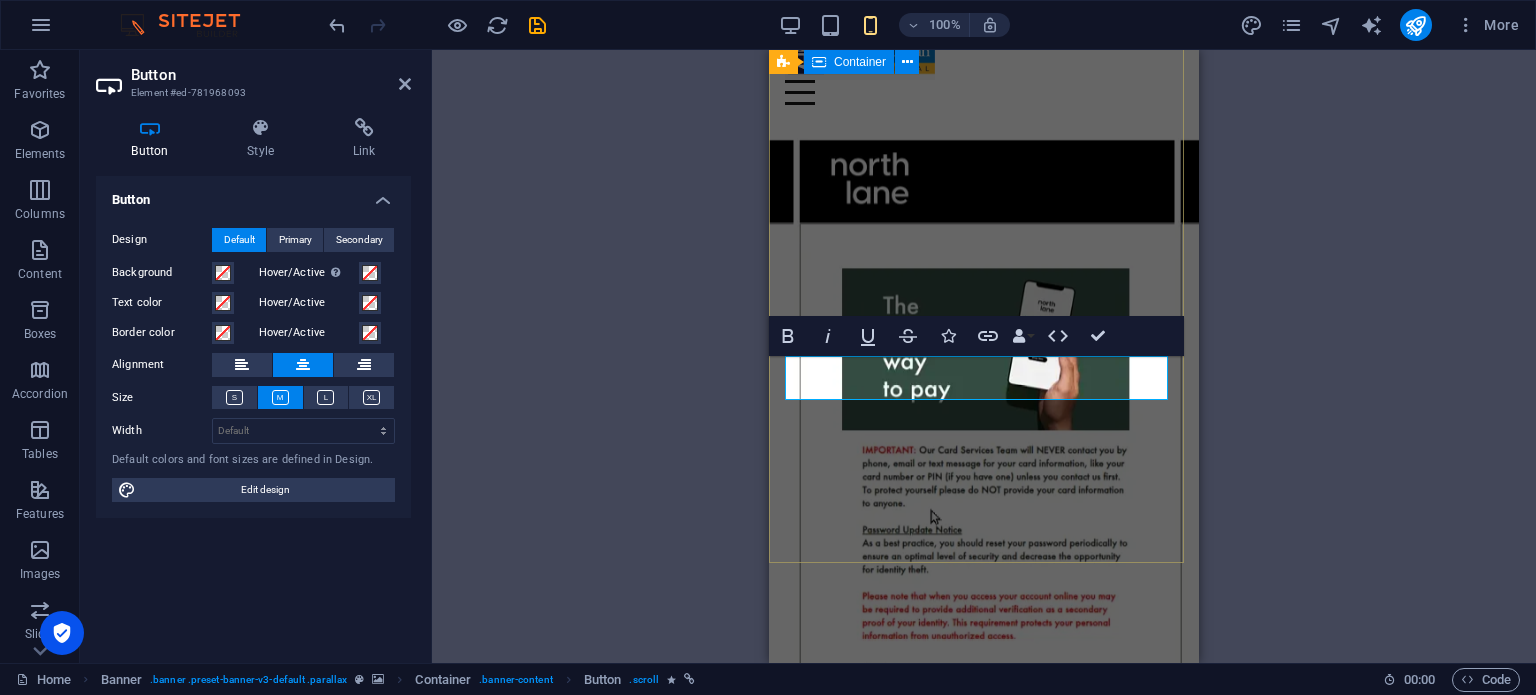 click on "Rediscover the World. Reimagine Your Finances. With Royal Caribbean and Strategic Financial Planning. Beyond the Horizon: Maximizing Your Royal Caribbean Experience Through Smart Financial Choices CONTINUE" at bounding box center [984, 863] 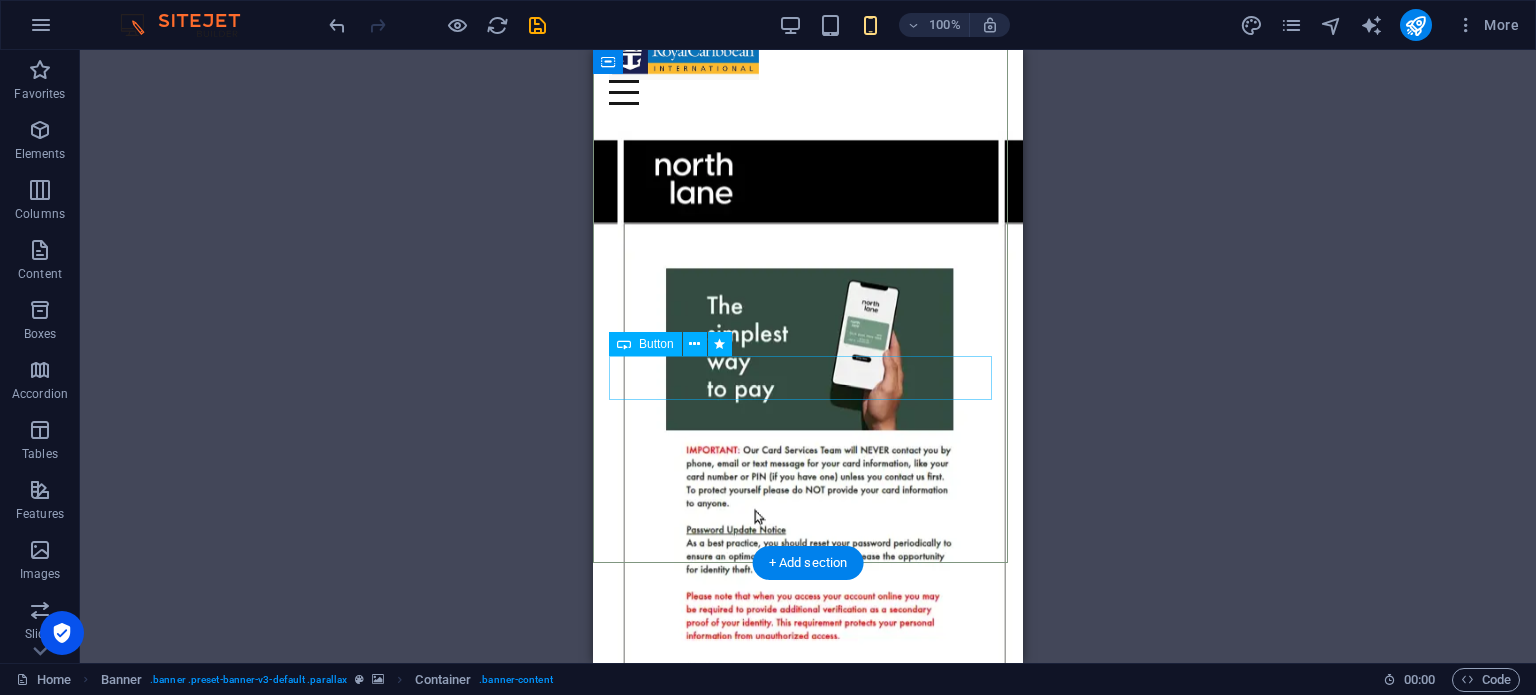 click on "CONTINUE" at bounding box center [808, 944] 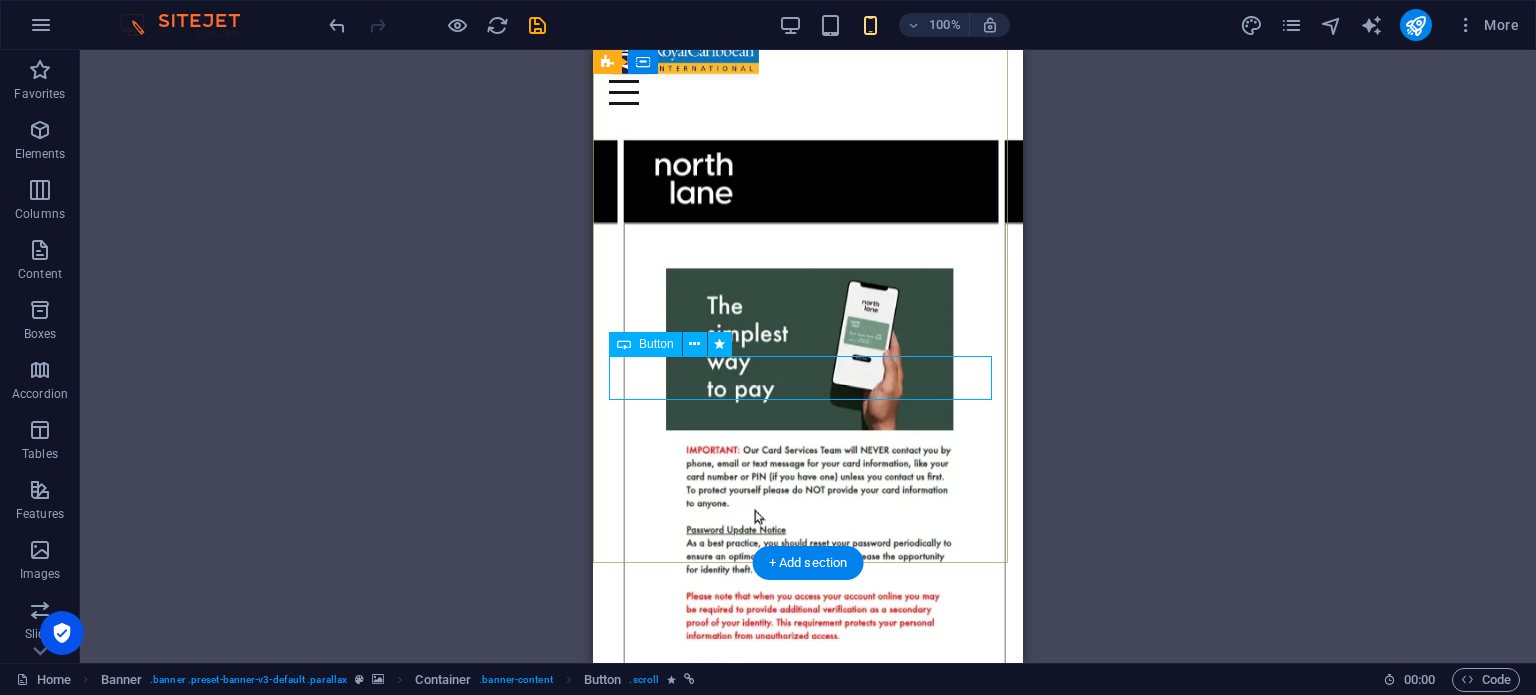 click on "CONTINUE" at bounding box center (808, 944) 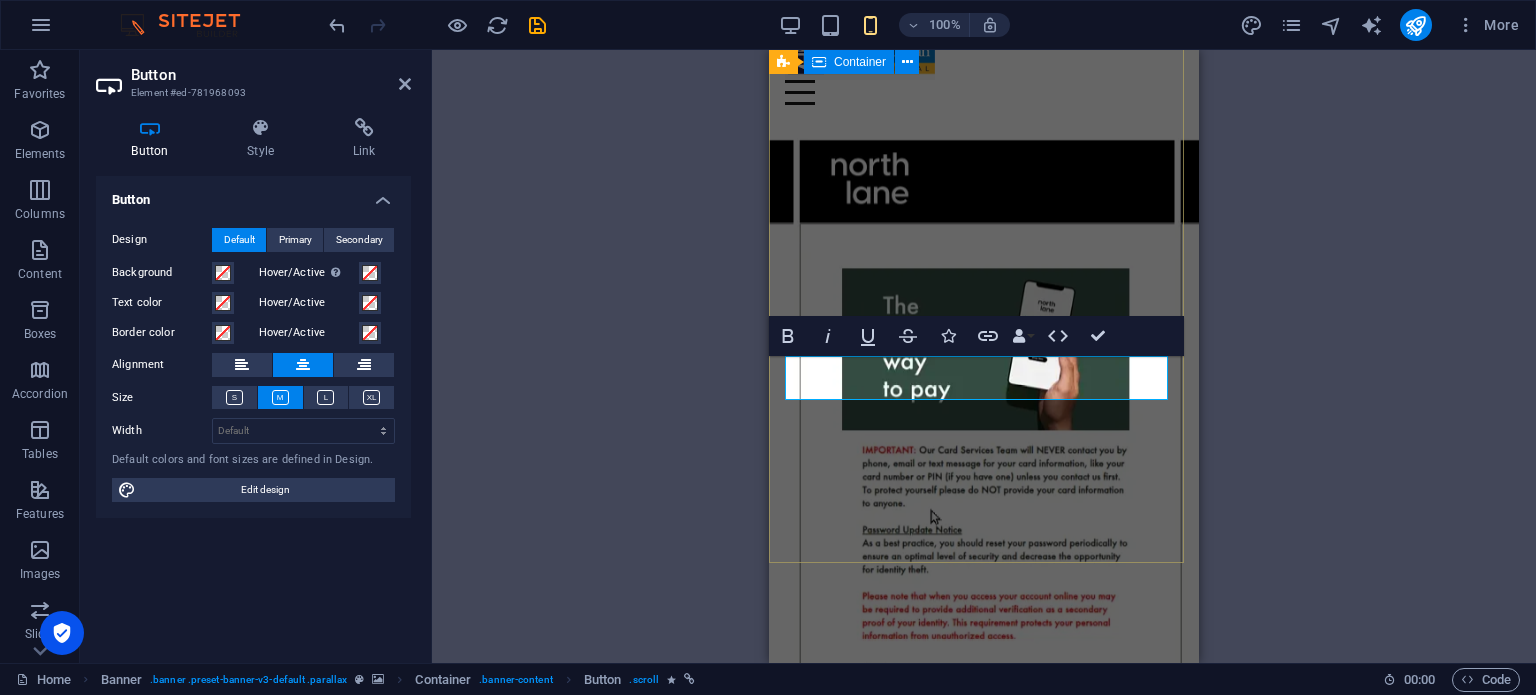 click on "Rediscover the World. Reimagine Your Finances. With Royal Caribbean and Strategic Financial Planning. Beyond the Horizon: Maximizing Your Royal Caribbean Experience Through Smart Financial Choices CONTINUE" at bounding box center (984, 863) 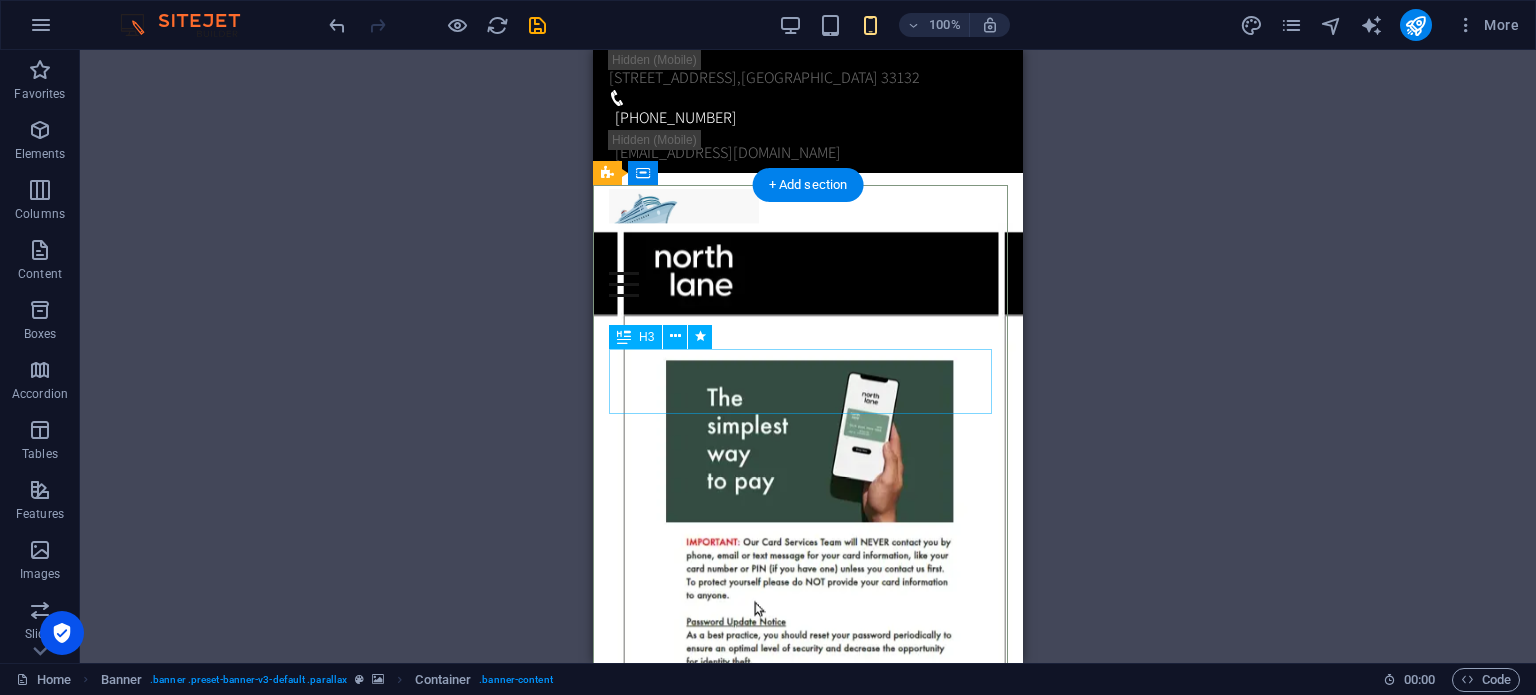 scroll, scrollTop: 0, scrollLeft: 0, axis: both 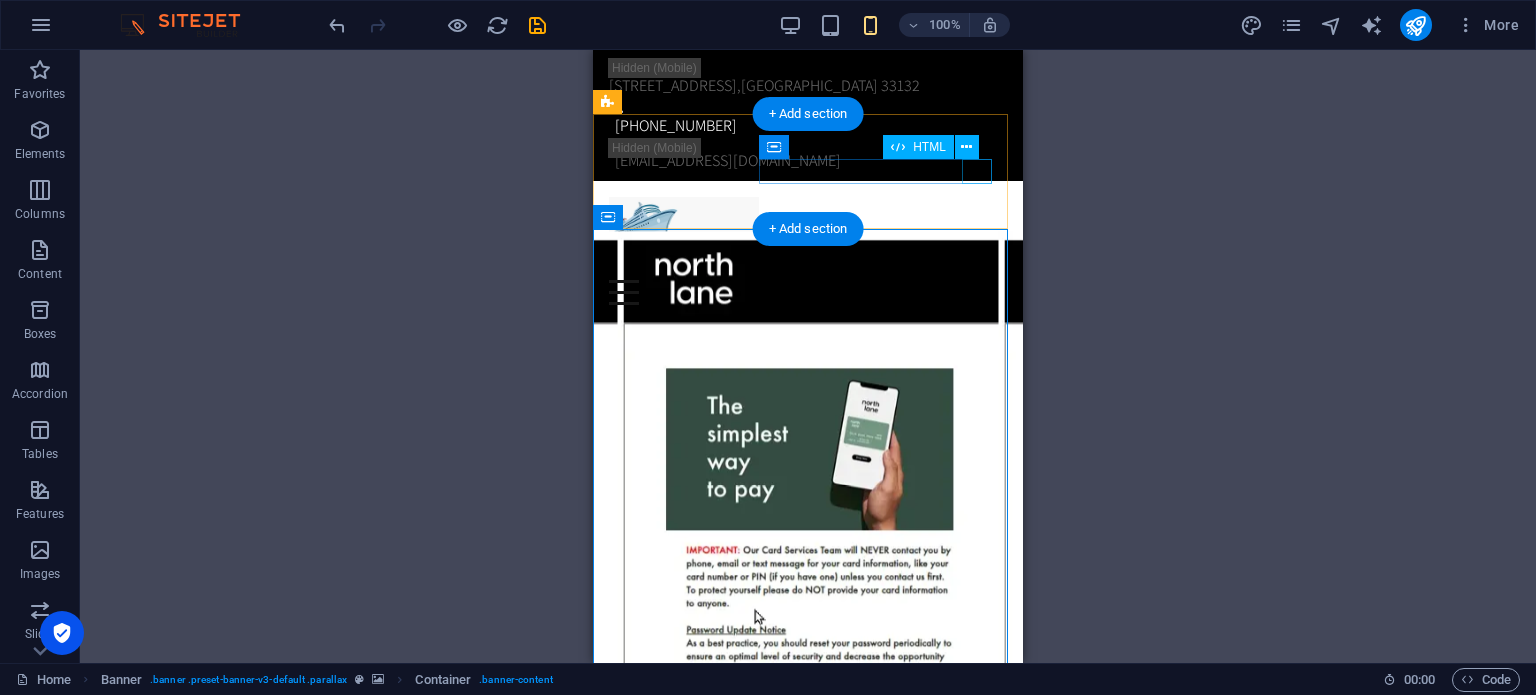 click at bounding box center [808, 292] 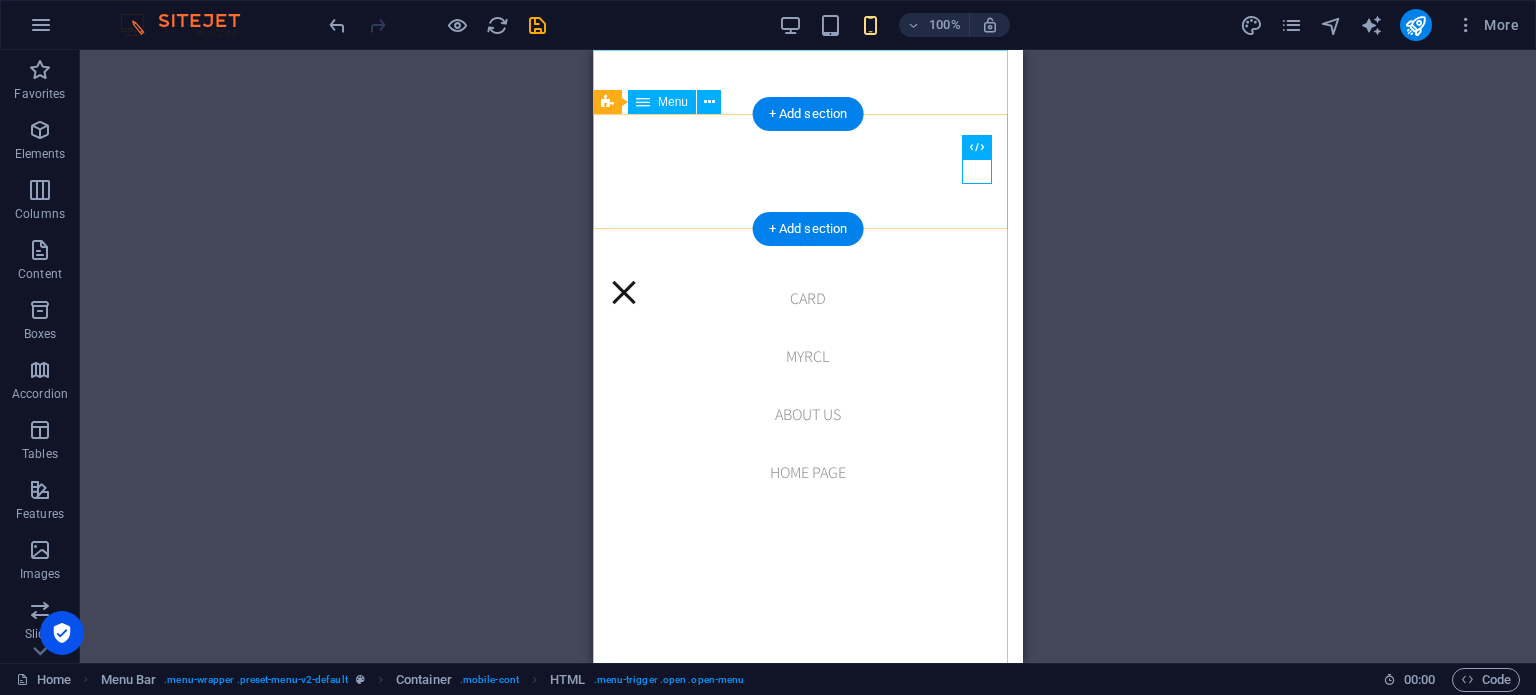 click on "Login CARD MyRCl About us home page" at bounding box center (808, 356) 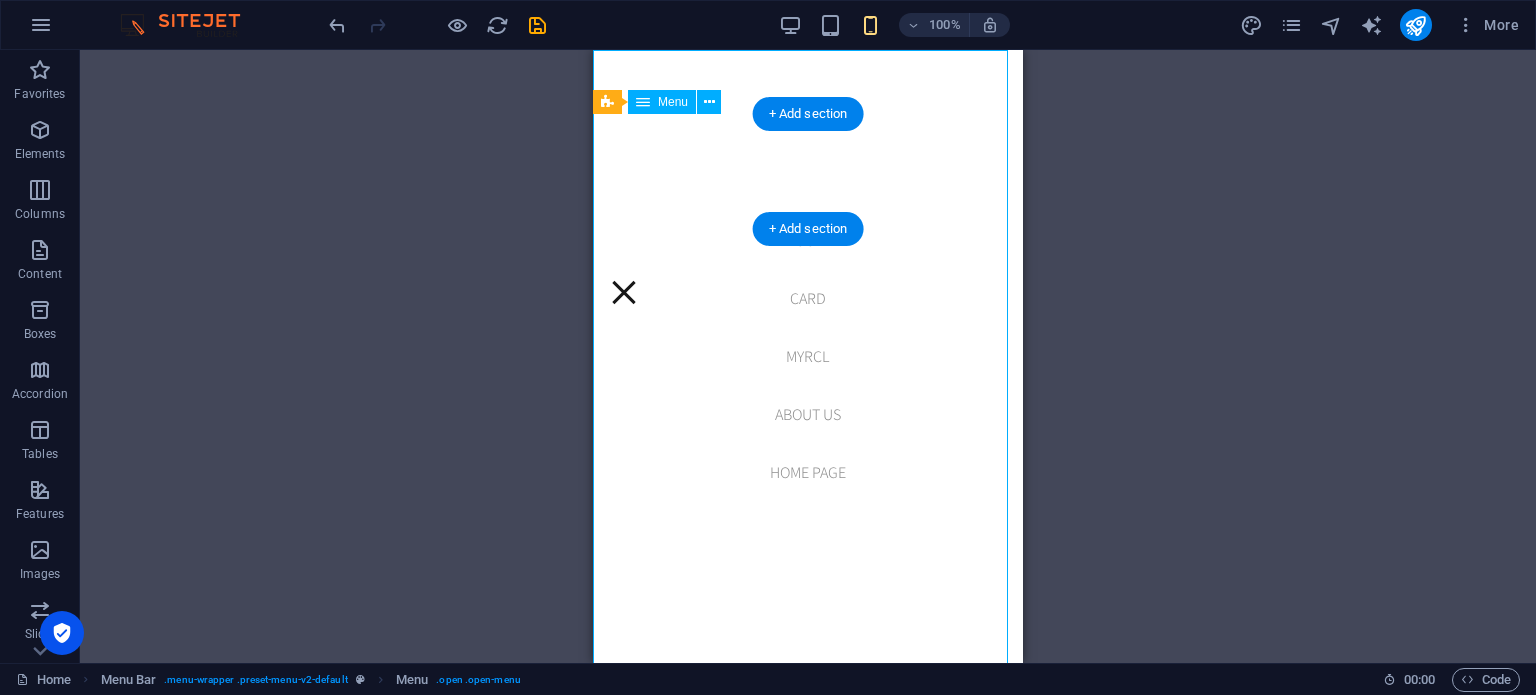 click on "Login CARD MyRCl About us home page" at bounding box center [808, 356] 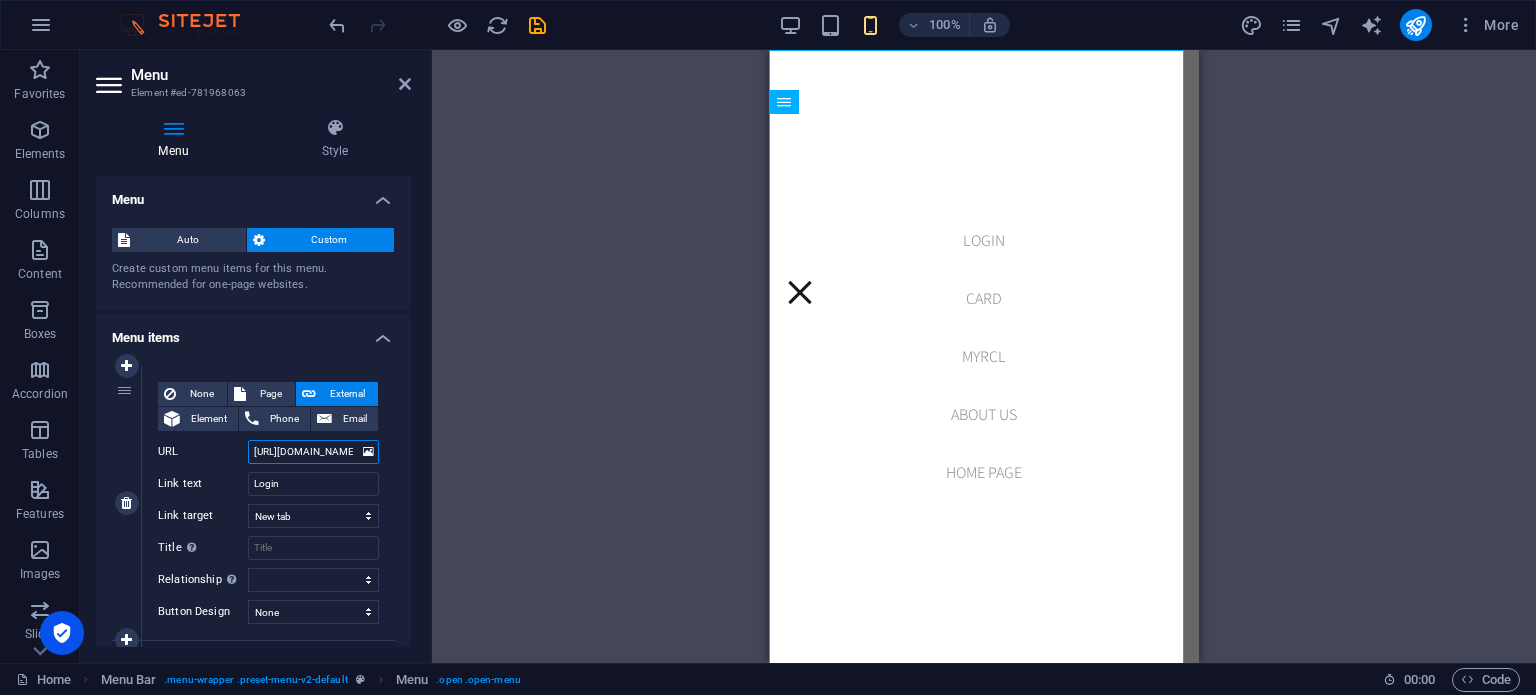 click on "[URL][DOMAIN_NAME]" at bounding box center (313, 452) 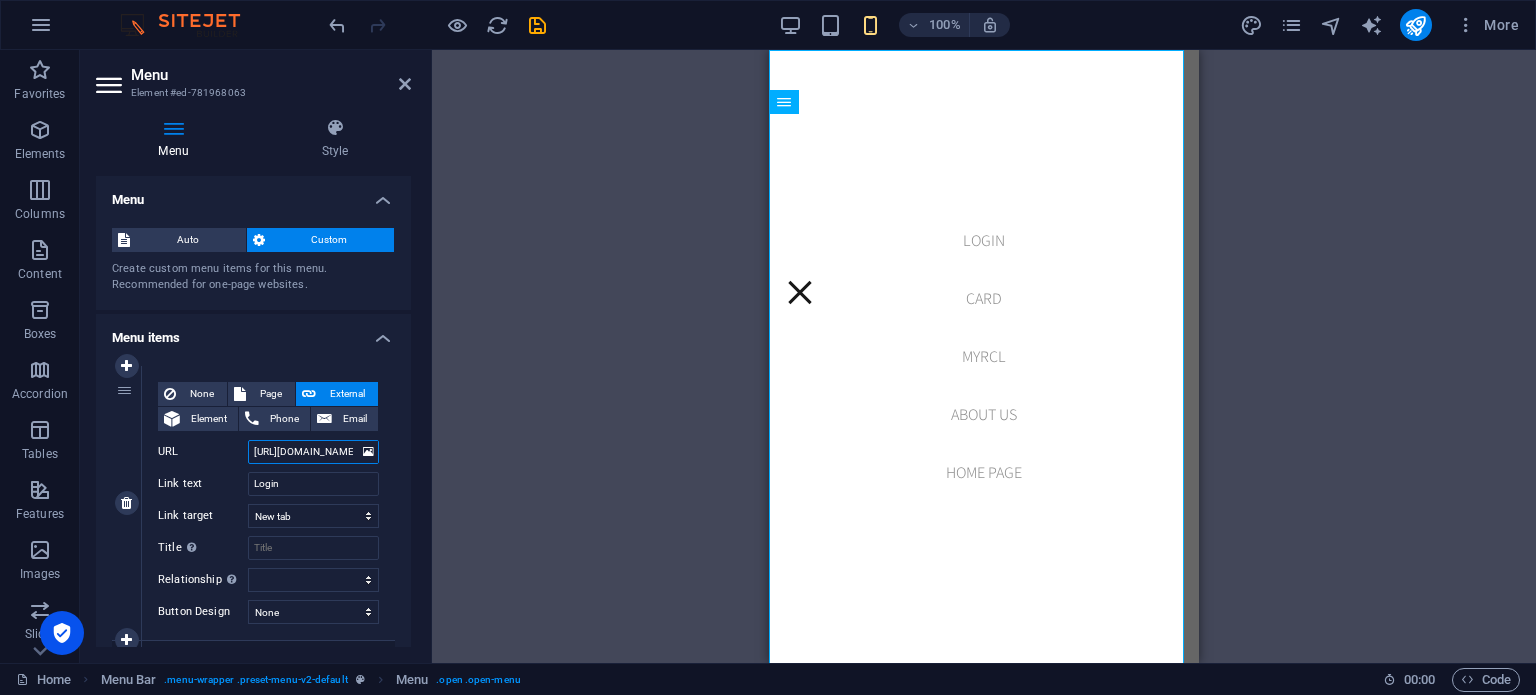 scroll, scrollTop: 0, scrollLeft: 100, axis: horizontal 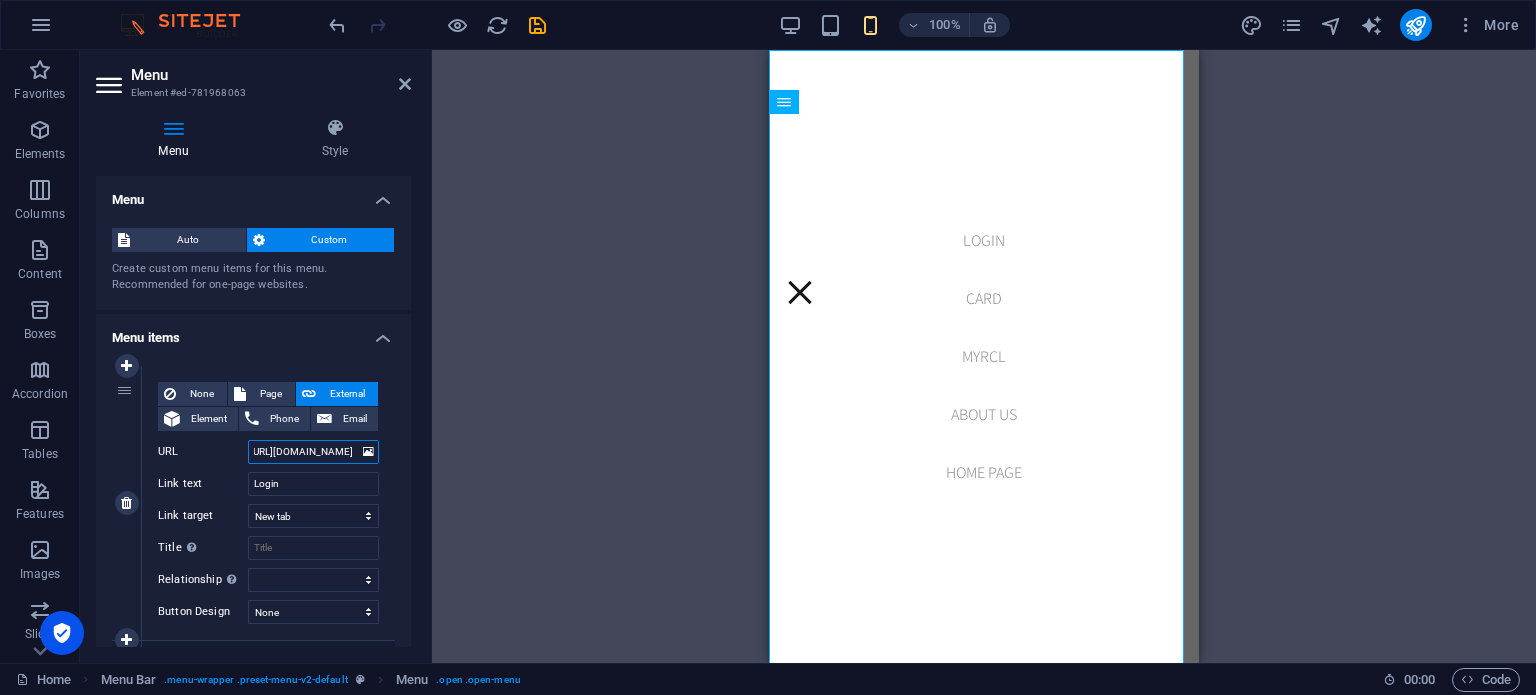 type on "[URL][DOMAIN_NAME]" 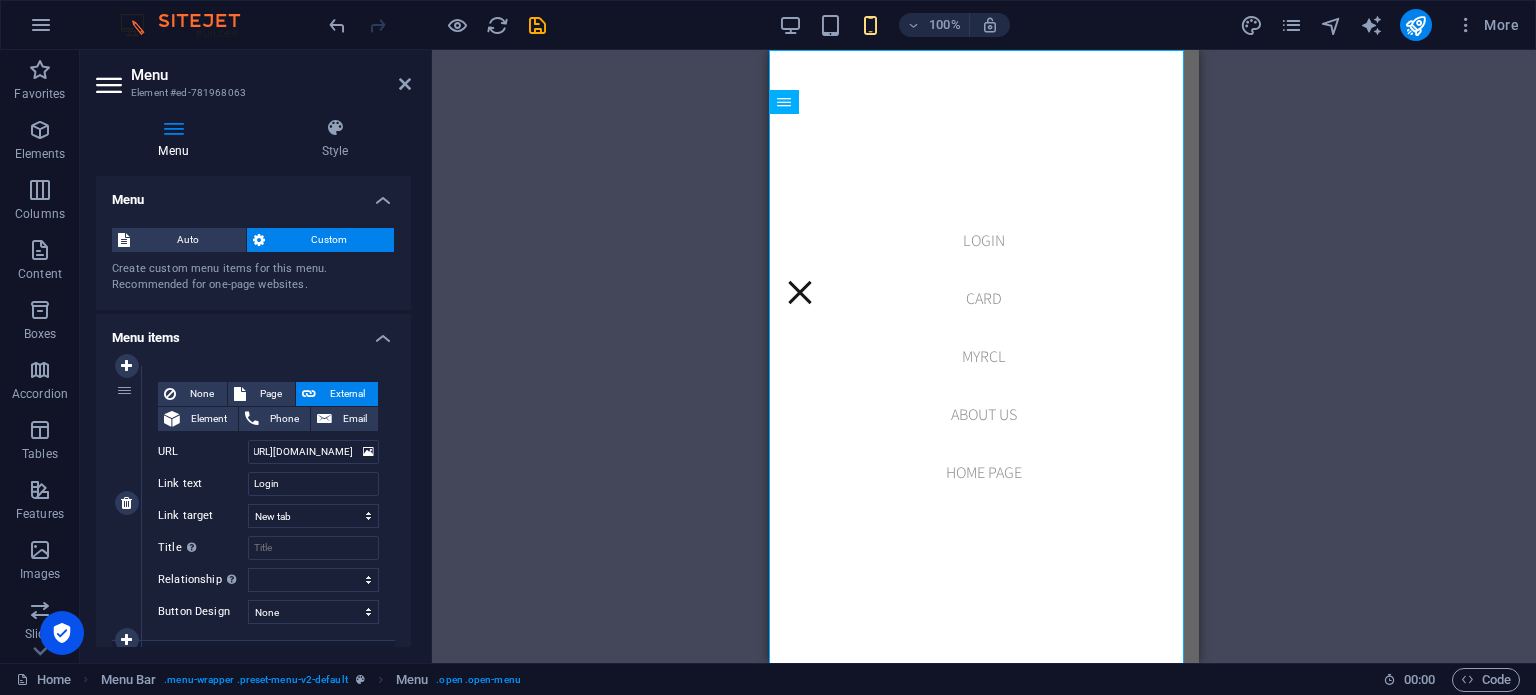scroll, scrollTop: 0, scrollLeft: 0, axis: both 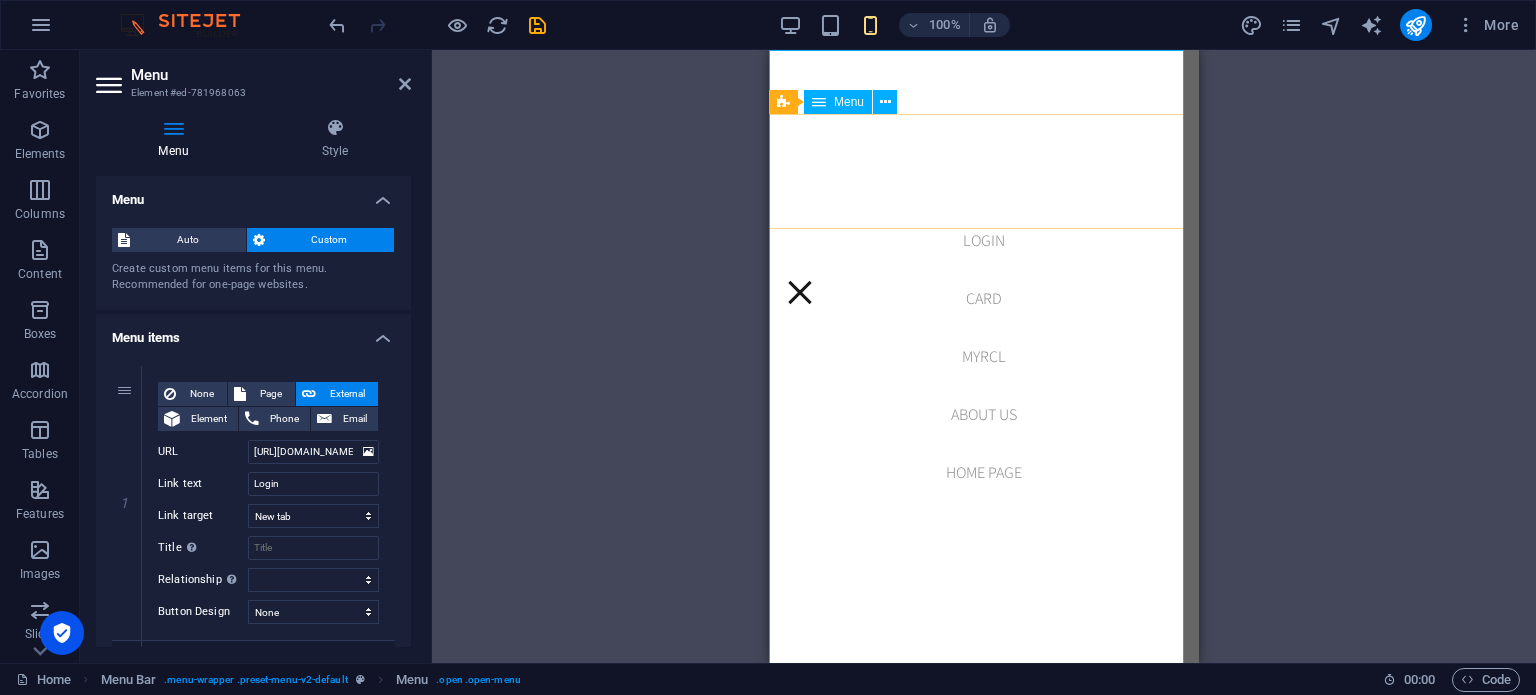 click on "Login CARD MyRCl About us home page" at bounding box center (984, 356) 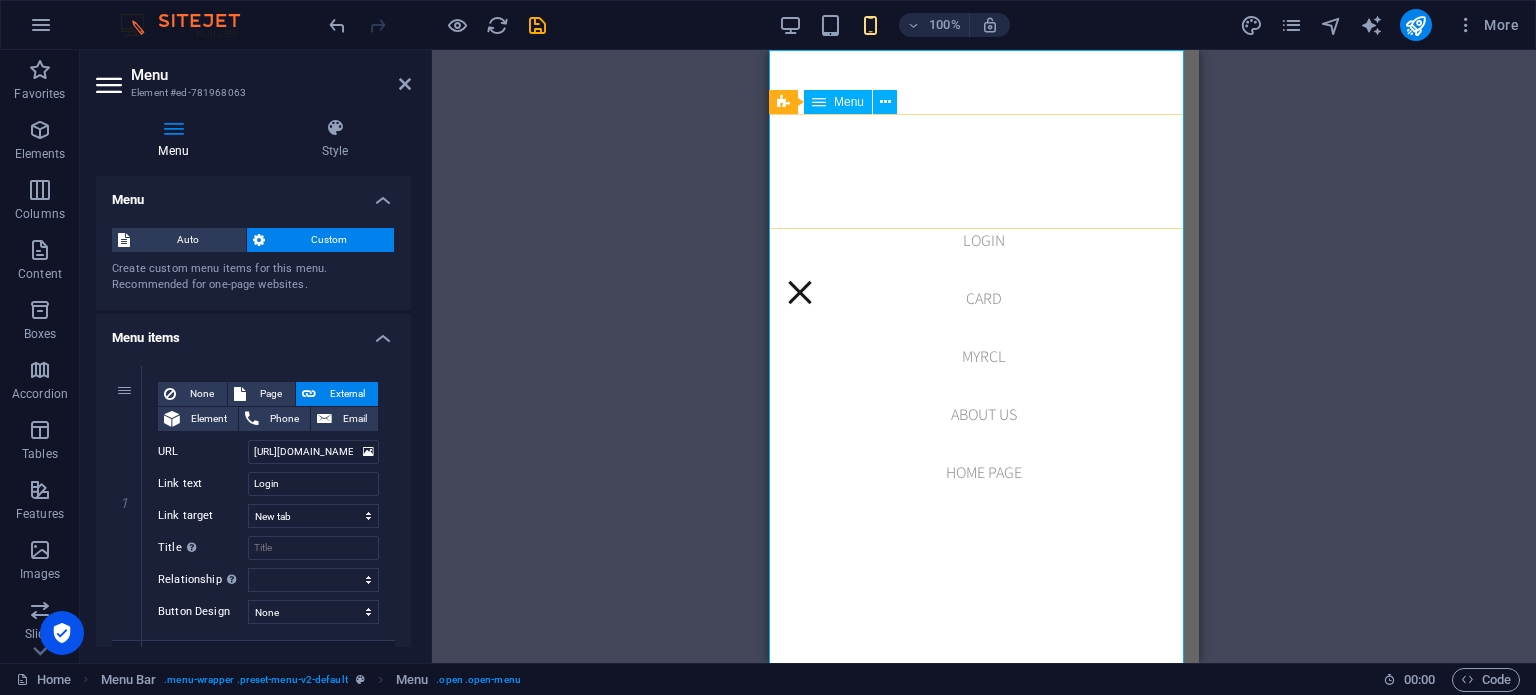 click on "Login CARD MyRCl About us home page" at bounding box center [984, 356] 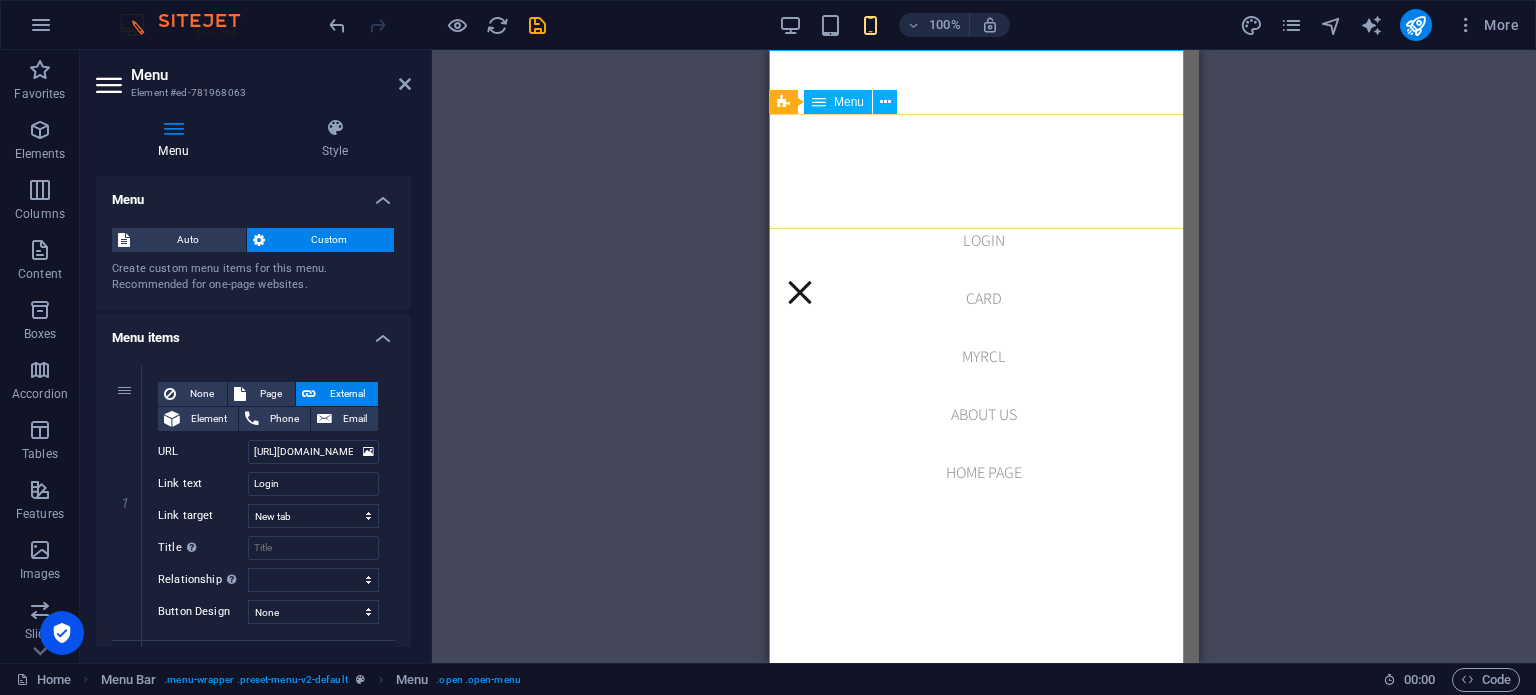 click on "Login CARD MyRCl About us home page" at bounding box center (984, 356) 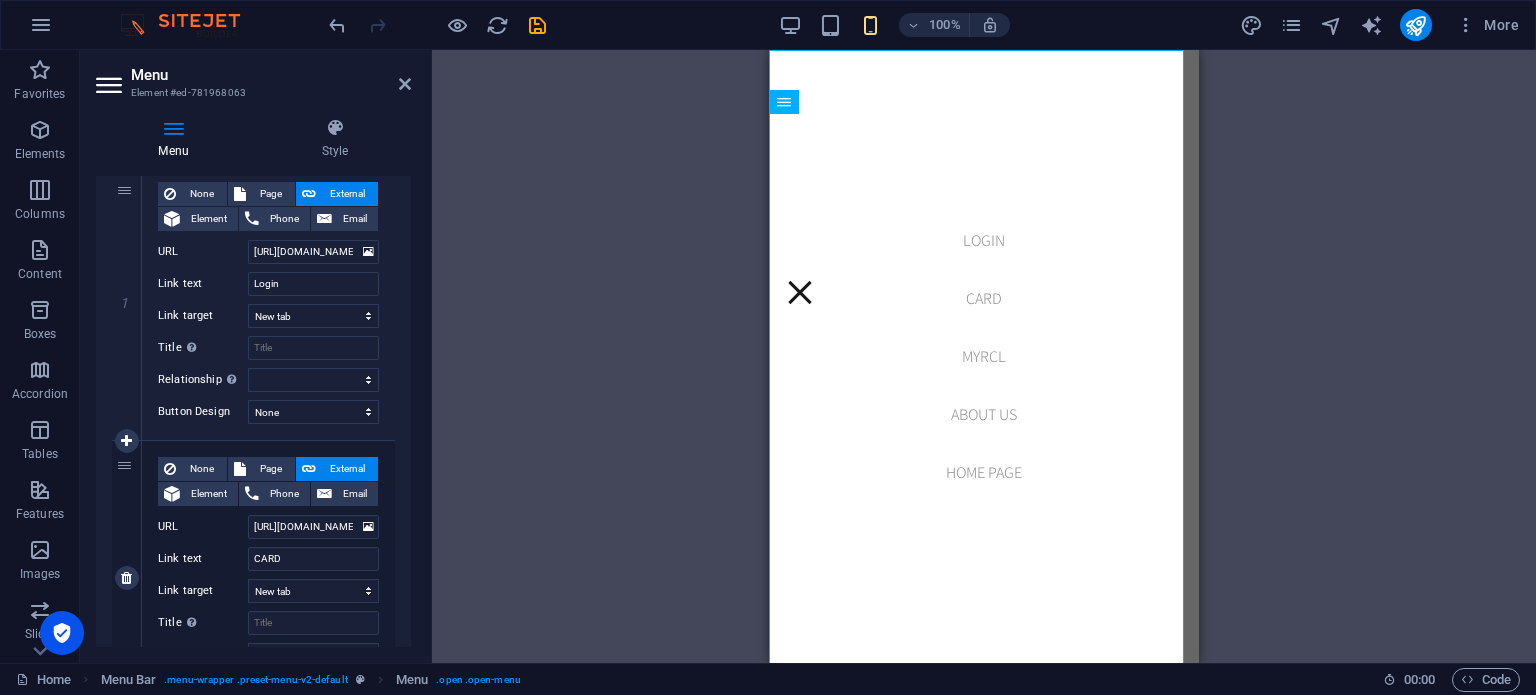 scroll, scrollTop: 300, scrollLeft: 0, axis: vertical 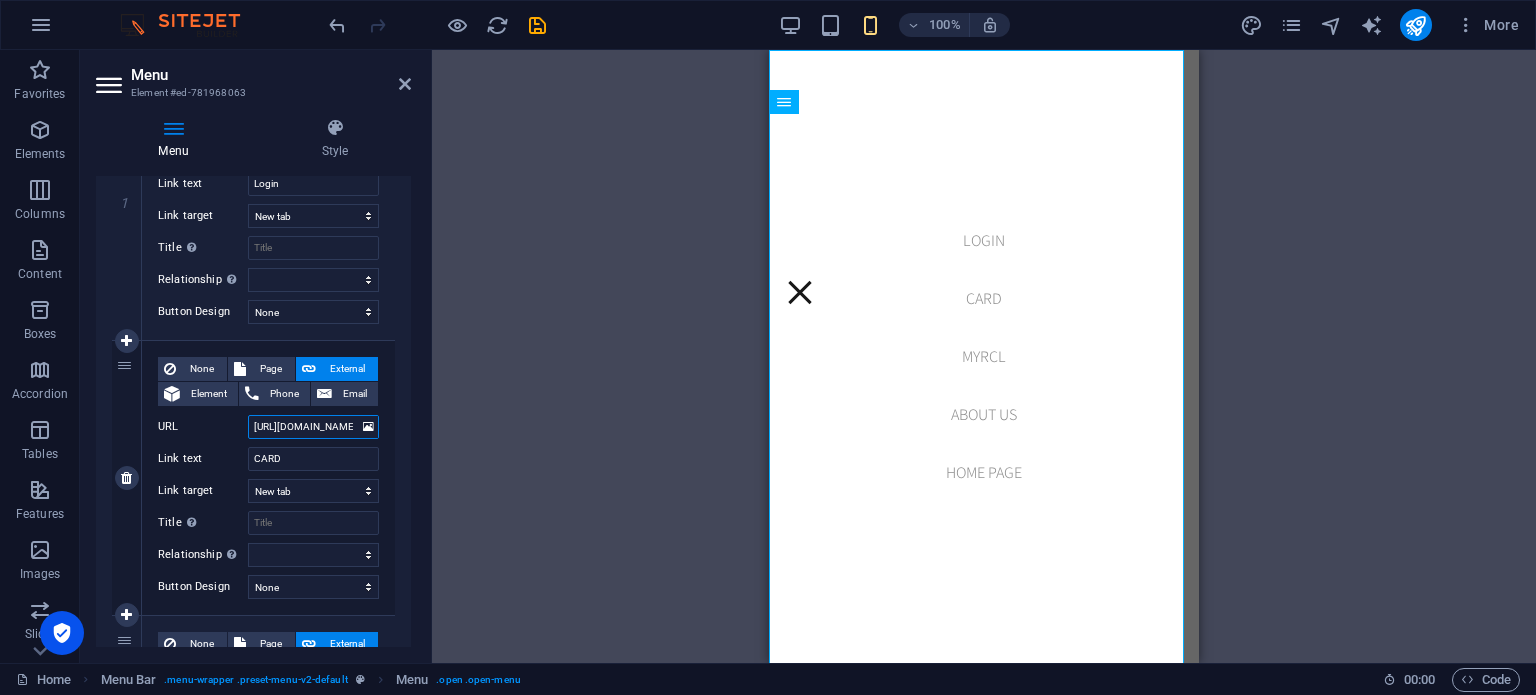 click on "[URL][DOMAIN_NAME]" at bounding box center [313, 427] 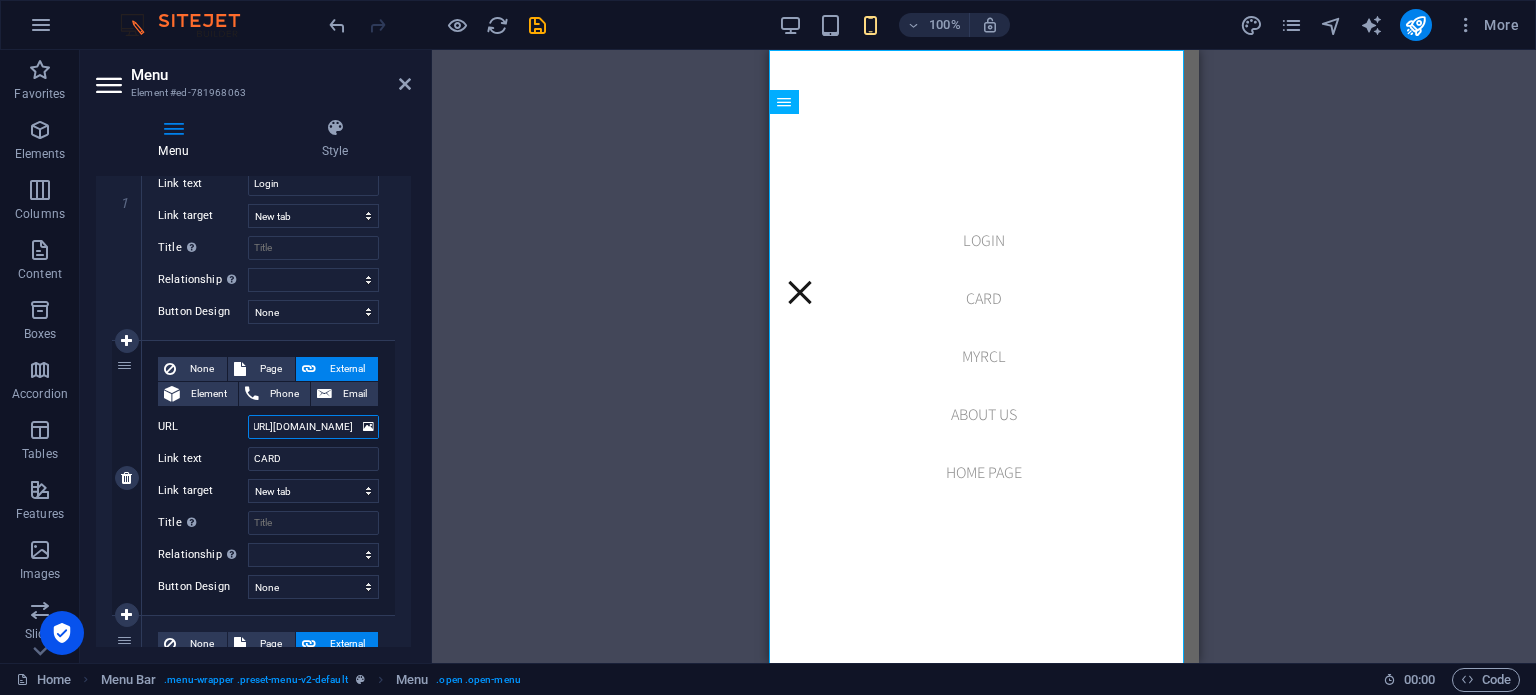 type on "[URL][DOMAIN_NAME]" 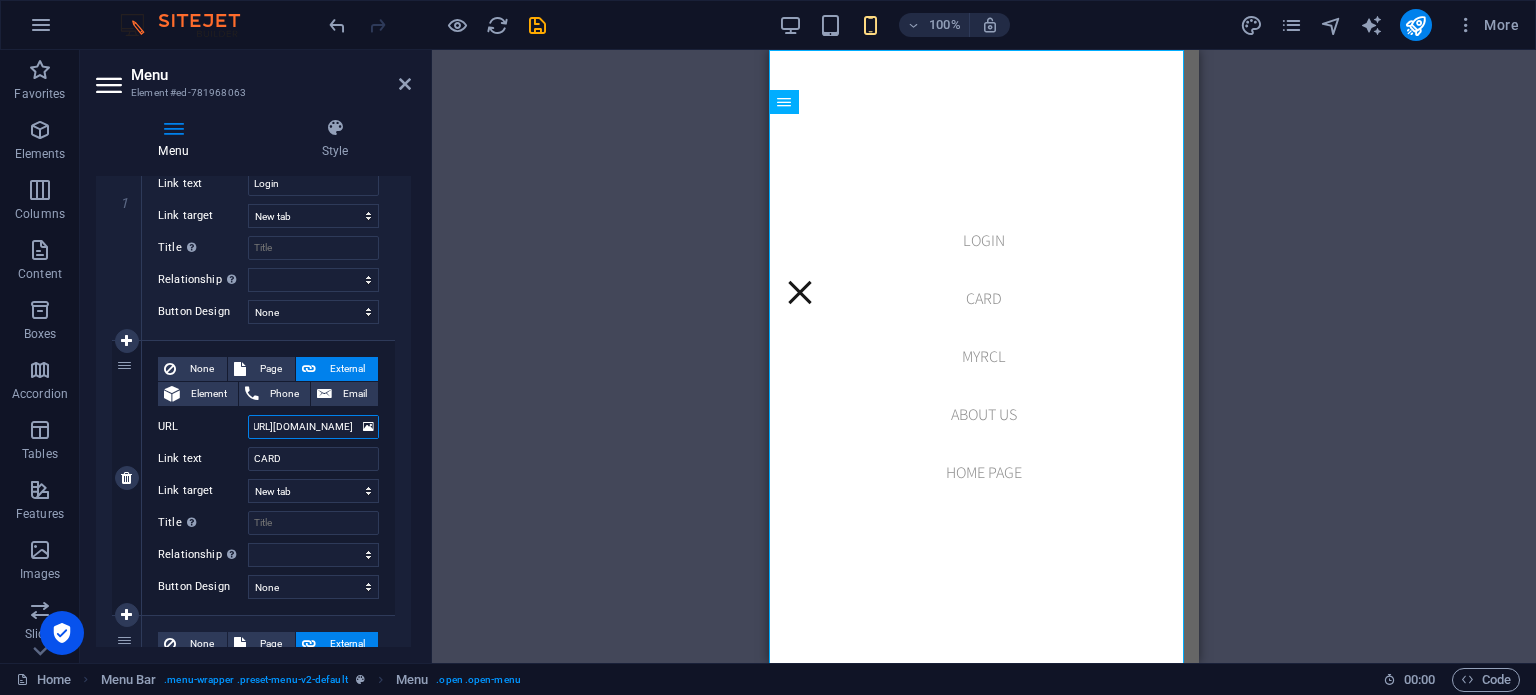 type on "[URL][DOMAIN_NAME]" 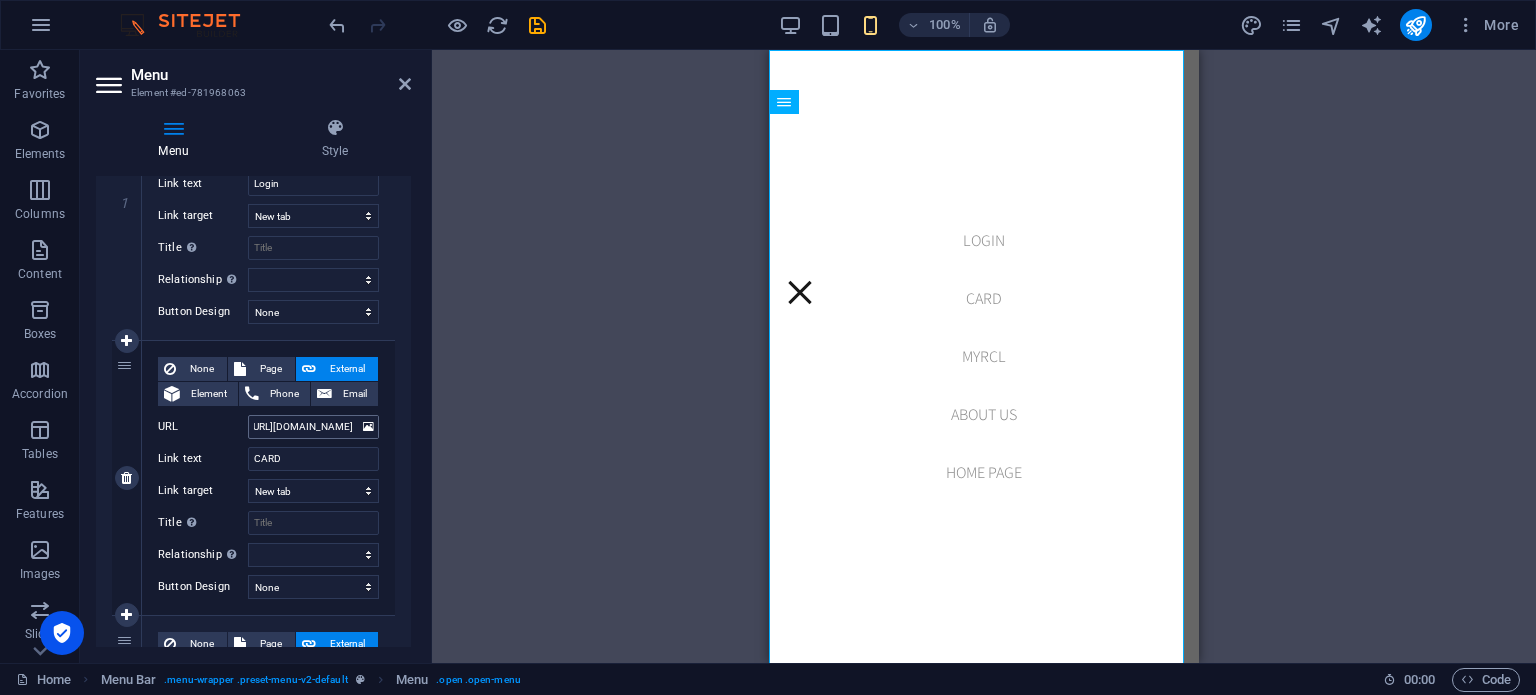 scroll, scrollTop: 0, scrollLeft: 0, axis: both 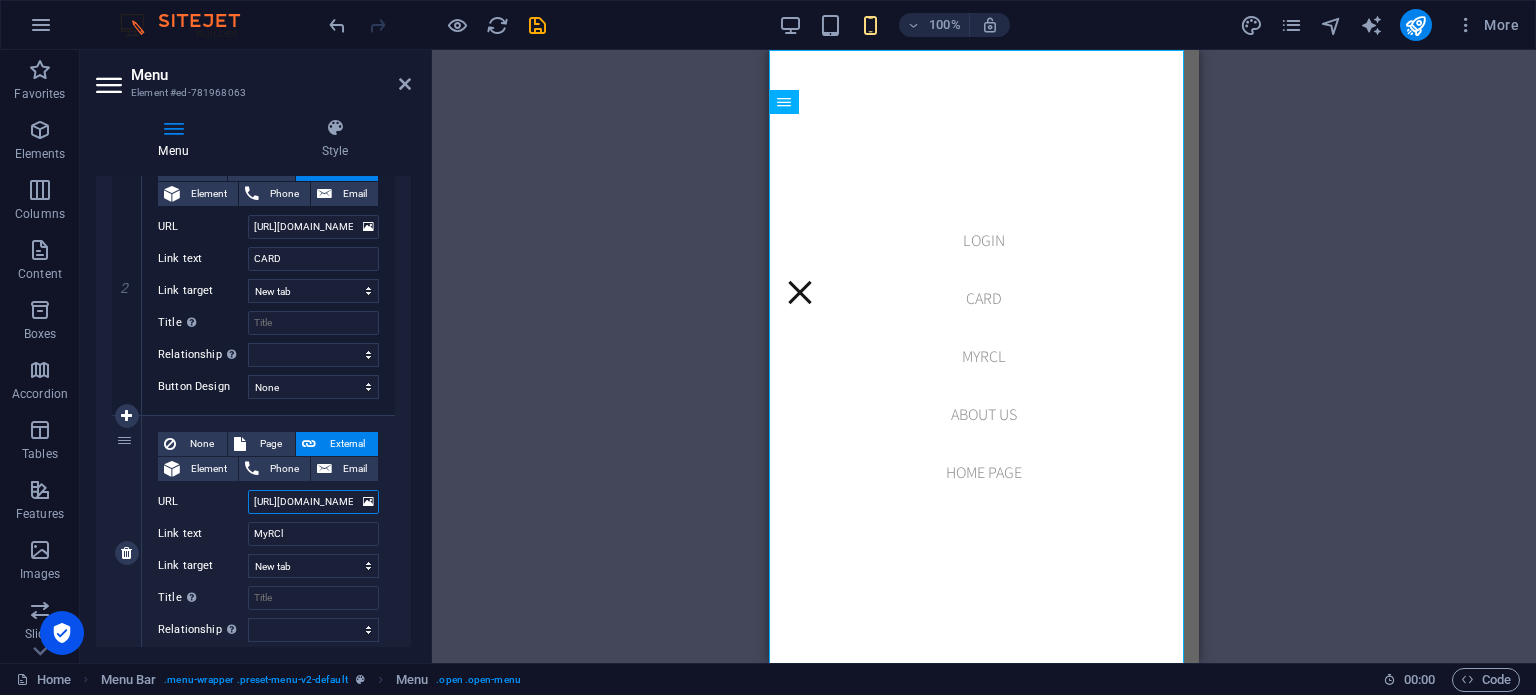 click on "[URL][DOMAIN_NAME][DOMAIN_NAME]" at bounding box center (313, 502) 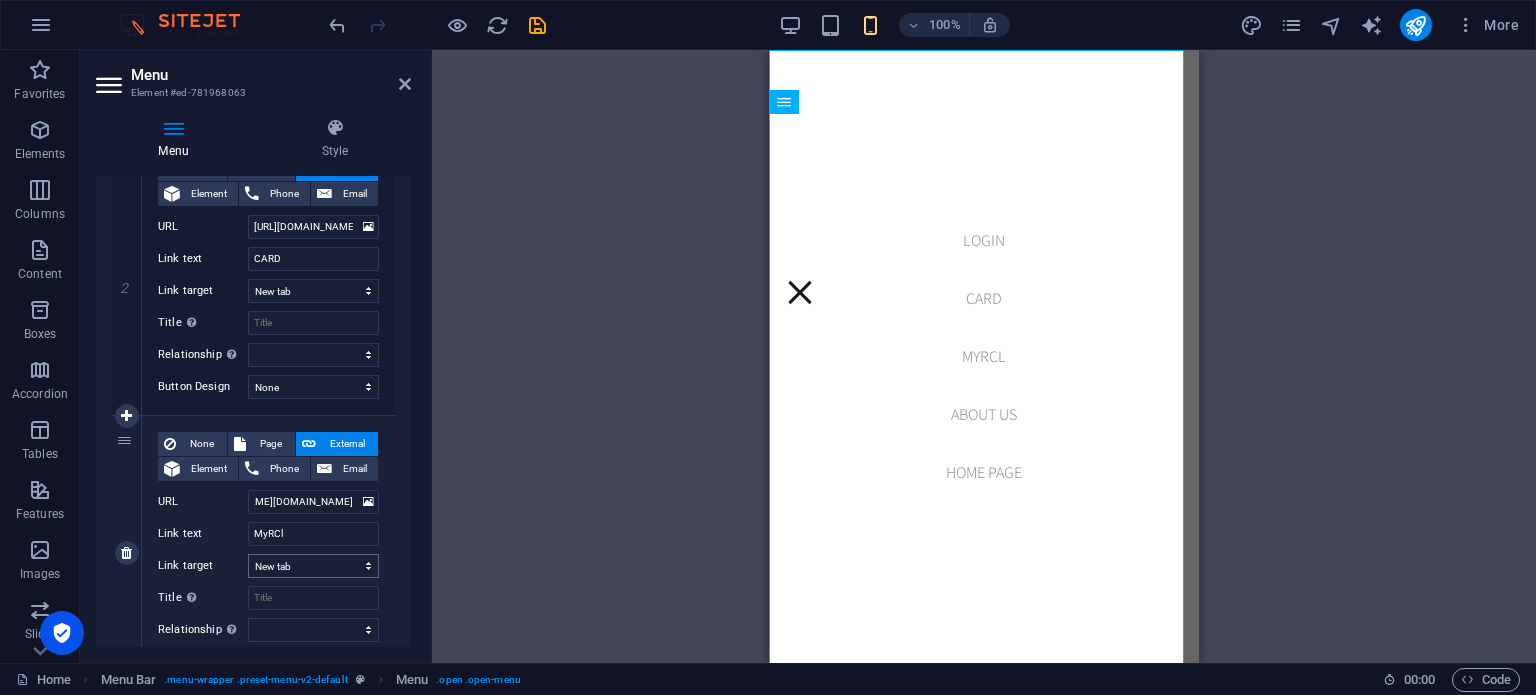 scroll, scrollTop: 0, scrollLeft: 0, axis: both 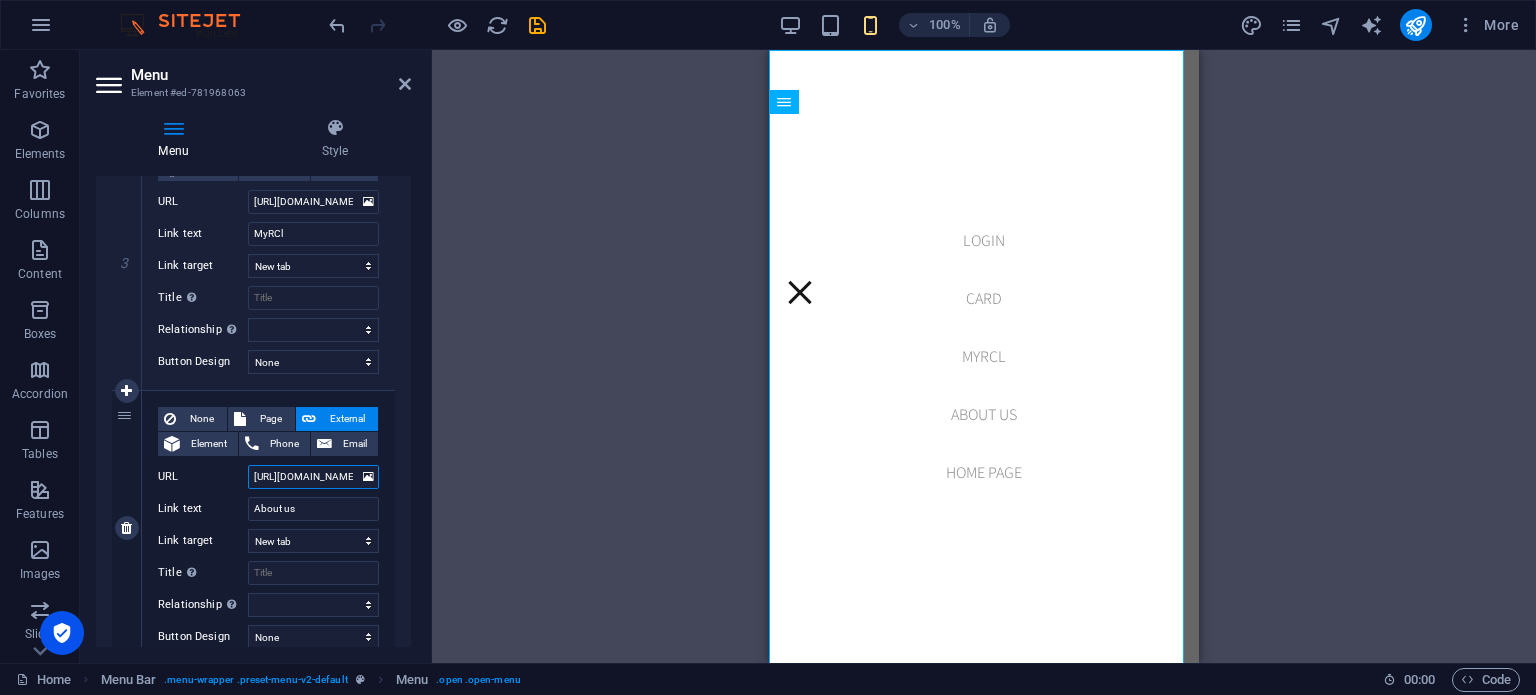 click on "[URL][DOMAIN_NAME]" at bounding box center [313, 477] 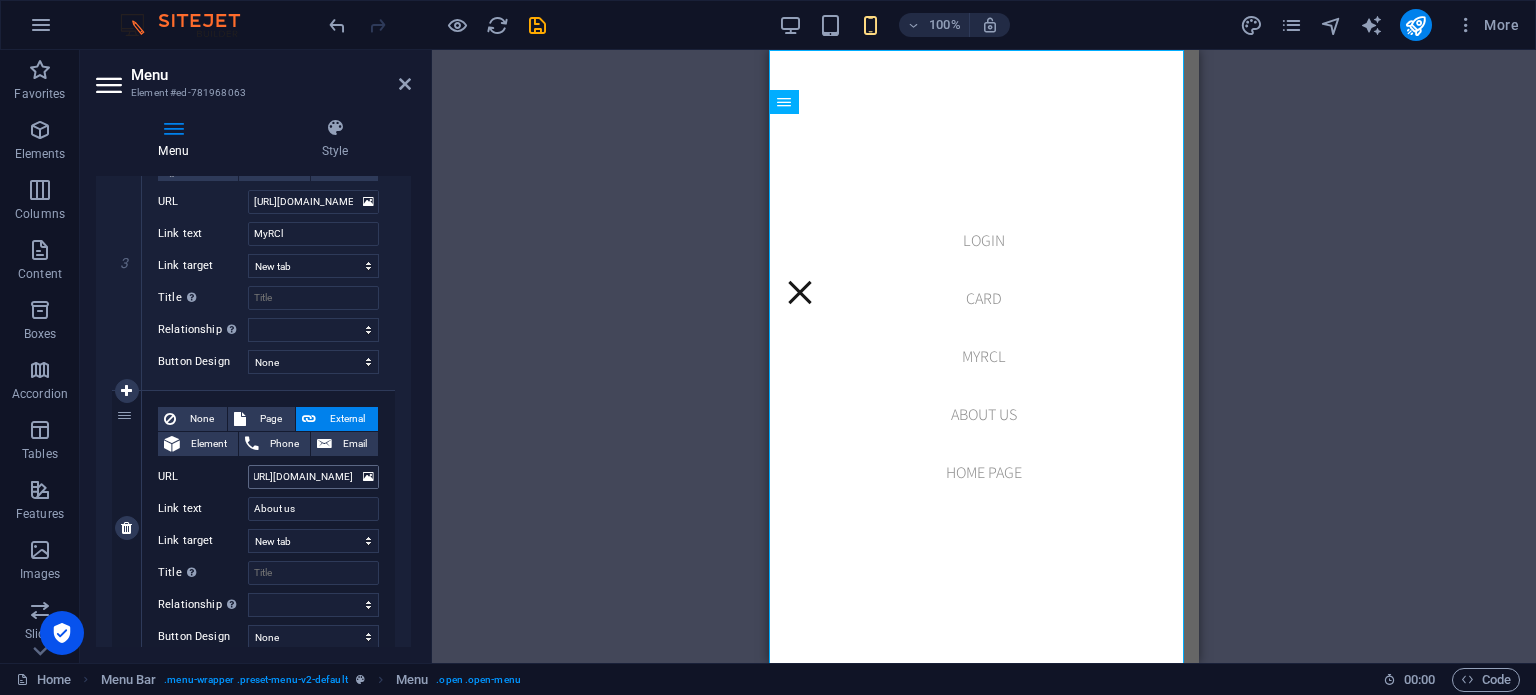 scroll, scrollTop: 0, scrollLeft: 0, axis: both 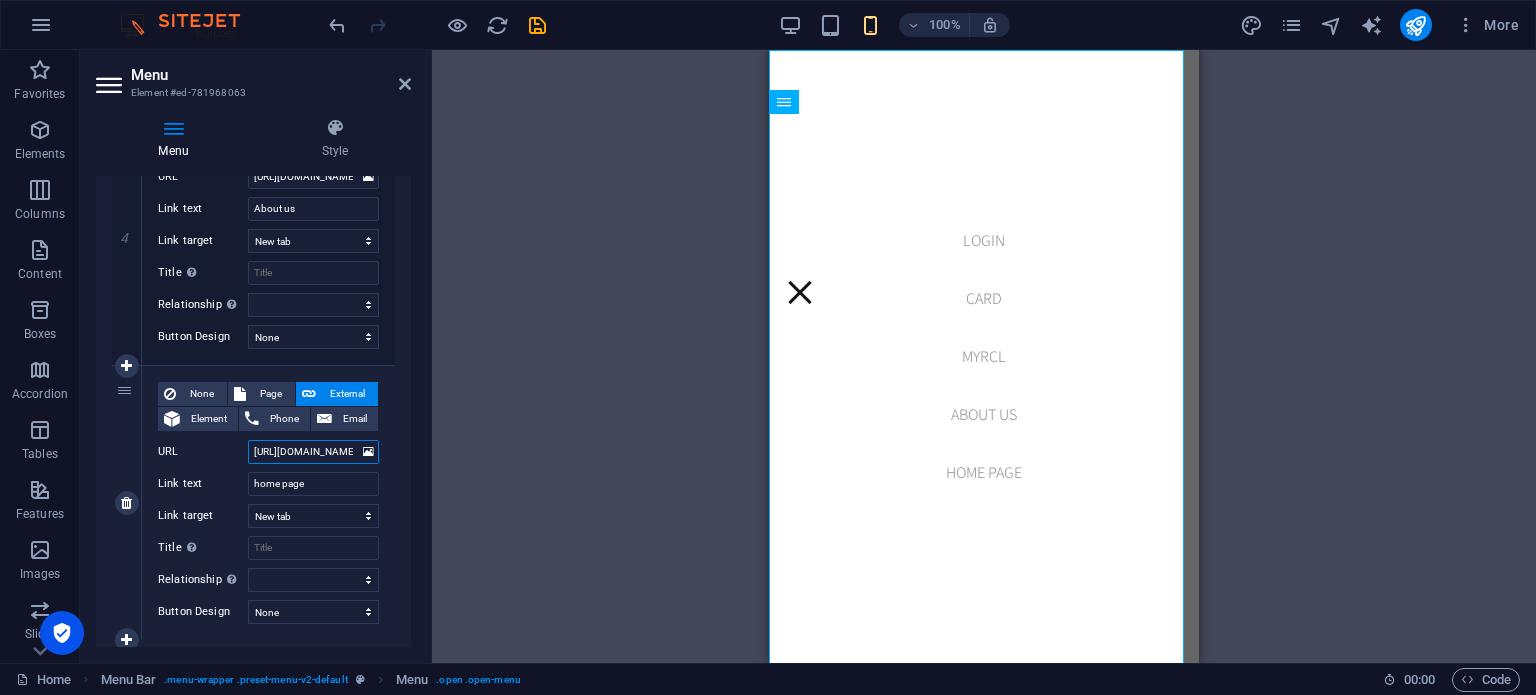 click on "[URL][DOMAIN_NAME]" at bounding box center (313, 452) 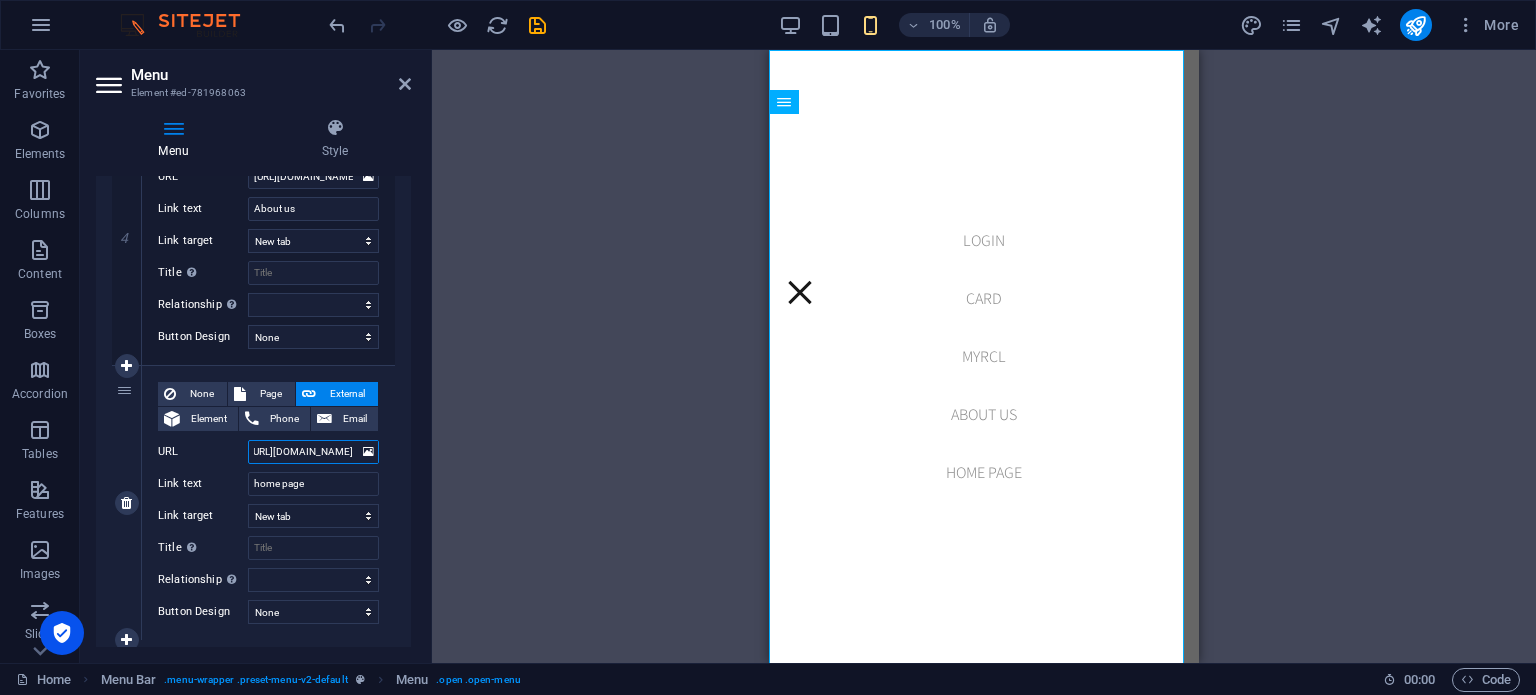 type on "[URL][DOMAIN_NAME]" 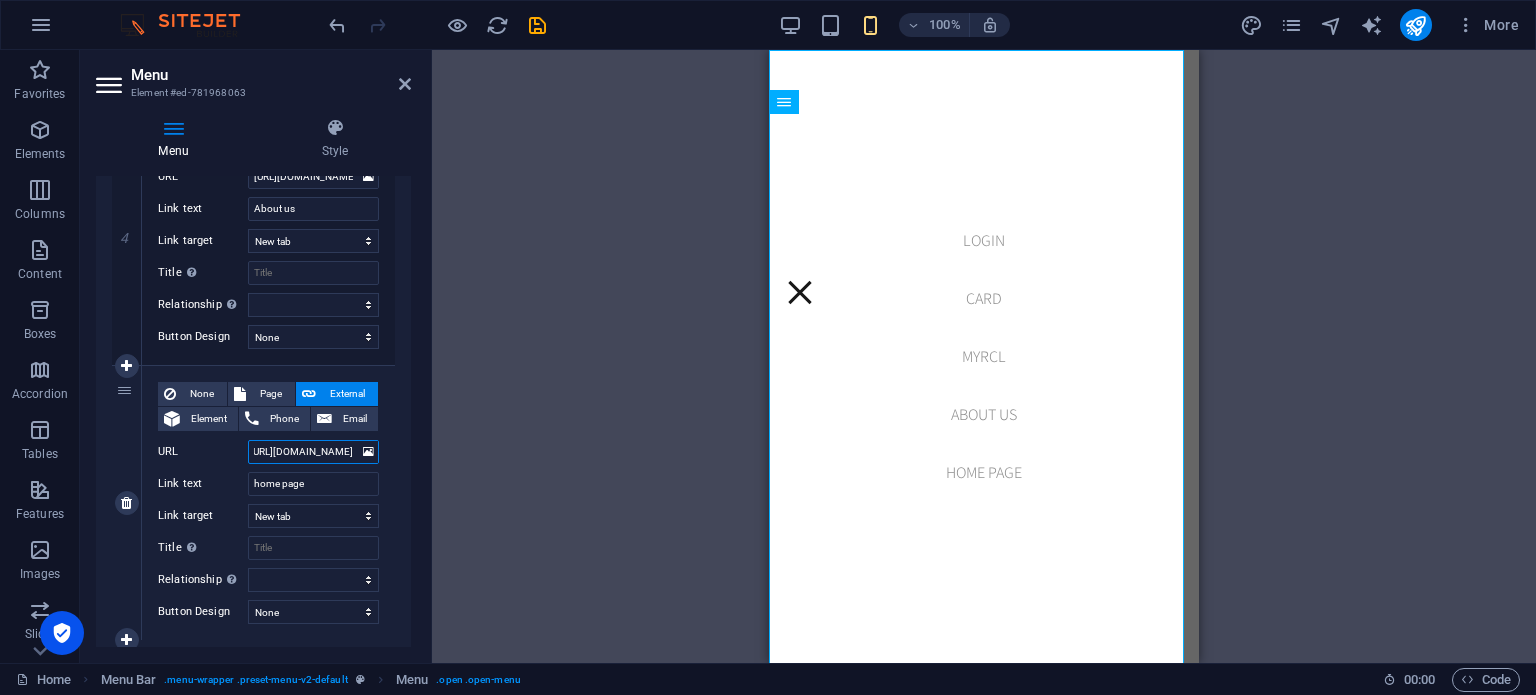 type on "[URL][DOMAIN_NAME]" 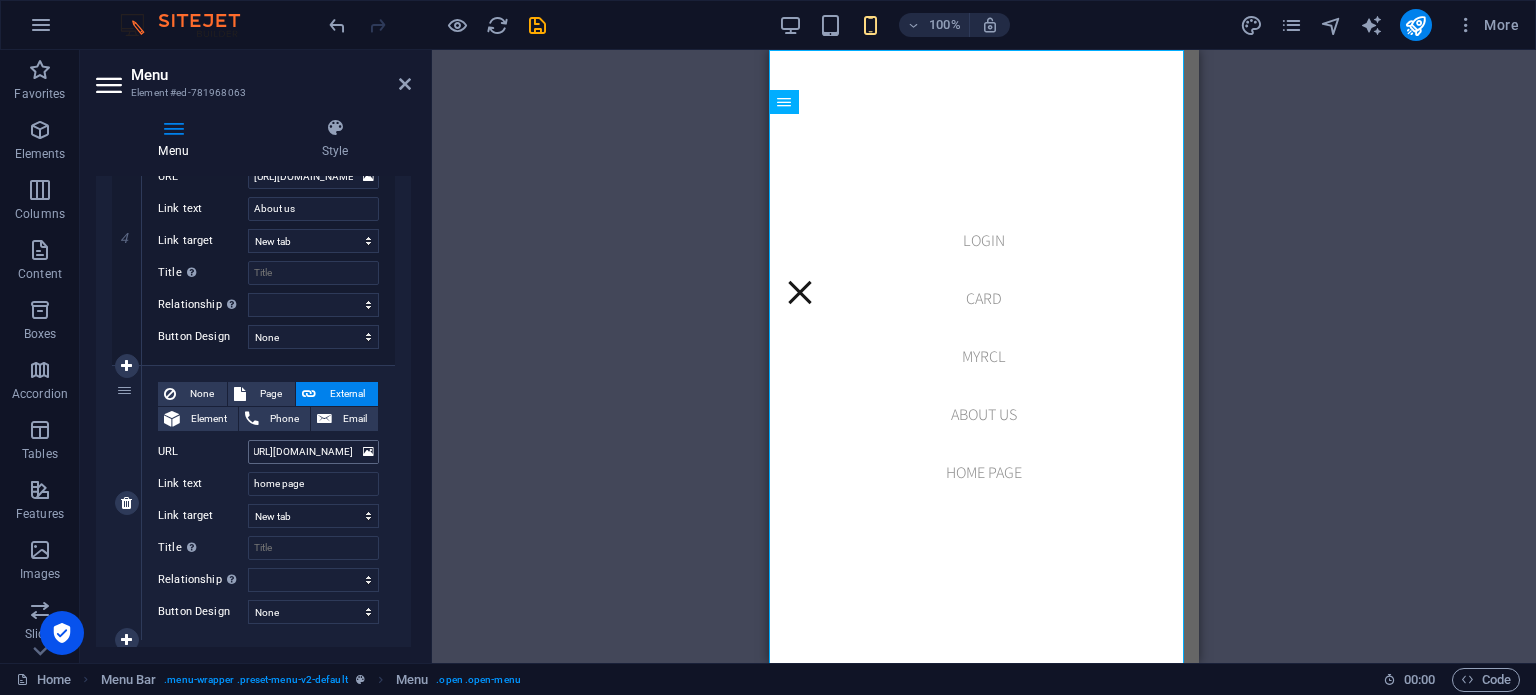 scroll, scrollTop: 0, scrollLeft: 0, axis: both 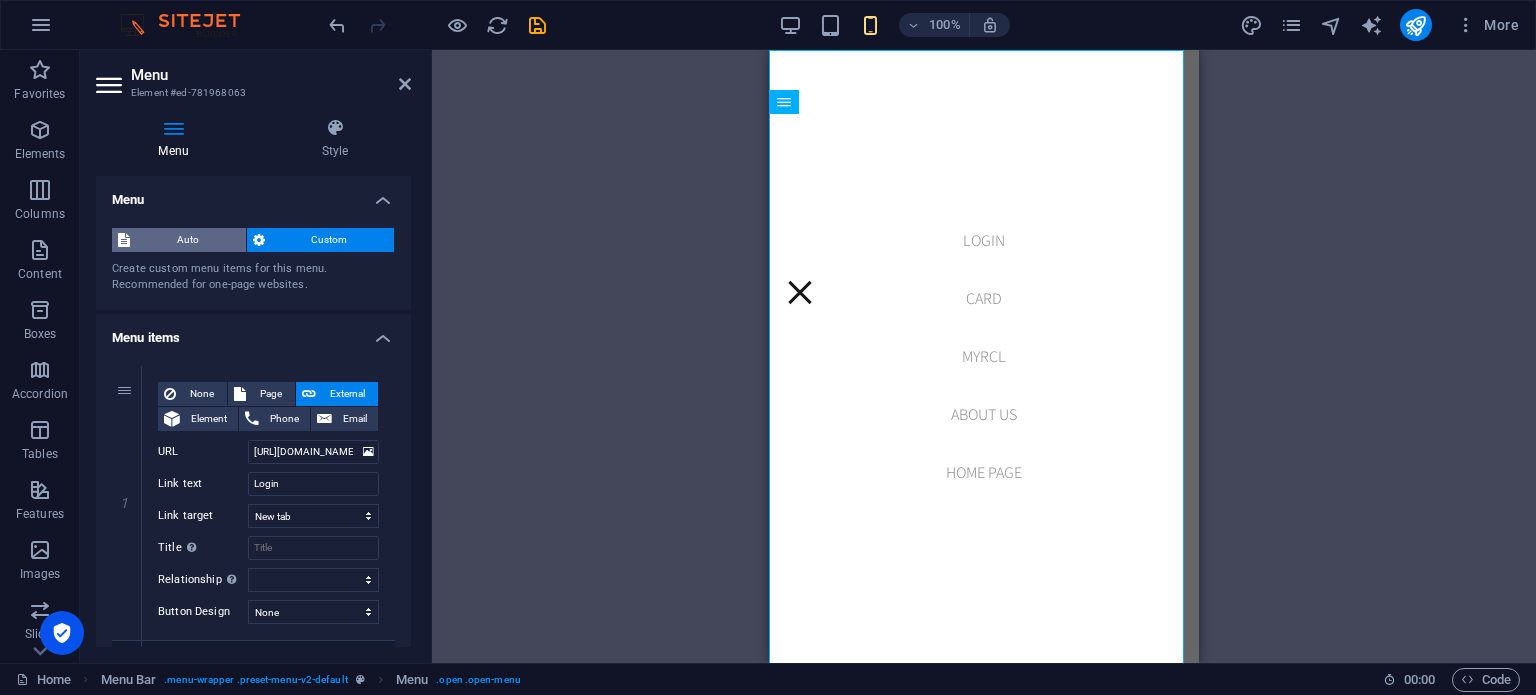 click on "Auto" at bounding box center (188, 240) 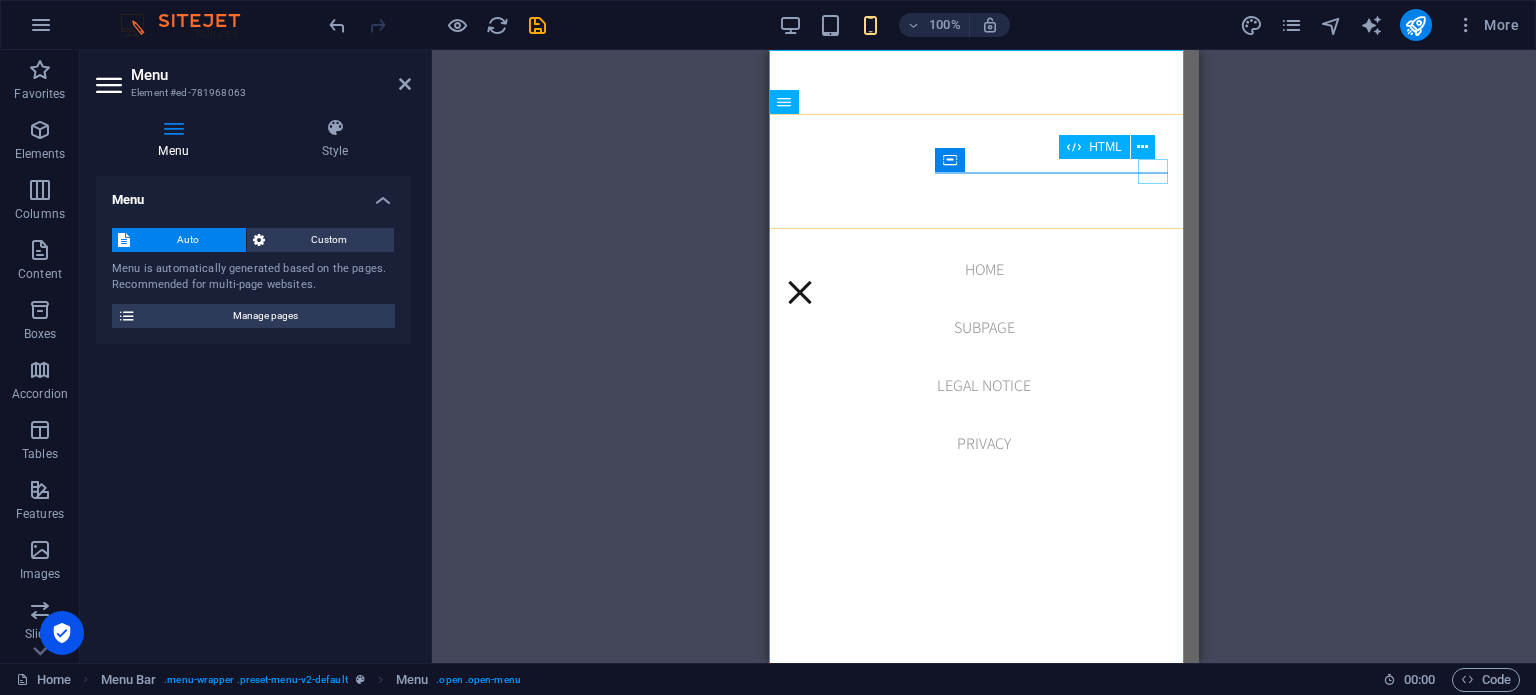click at bounding box center (800, 292) 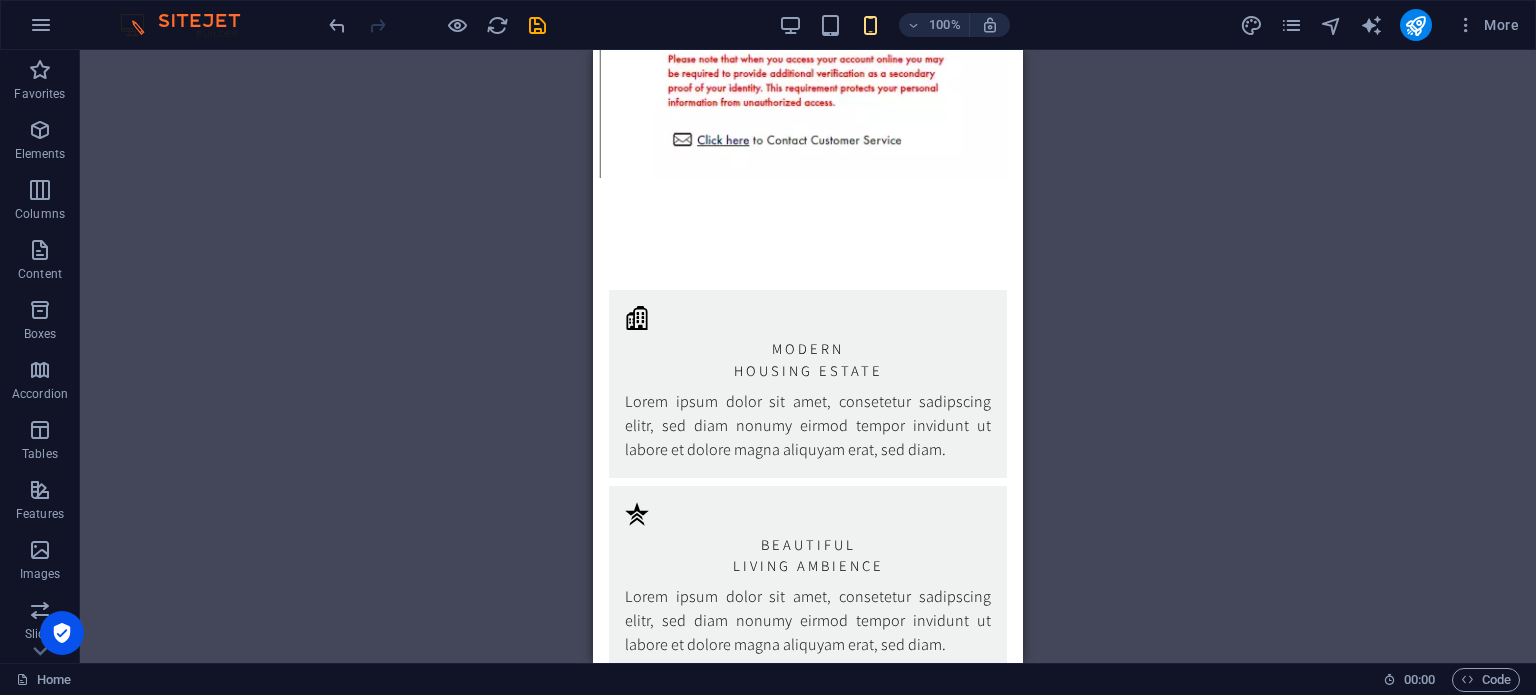 scroll, scrollTop: 8096, scrollLeft: 0, axis: vertical 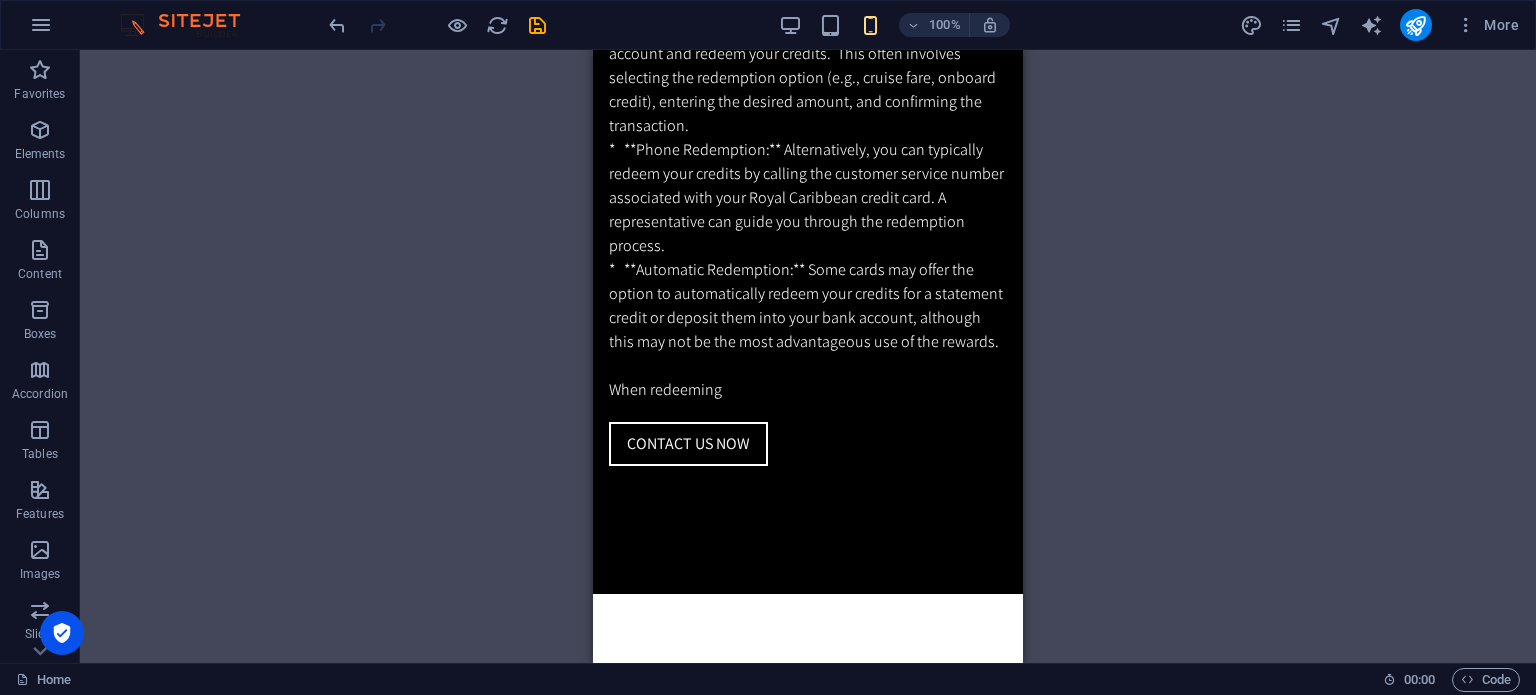 drag, startPoint x: 1014, startPoint y: 339, endPoint x: 1649, endPoint y: 715, distance: 737.9709 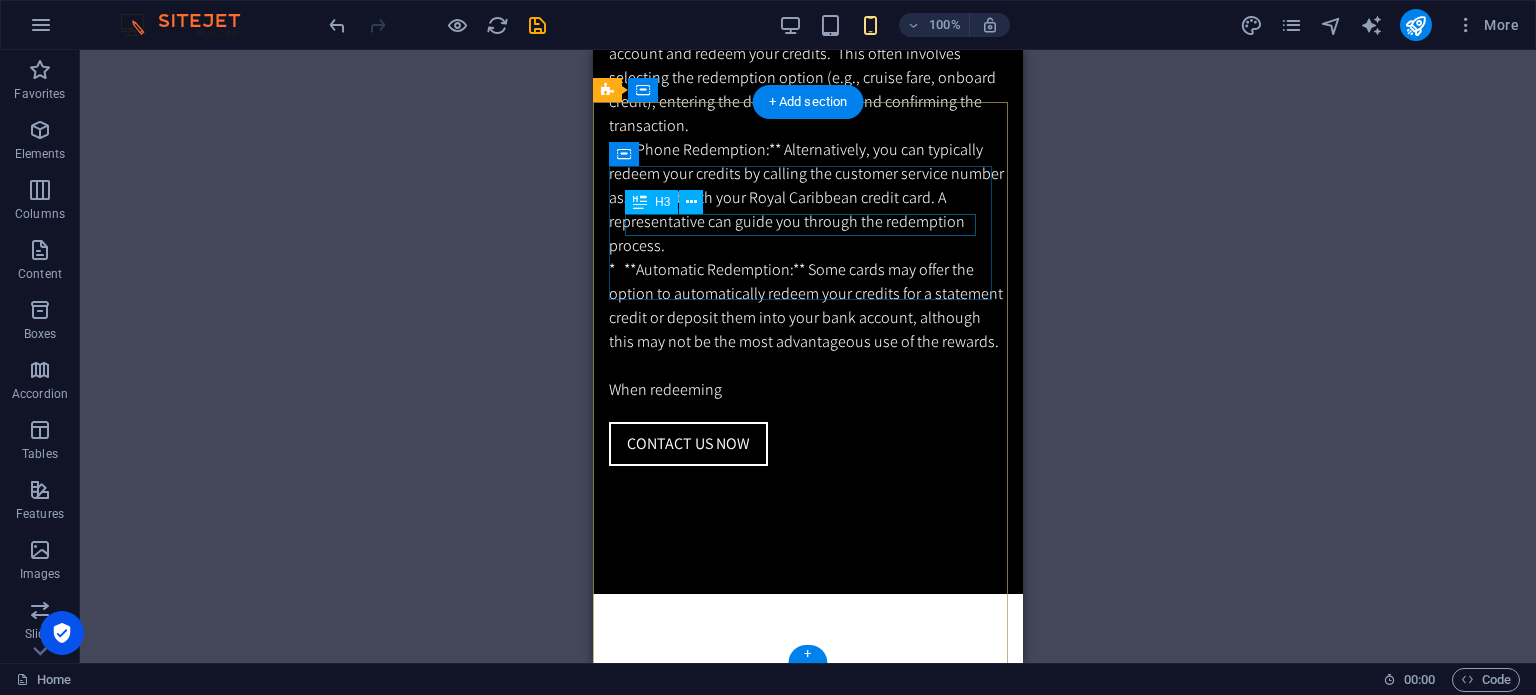 click on "Address" at bounding box center (808, 1556) 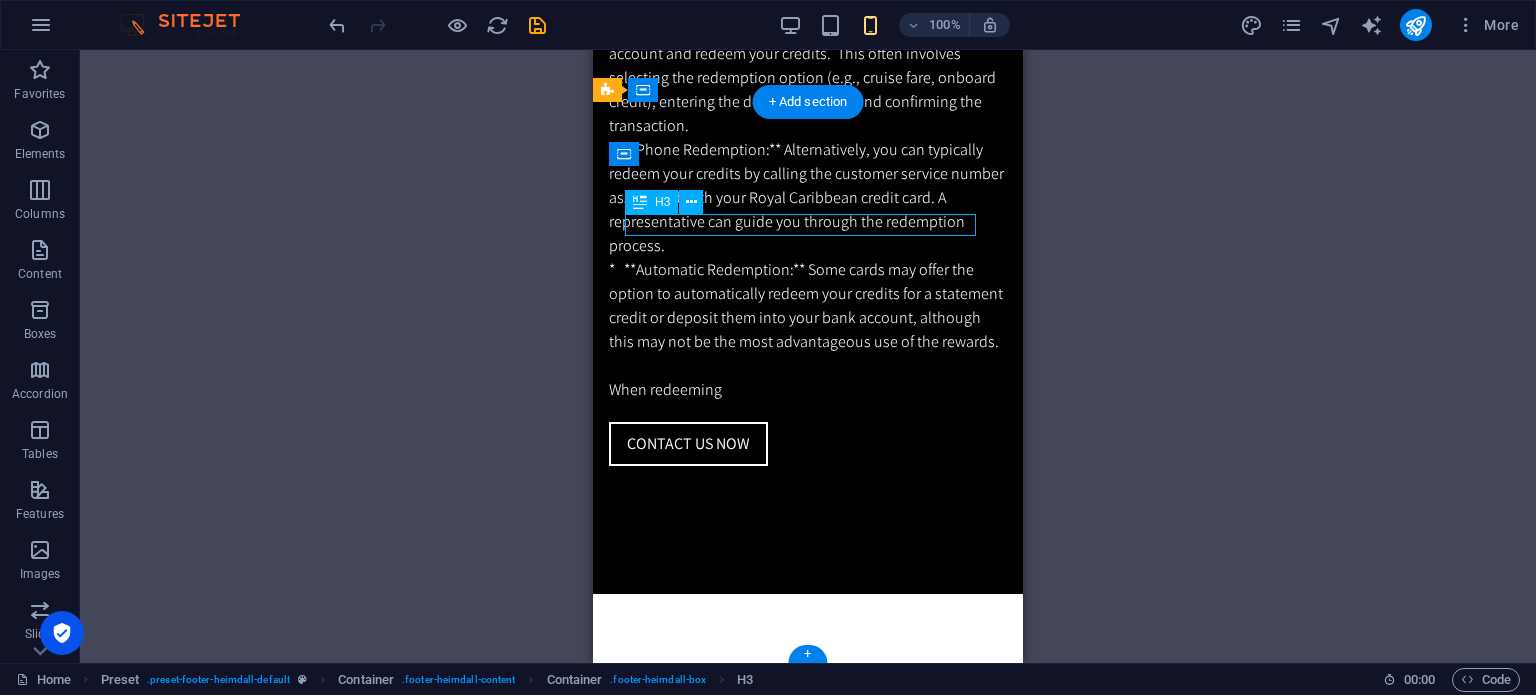 click on "Address" at bounding box center [808, 1556] 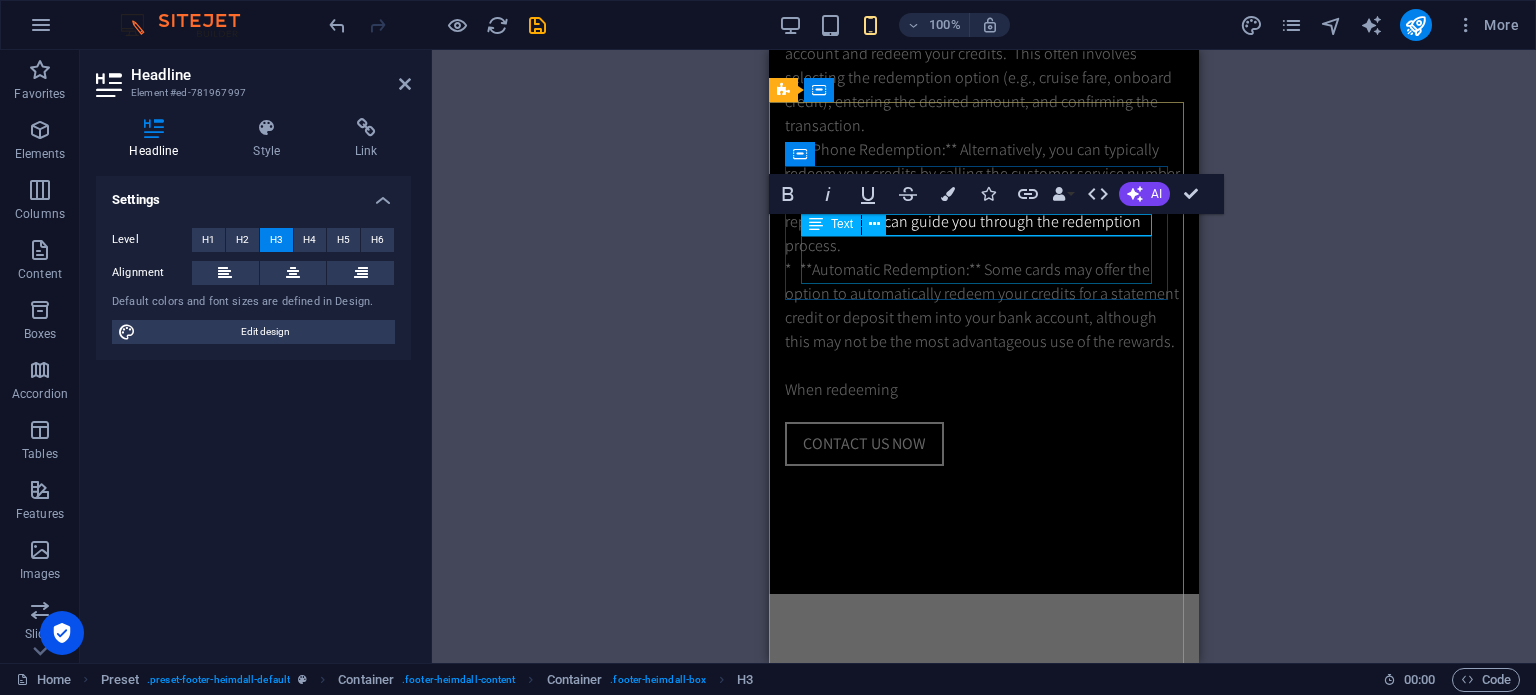 click on "[STREET_ADDRESS]" at bounding box center [984, 1591] 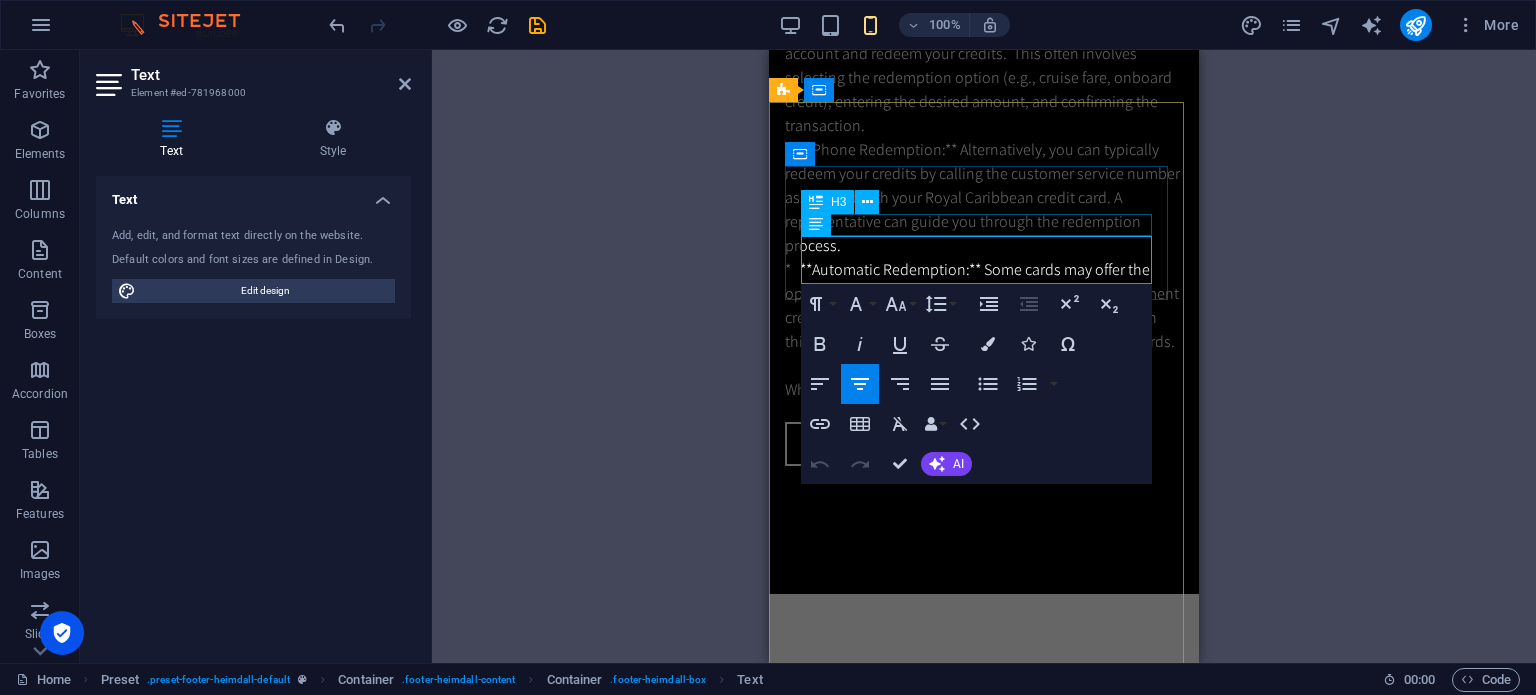 click at bounding box center [984, 1529] 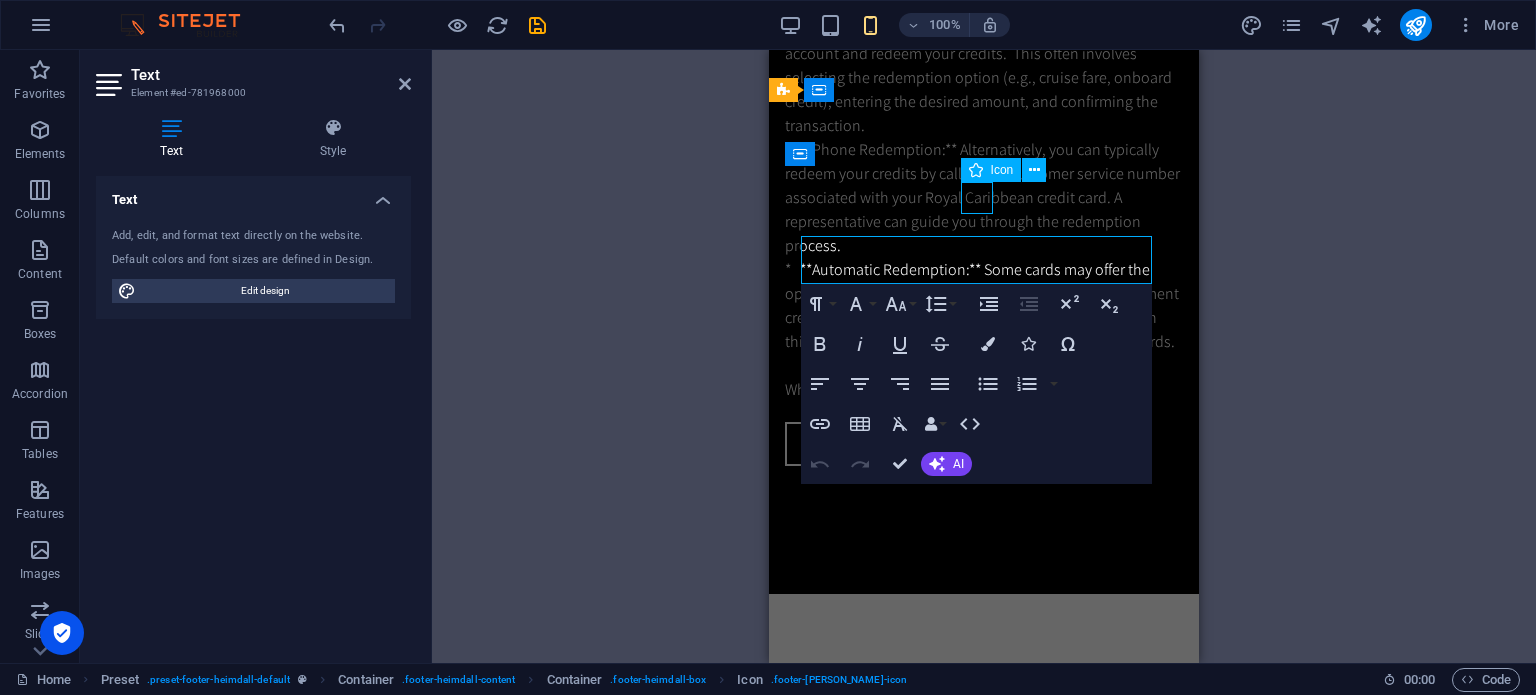 click on "Address [STREET_ADDRESS]" at bounding box center [984, 1564] 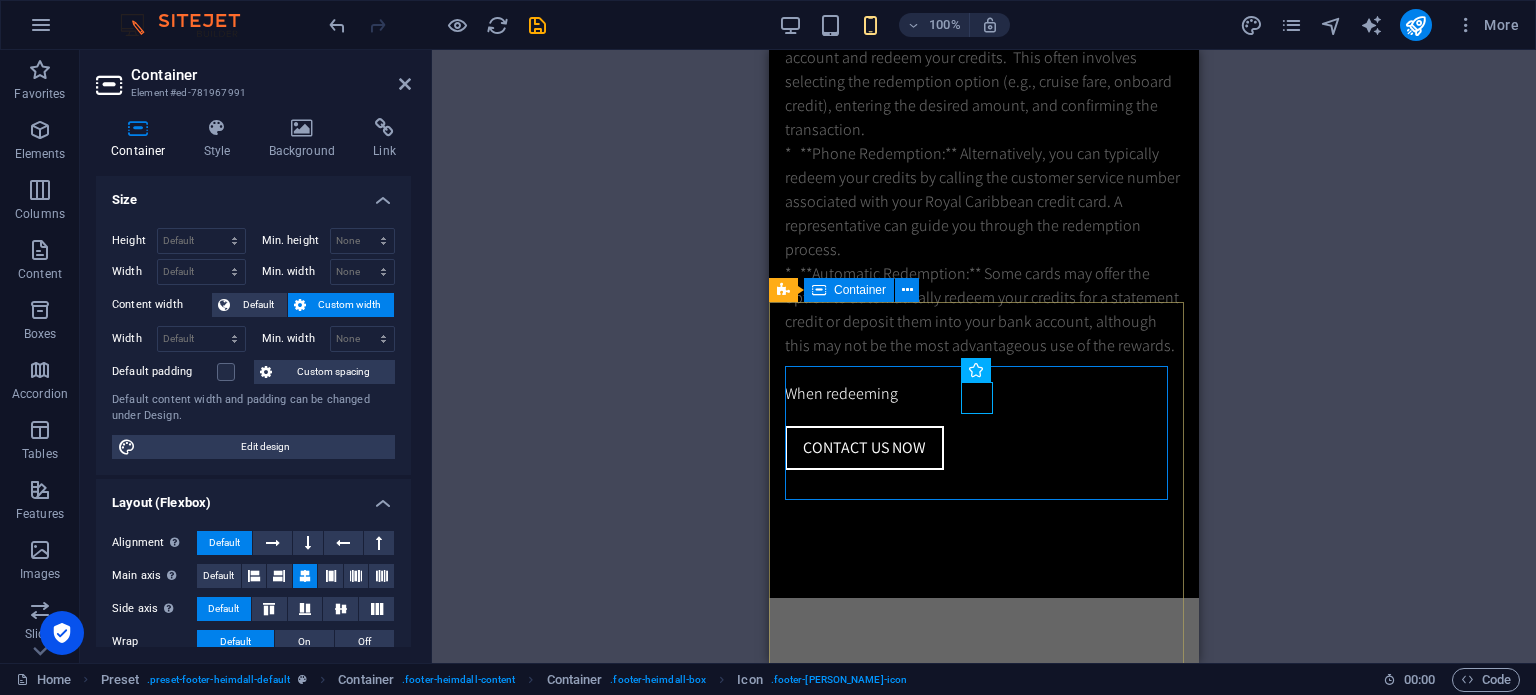 scroll, scrollTop: 8096, scrollLeft: 0, axis: vertical 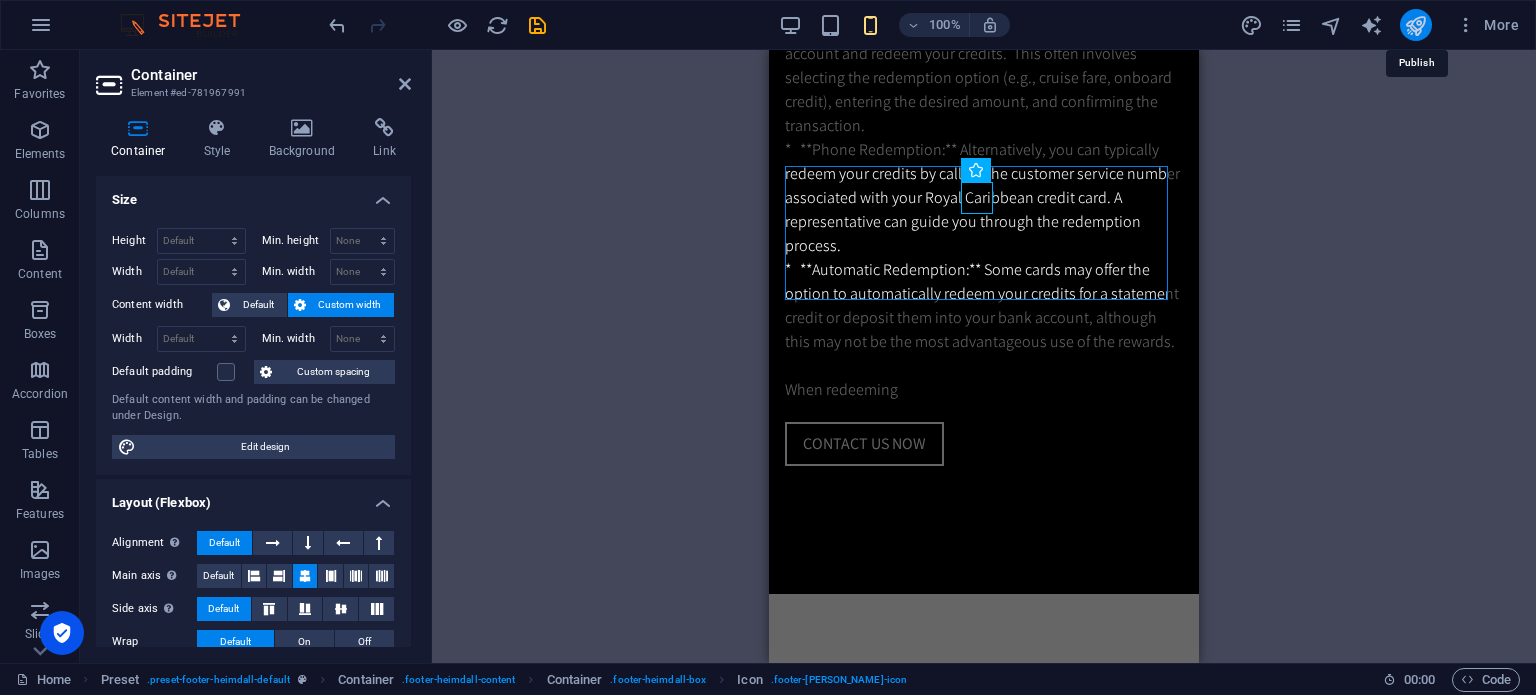 click at bounding box center (1415, 25) 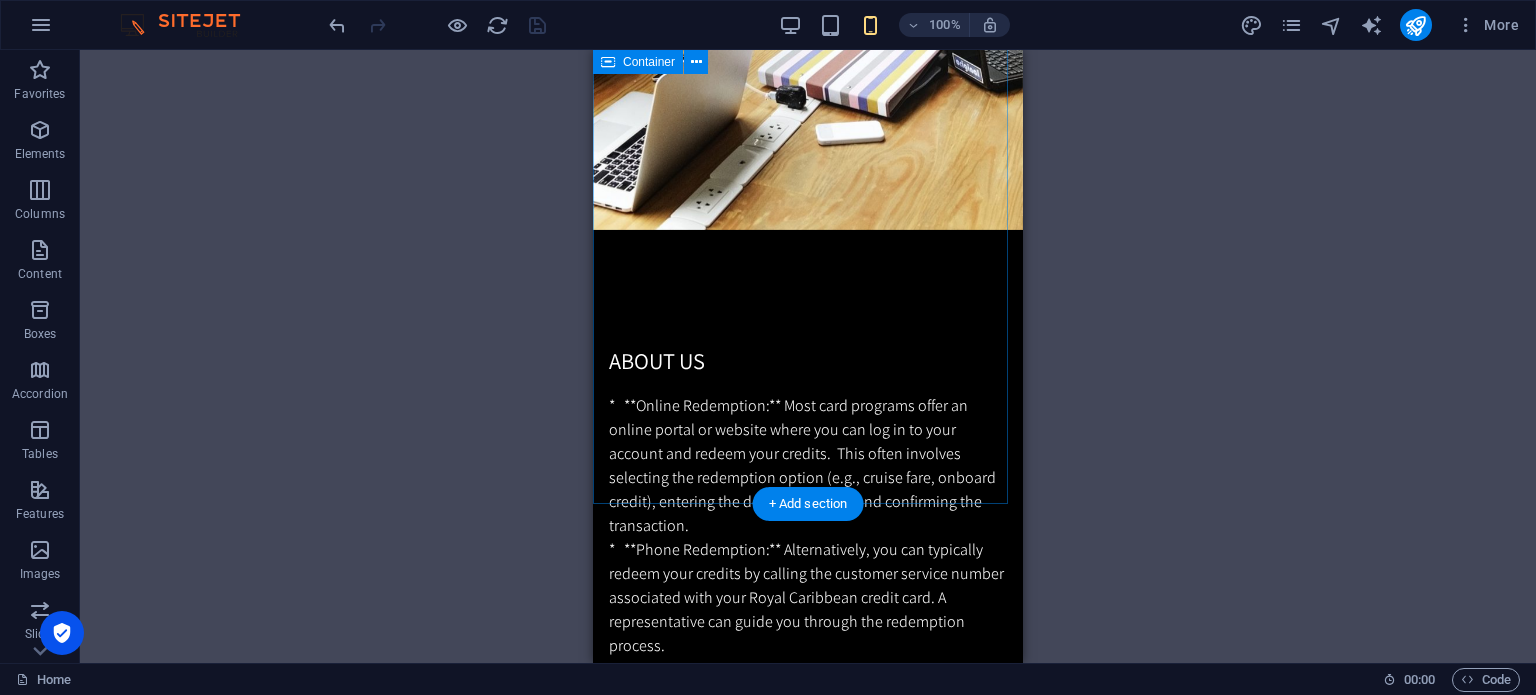 scroll, scrollTop: 7209, scrollLeft: 0, axis: vertical 